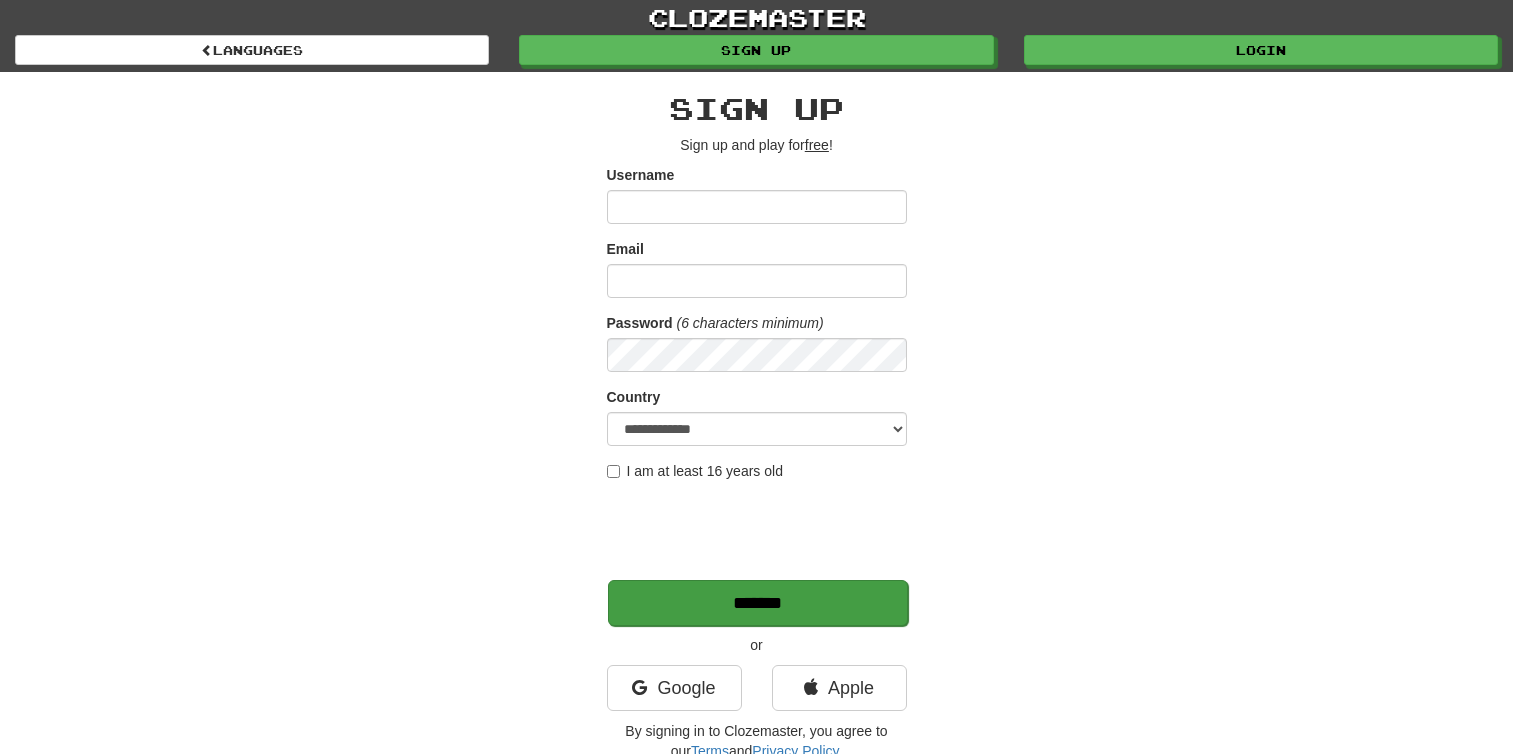 scroll, scrollTop: 0, scrollLeft: 0, axis: both 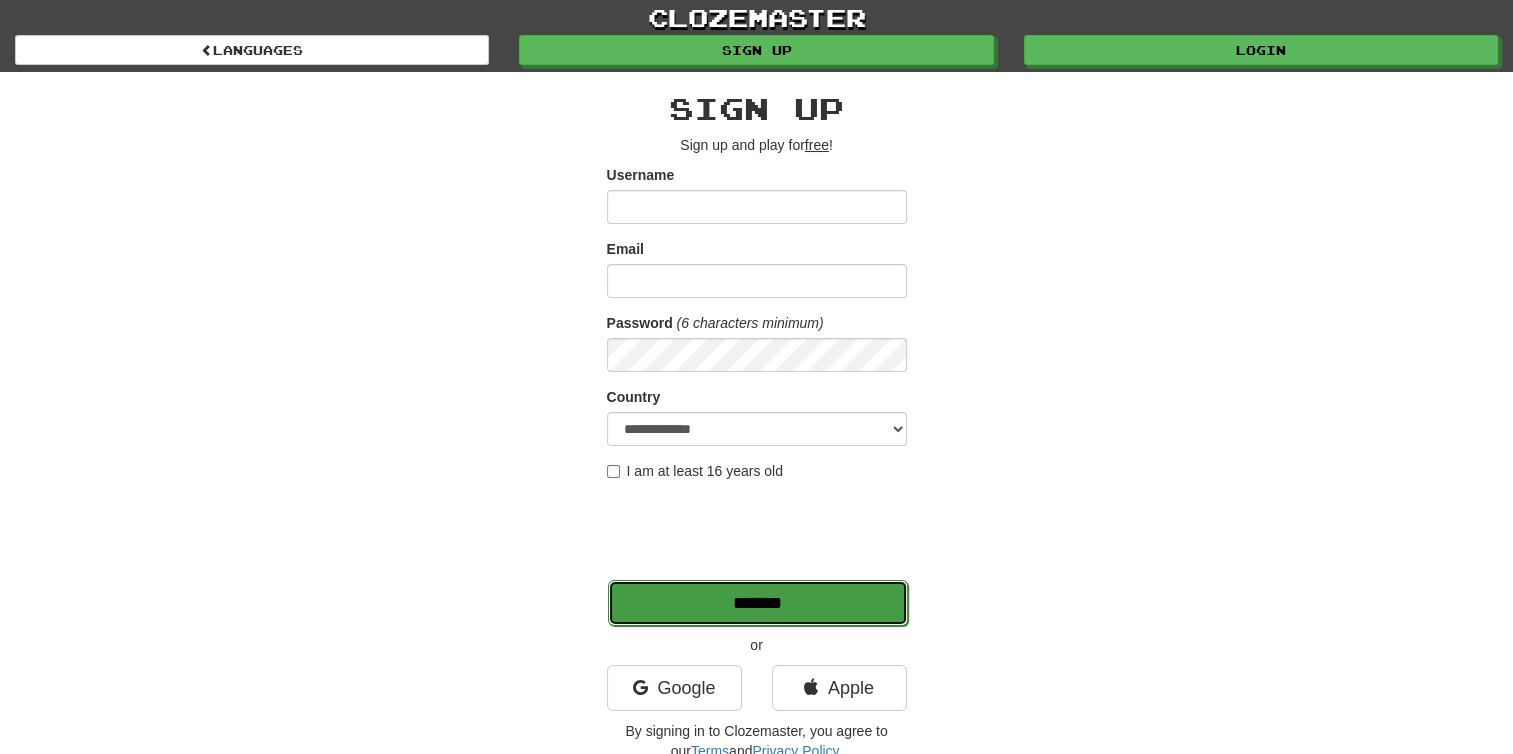 click on "*******" at bounding box center [758, 603] 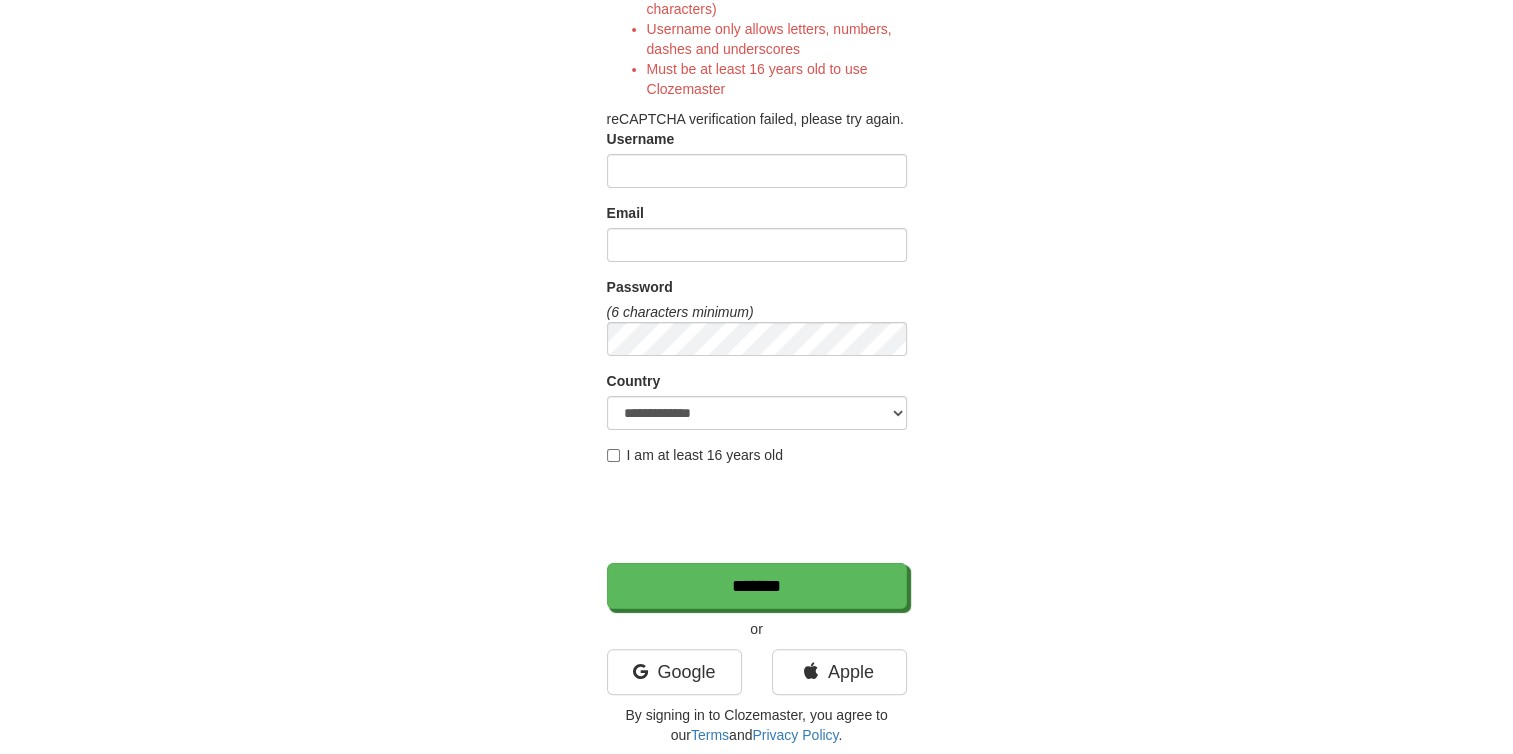 scroll, scrollTop: 500, scrollLeft: 0, axis: vertical 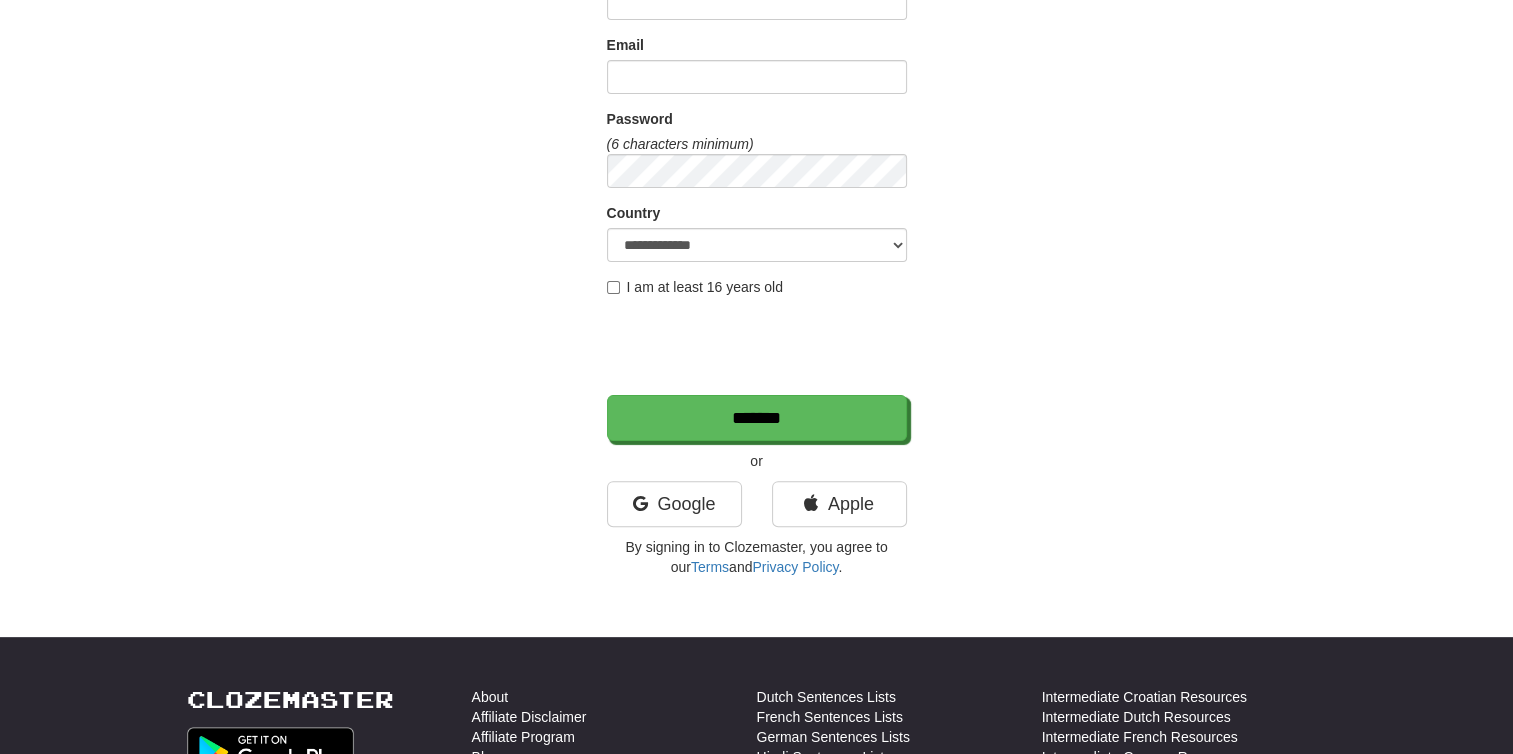 click on "or" at bounding box center (757, 461) 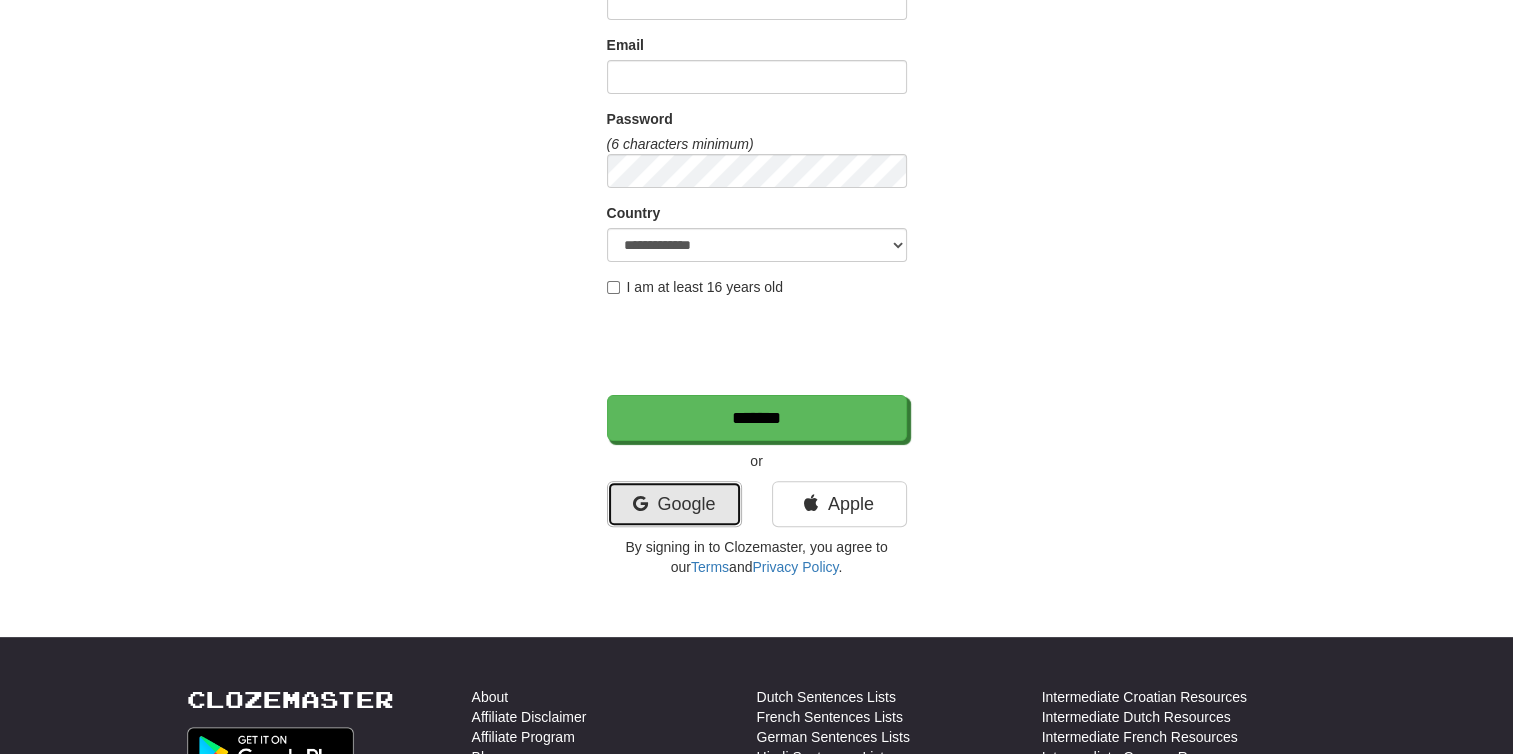 click on "Google" at bounding box center [674, 504] 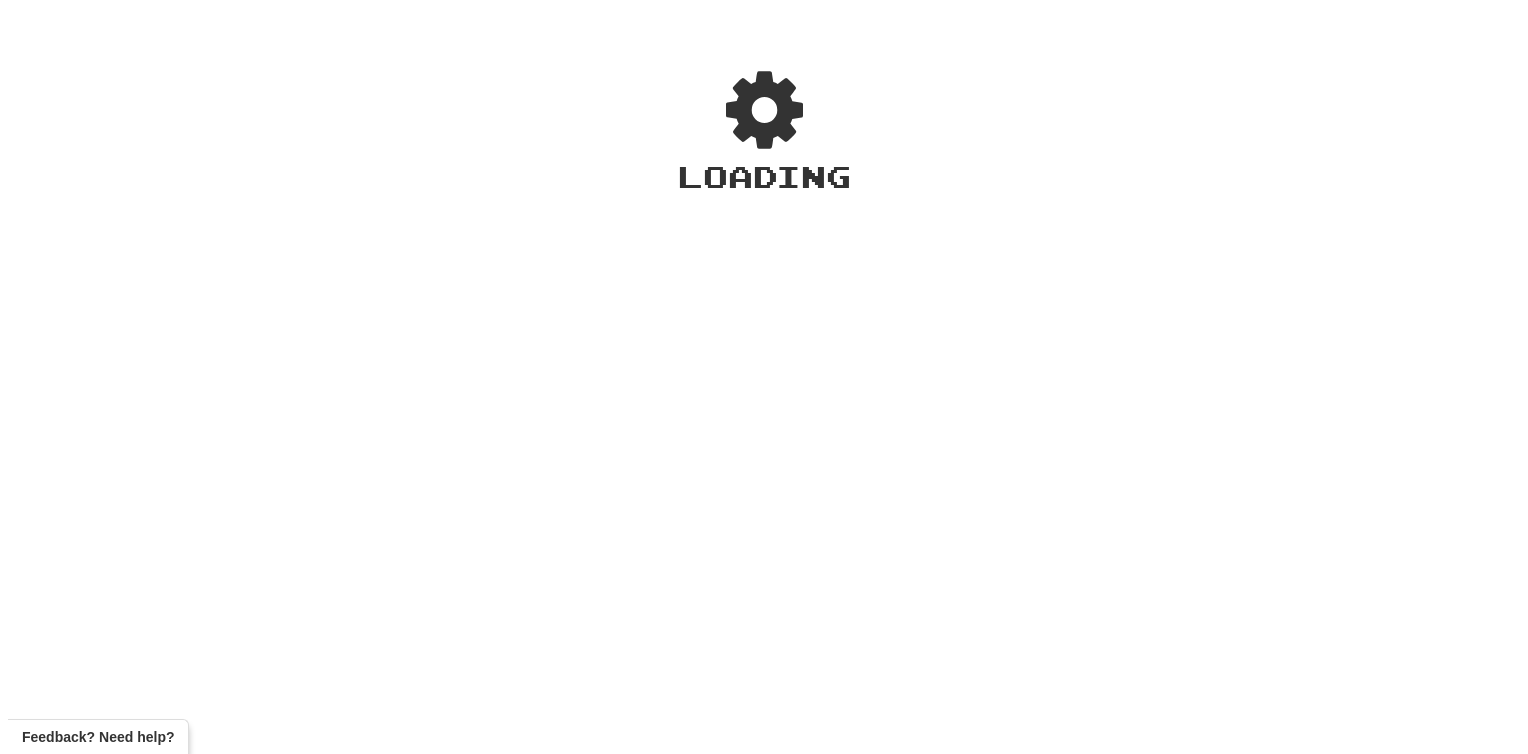 scroll, scrollTop: 0, scrollLeft: 0, axis: both 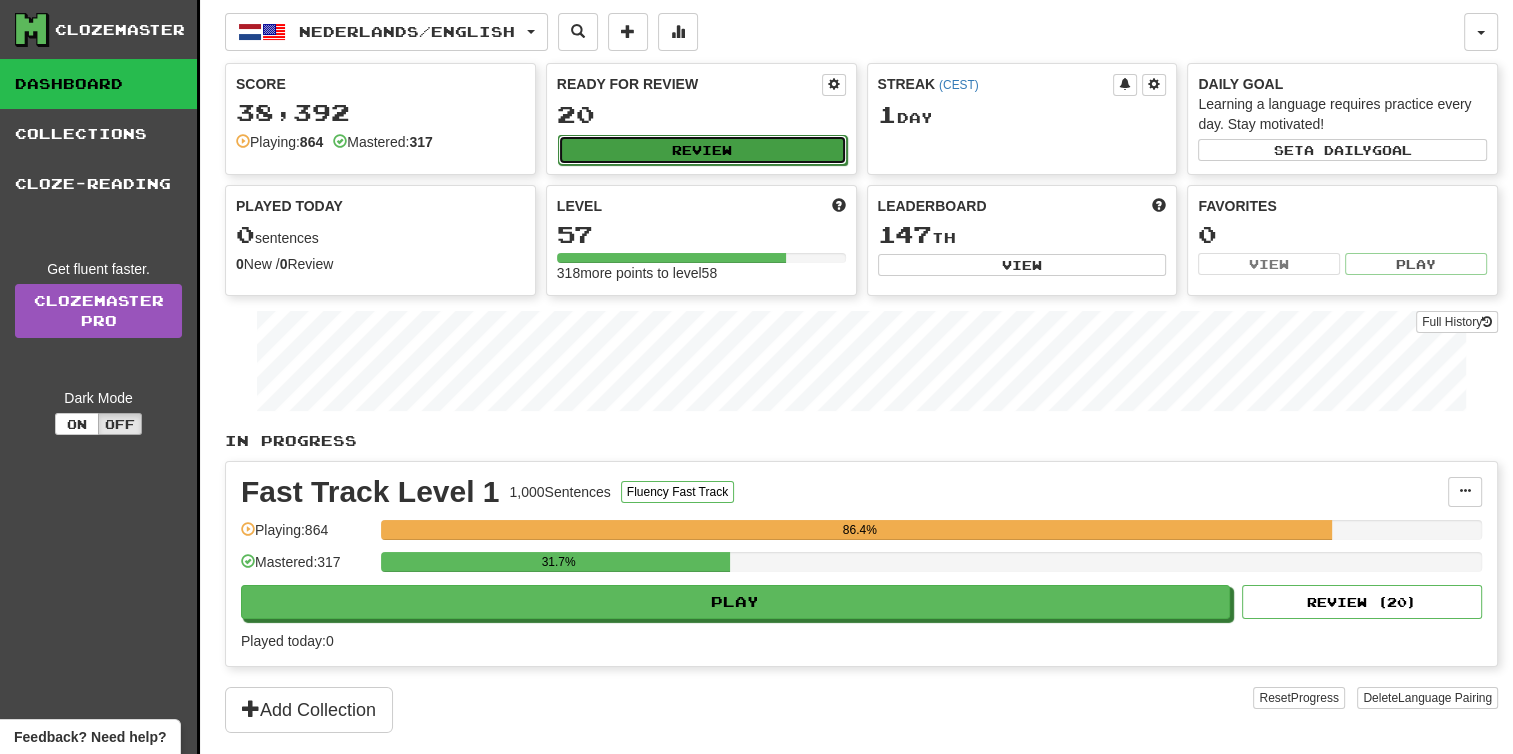 click on "Review" at bounding box center (702, 150) 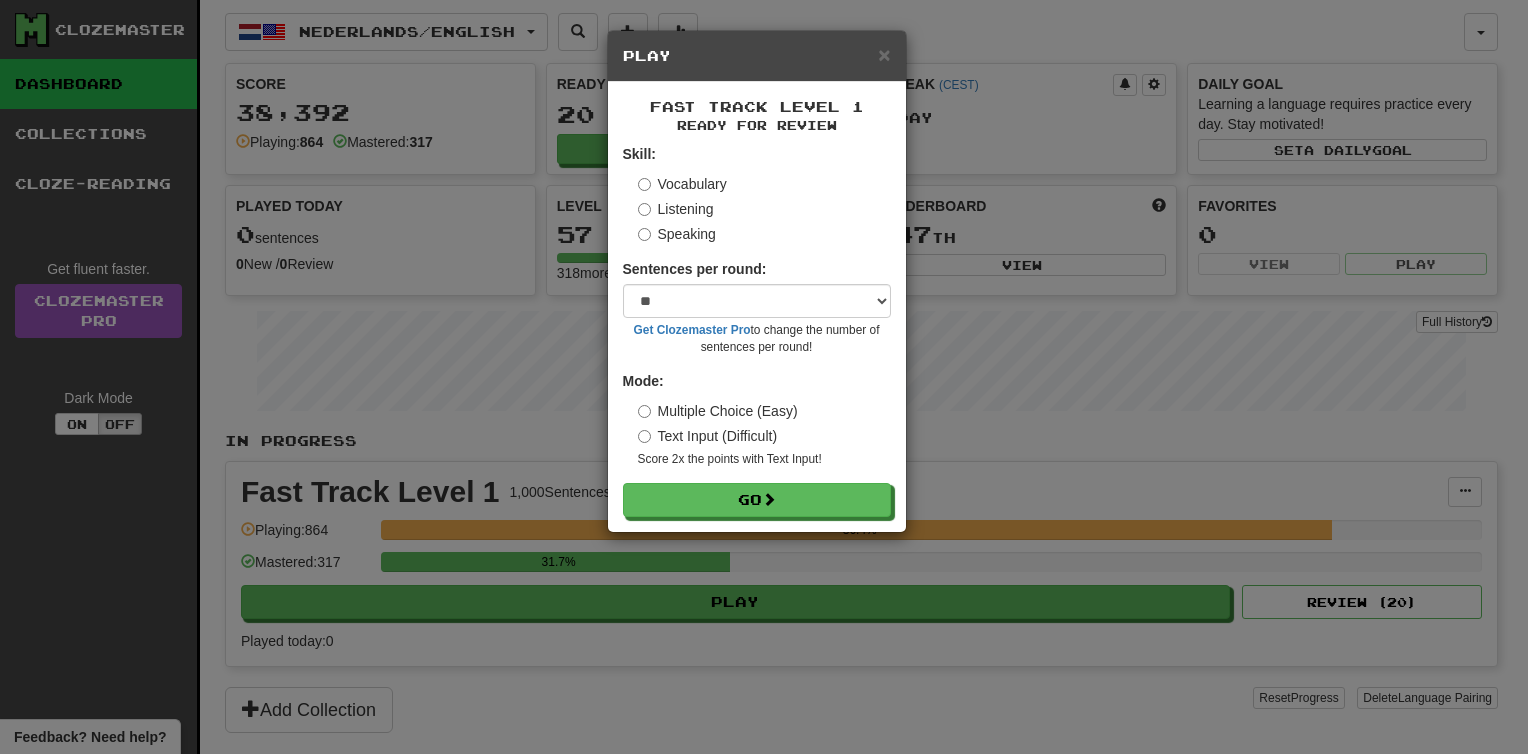 click on "Speaking" at bounding box center [677, 234] 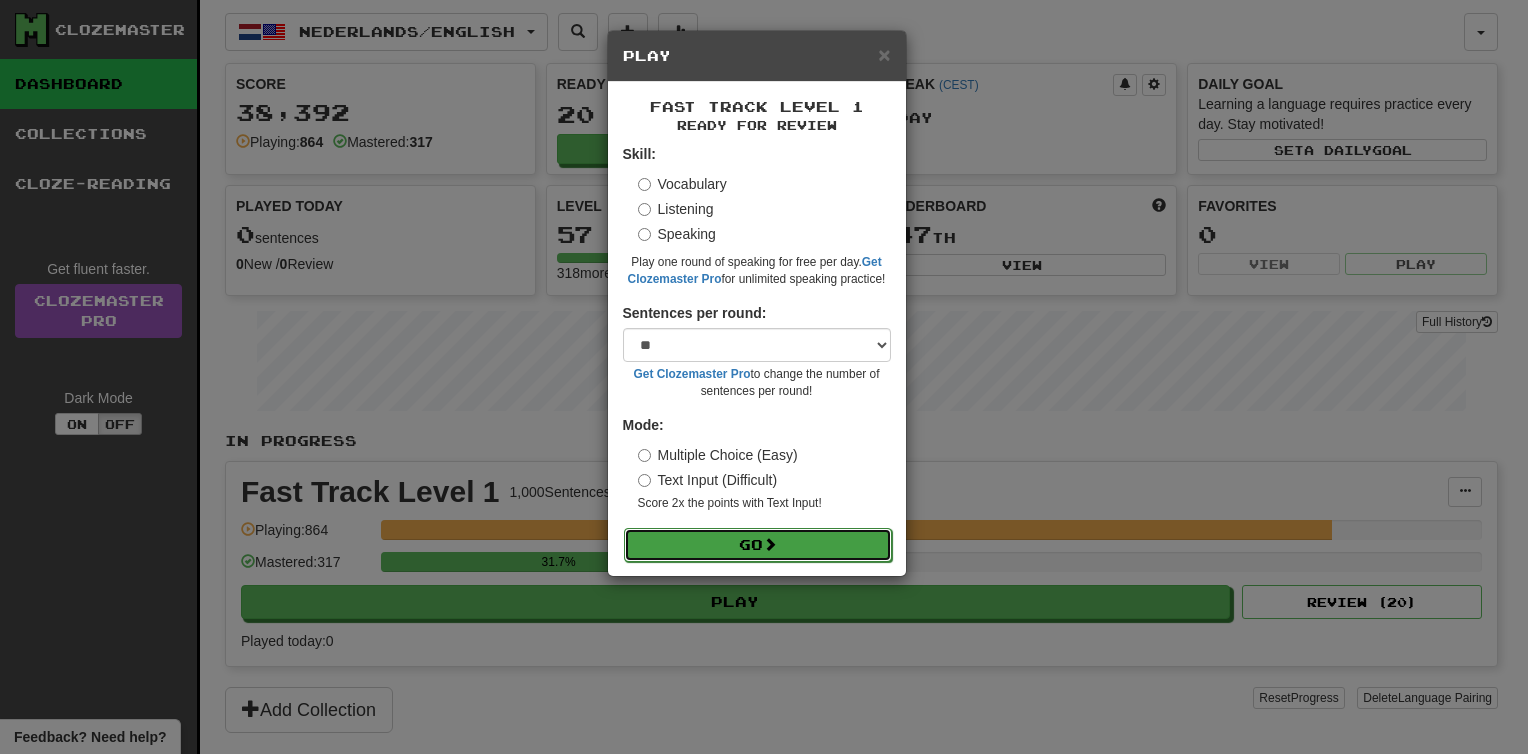 click on "Go" at bounding box center [758, 545] 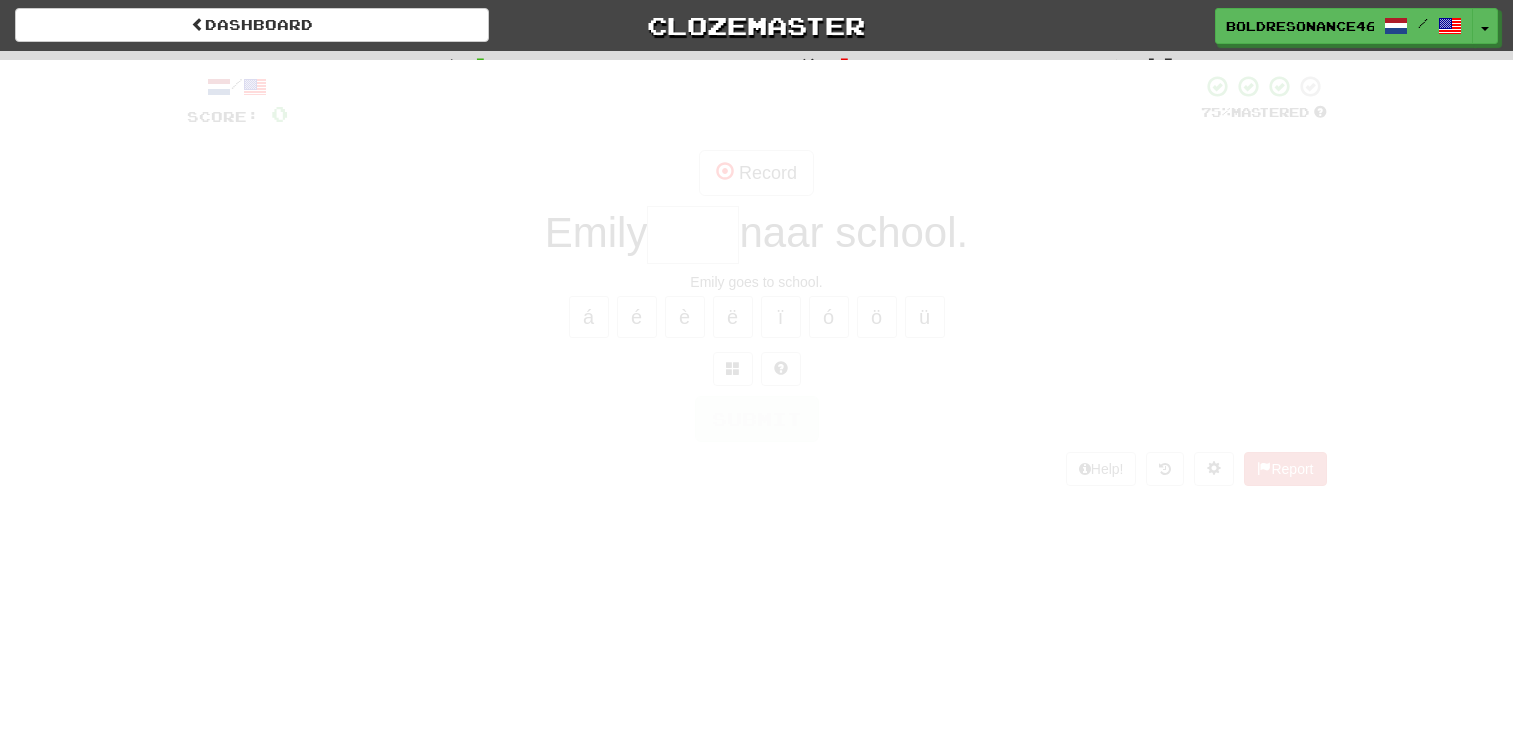 scroll, scrollTop: 0, scrollLeft: 0, axis: both 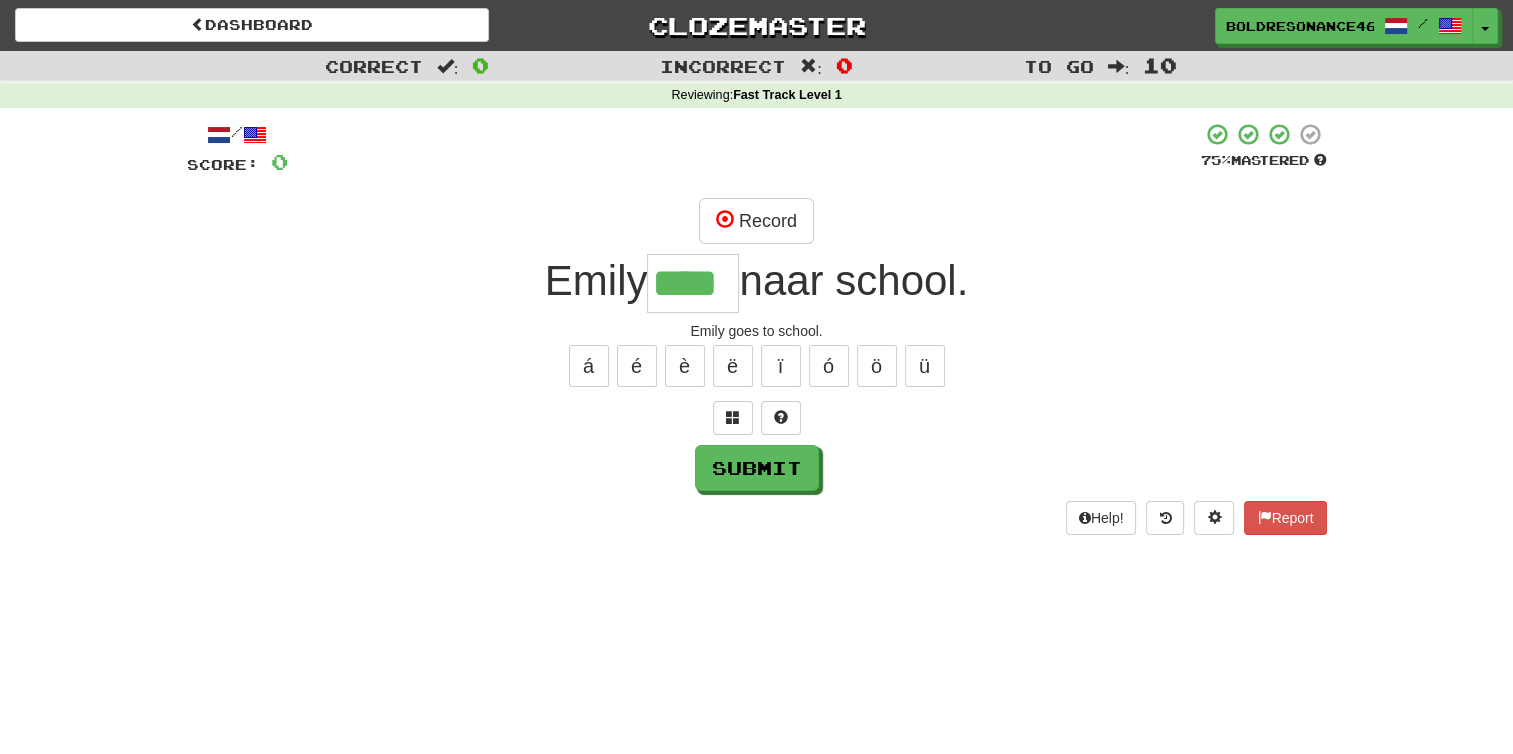 type on "****" 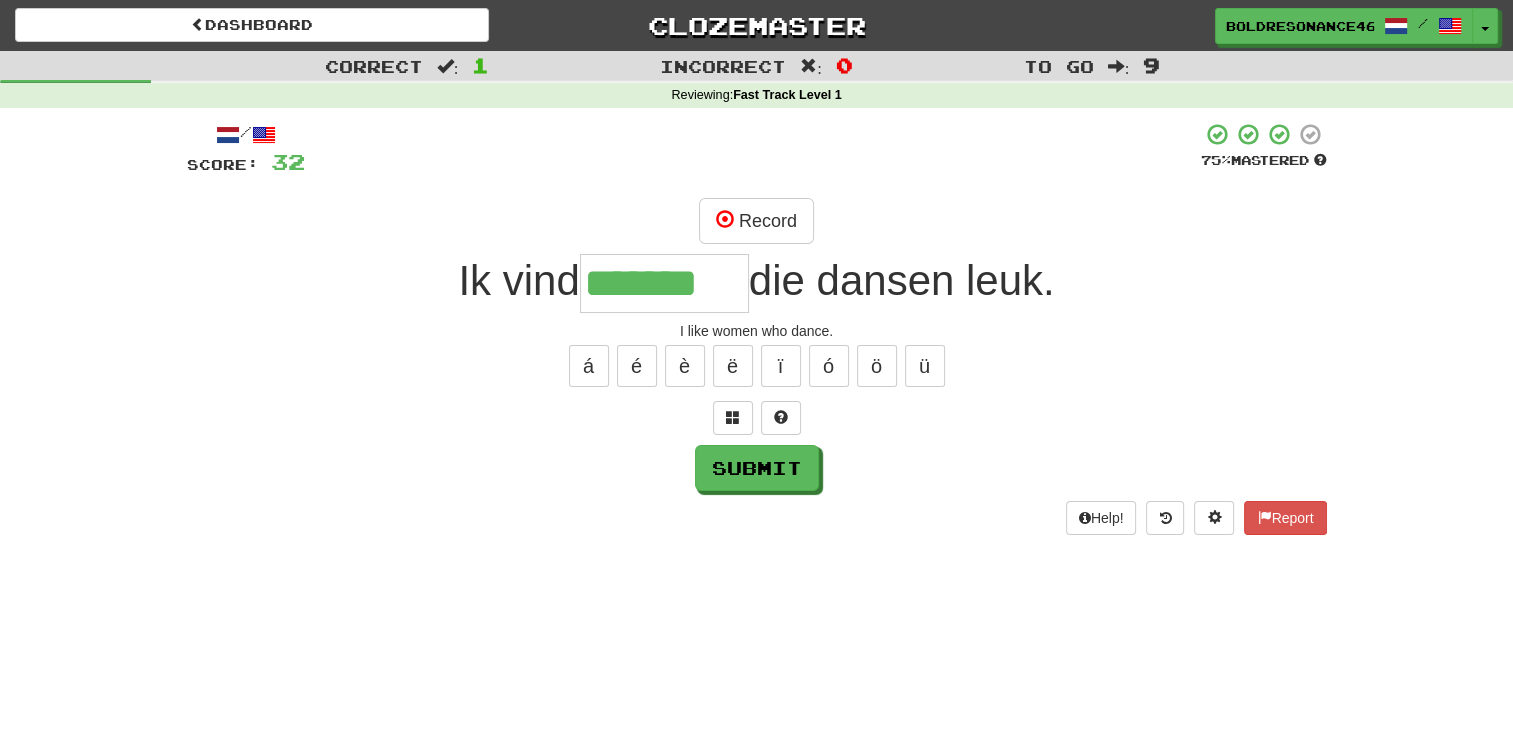 type on "*******" 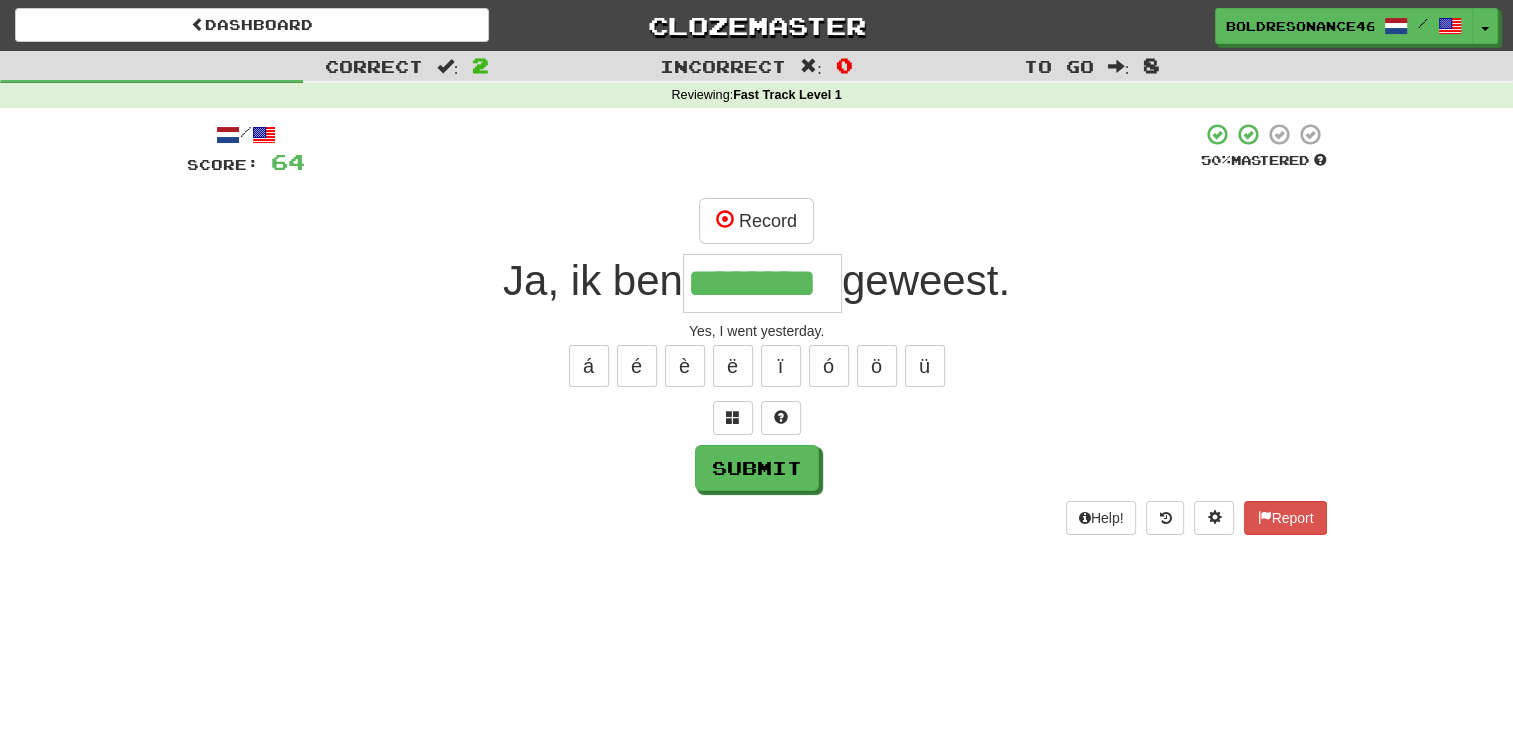 type on "********" 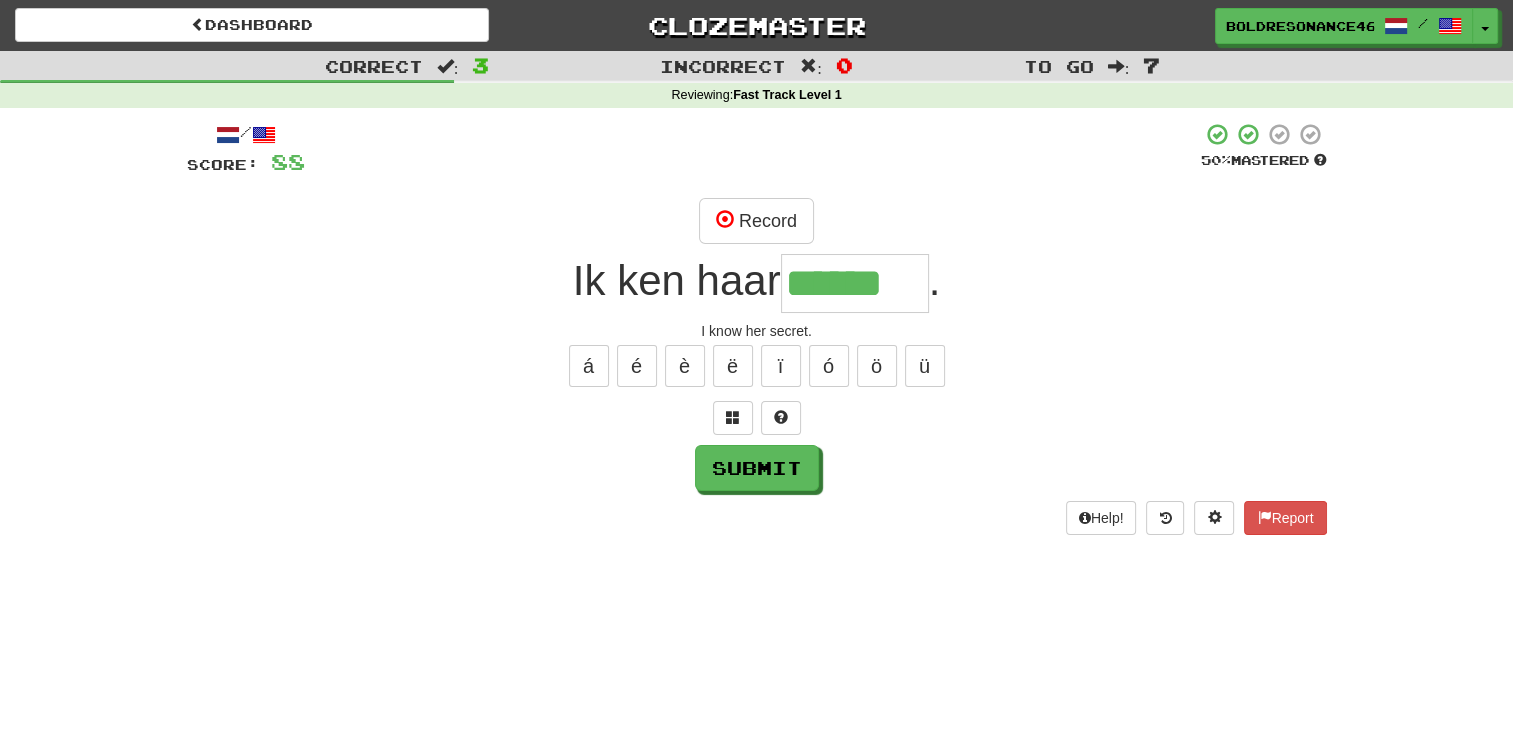 type on "******" 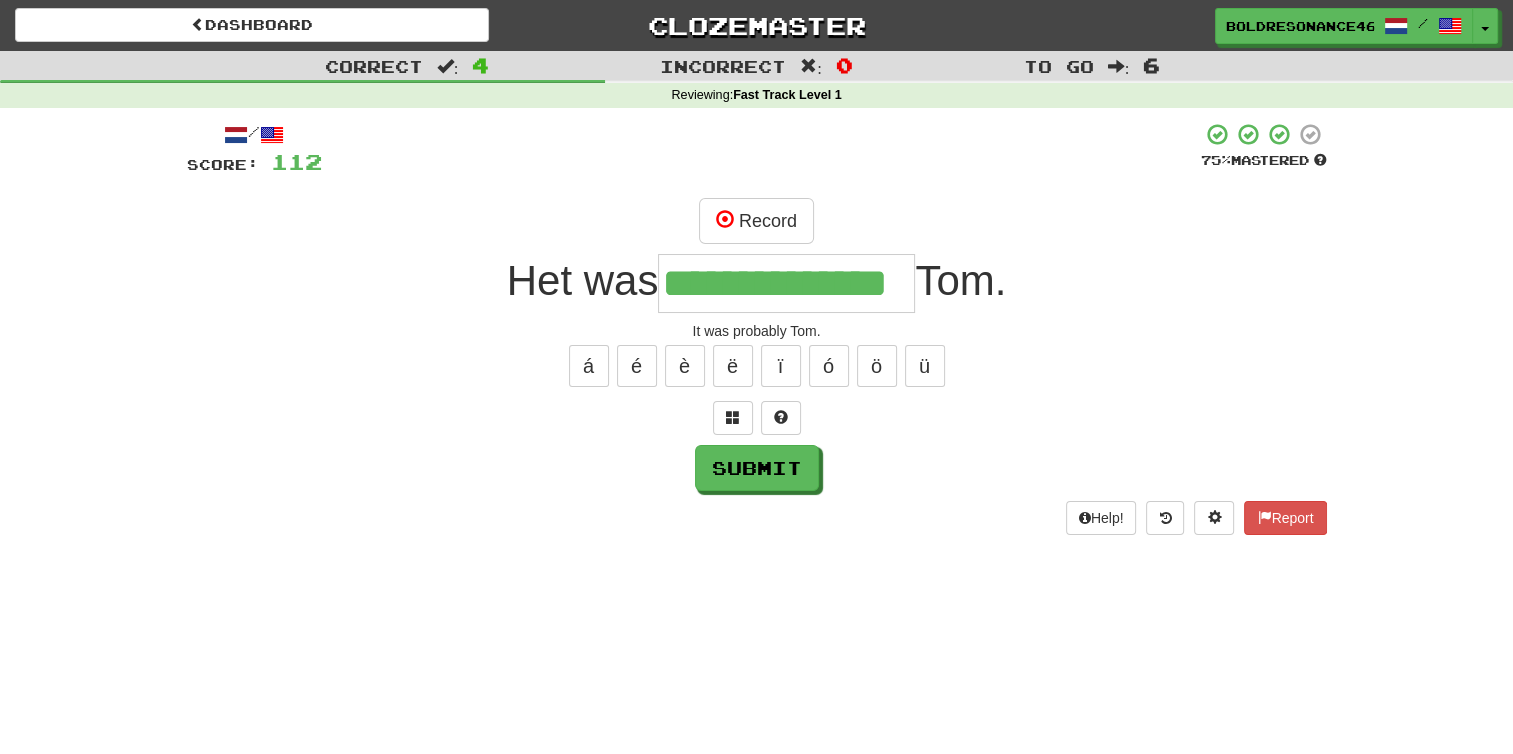 type on "**********" 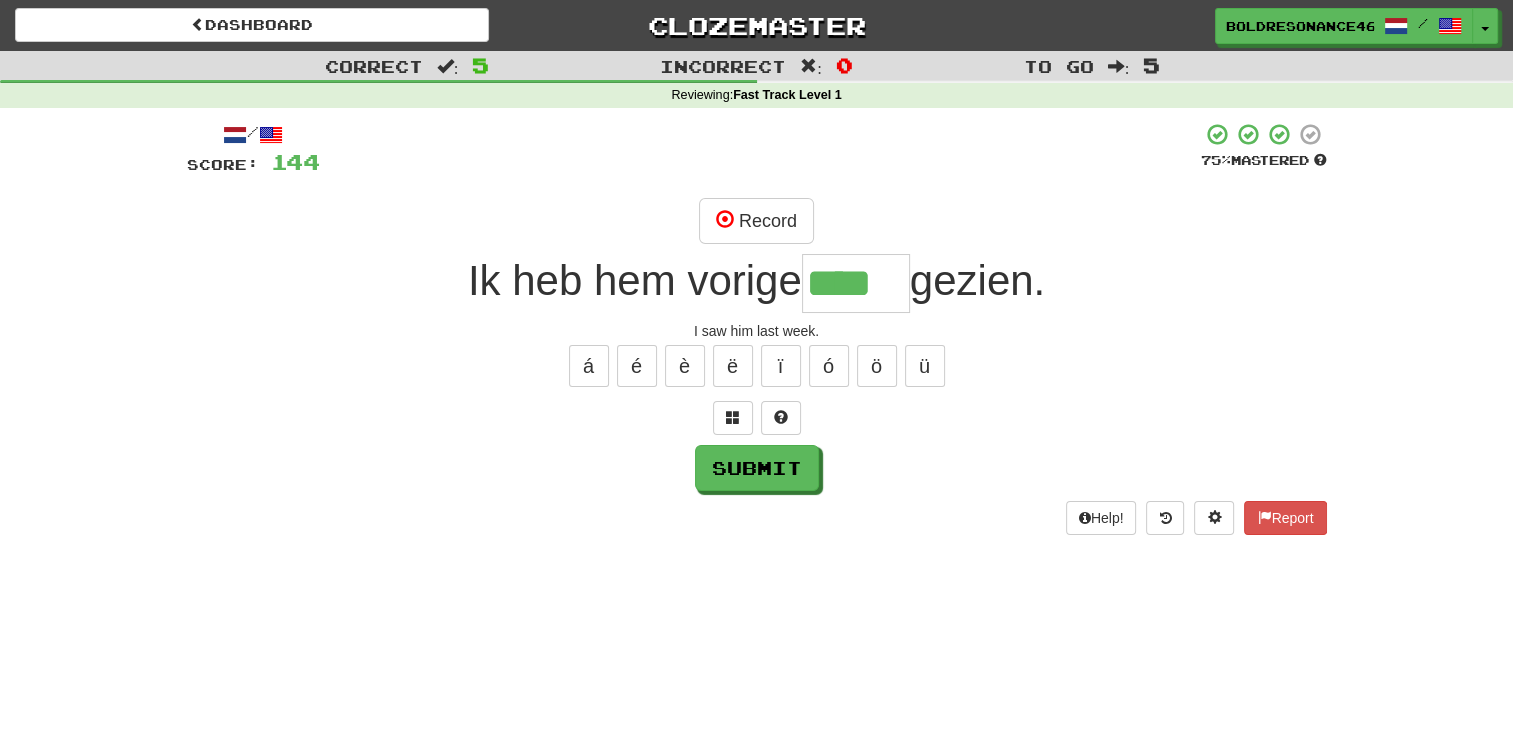 type on "****" 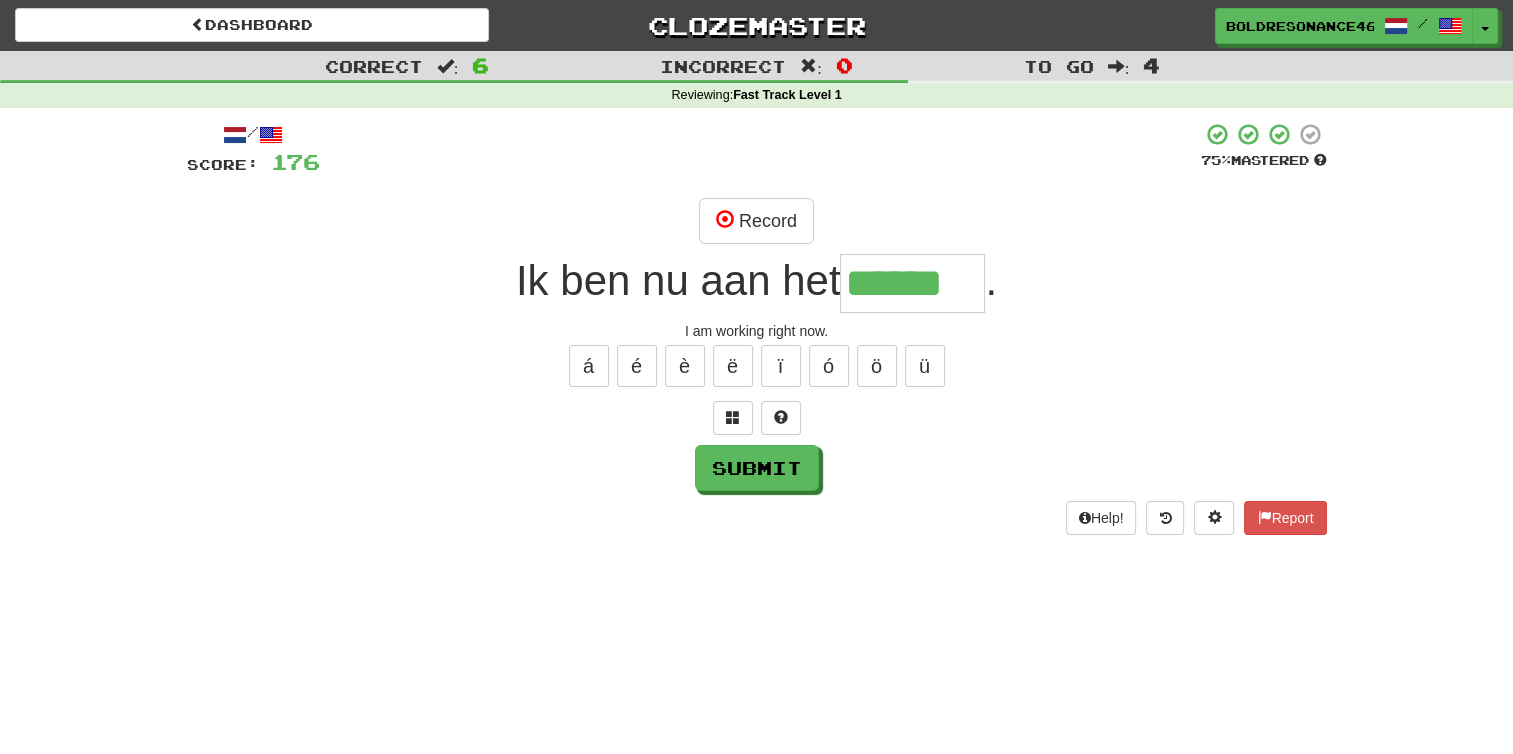type on "******" 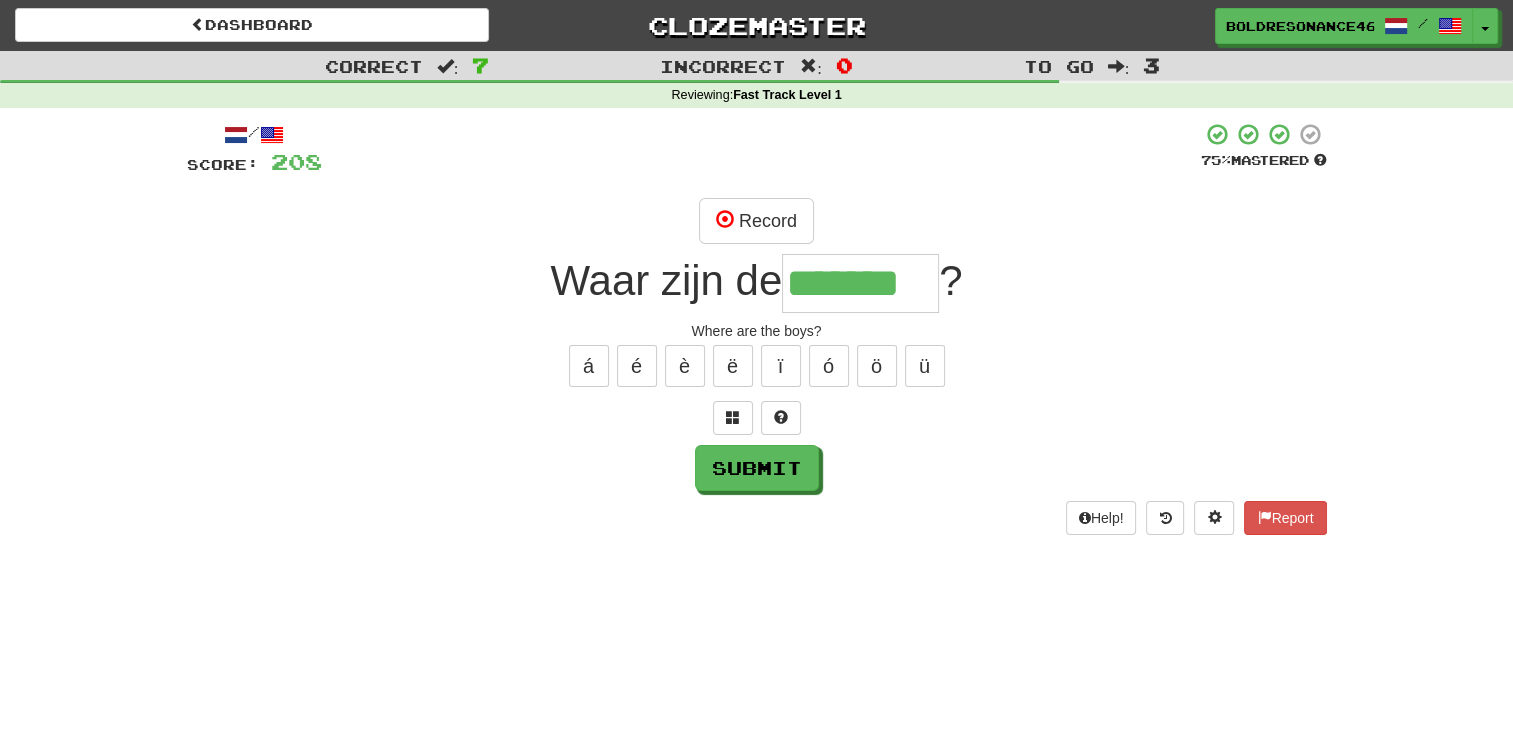 type on "*******" 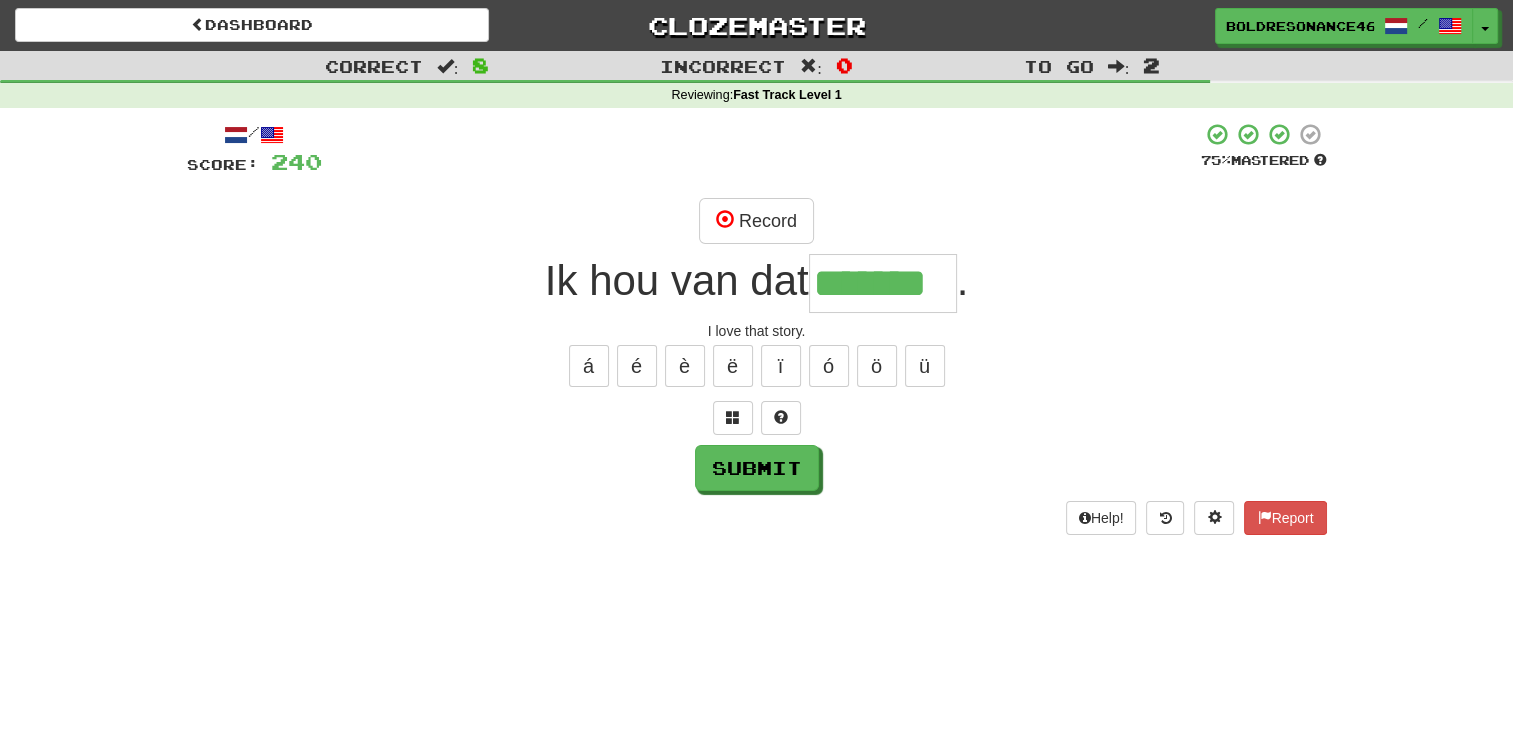 type on "*******" 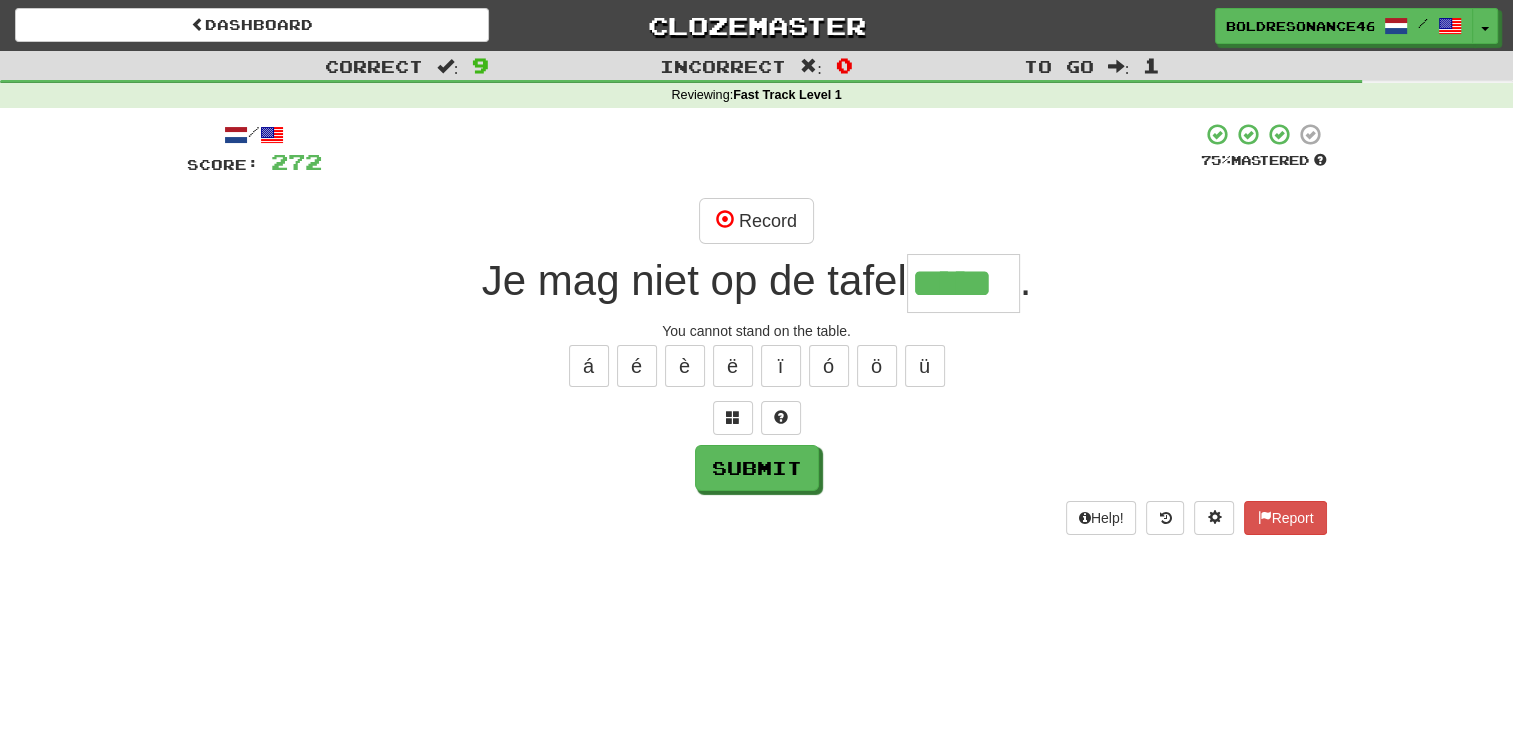 type on "*****" 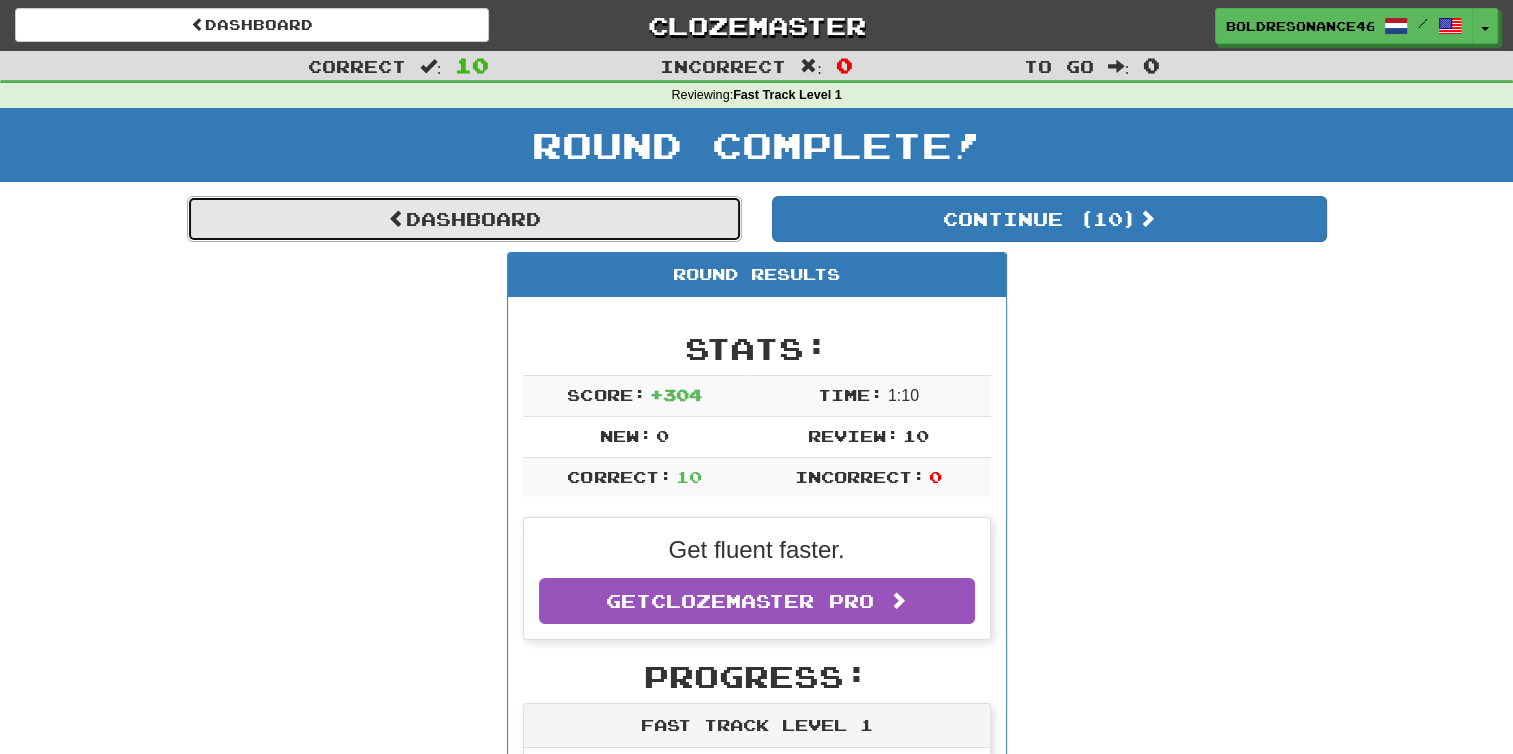 click on "Dashboard" at bounding box center [464, 219] 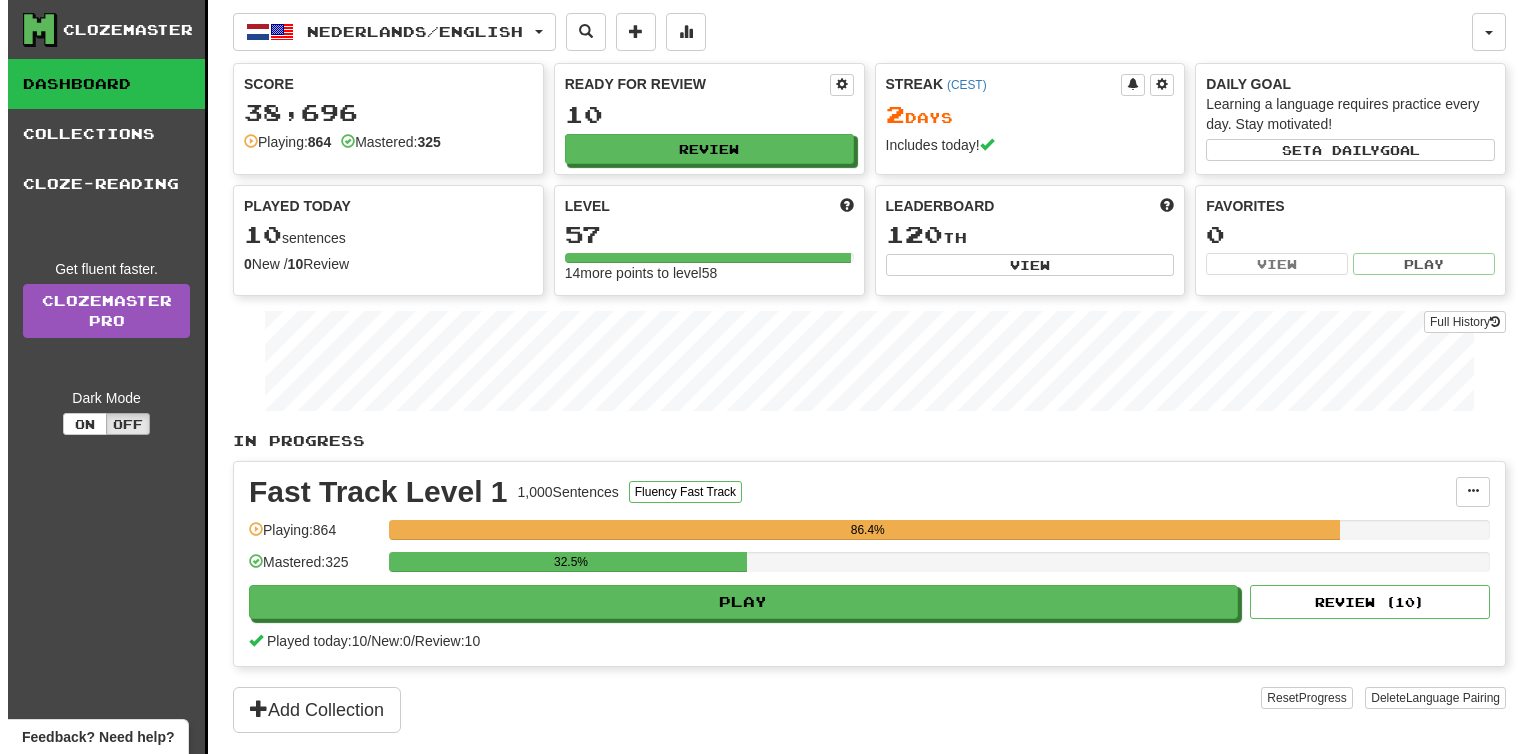 scroll, scrollTop: 0, scrollLeft: 0, axis: both 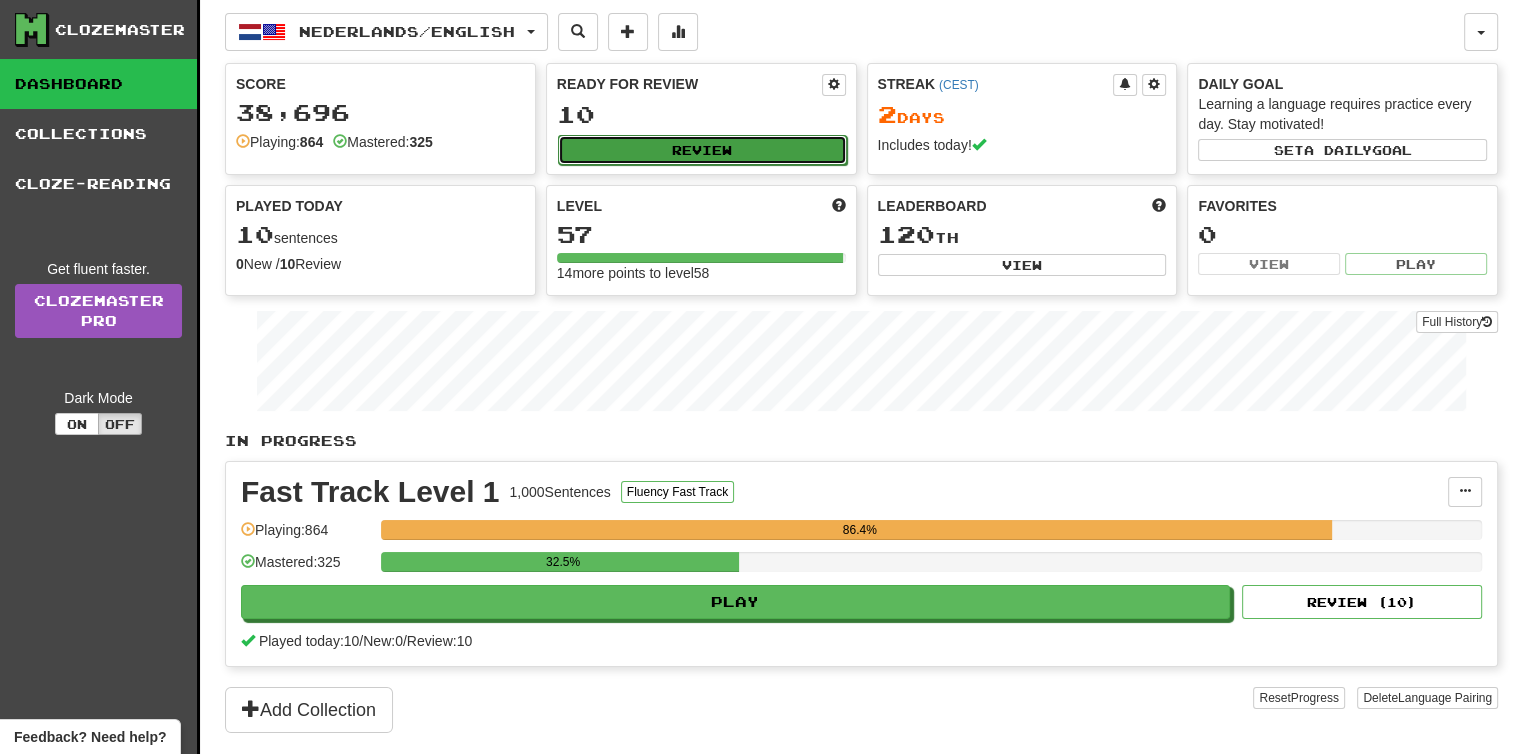 click on "Review" at bounding box center [702, 150] 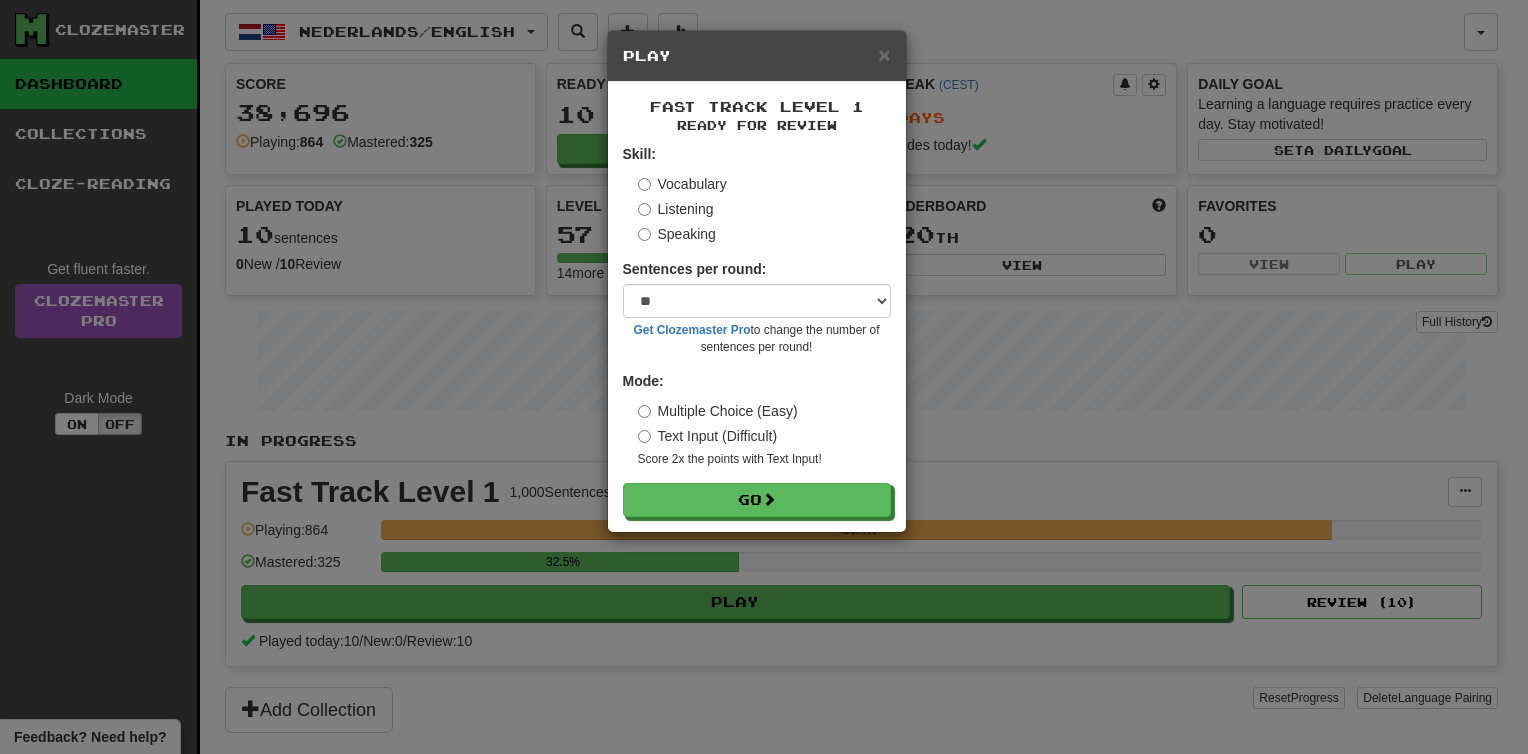 click on "Listening" at bounding box center (676, 209) 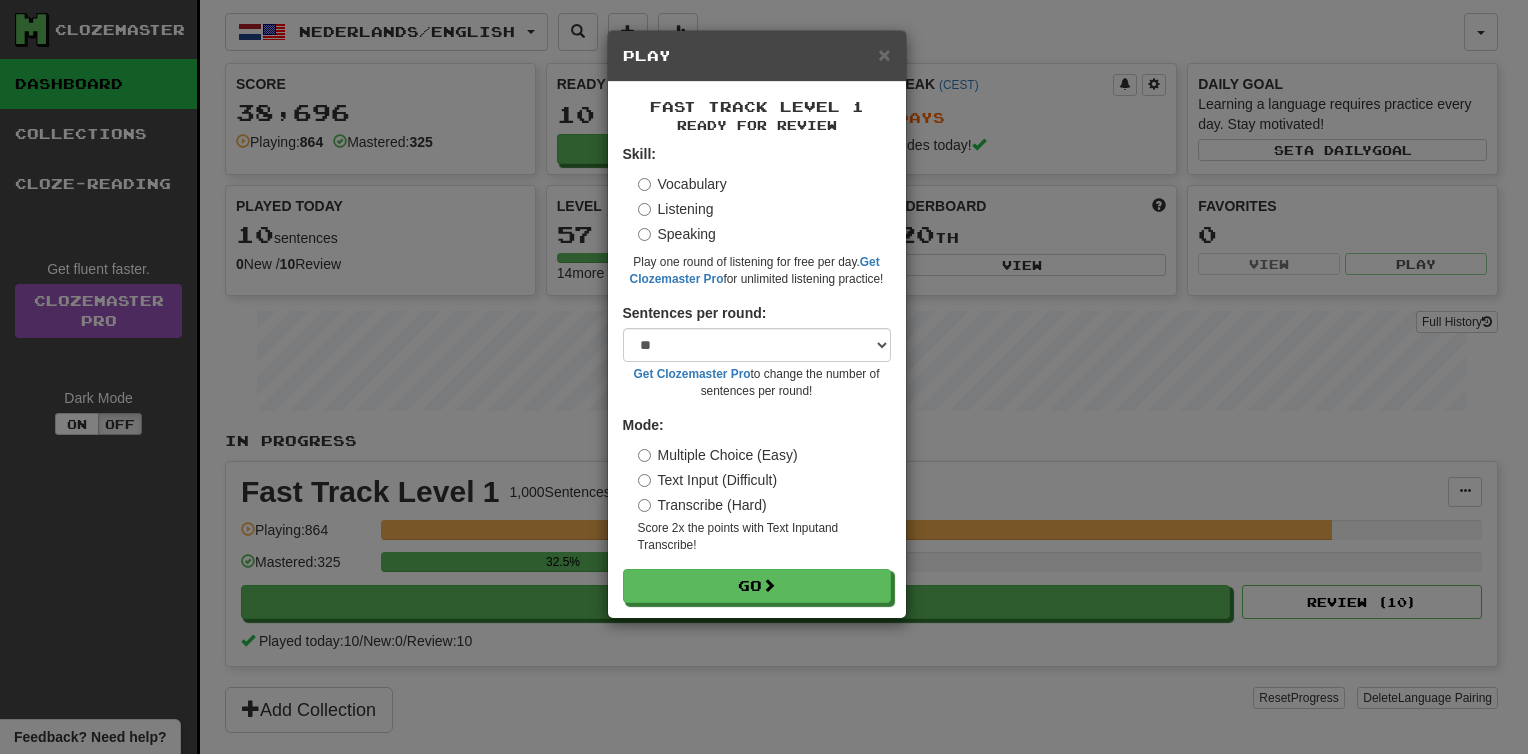 click on "Transcribe (Hard)" at bounding box center [702, 505] 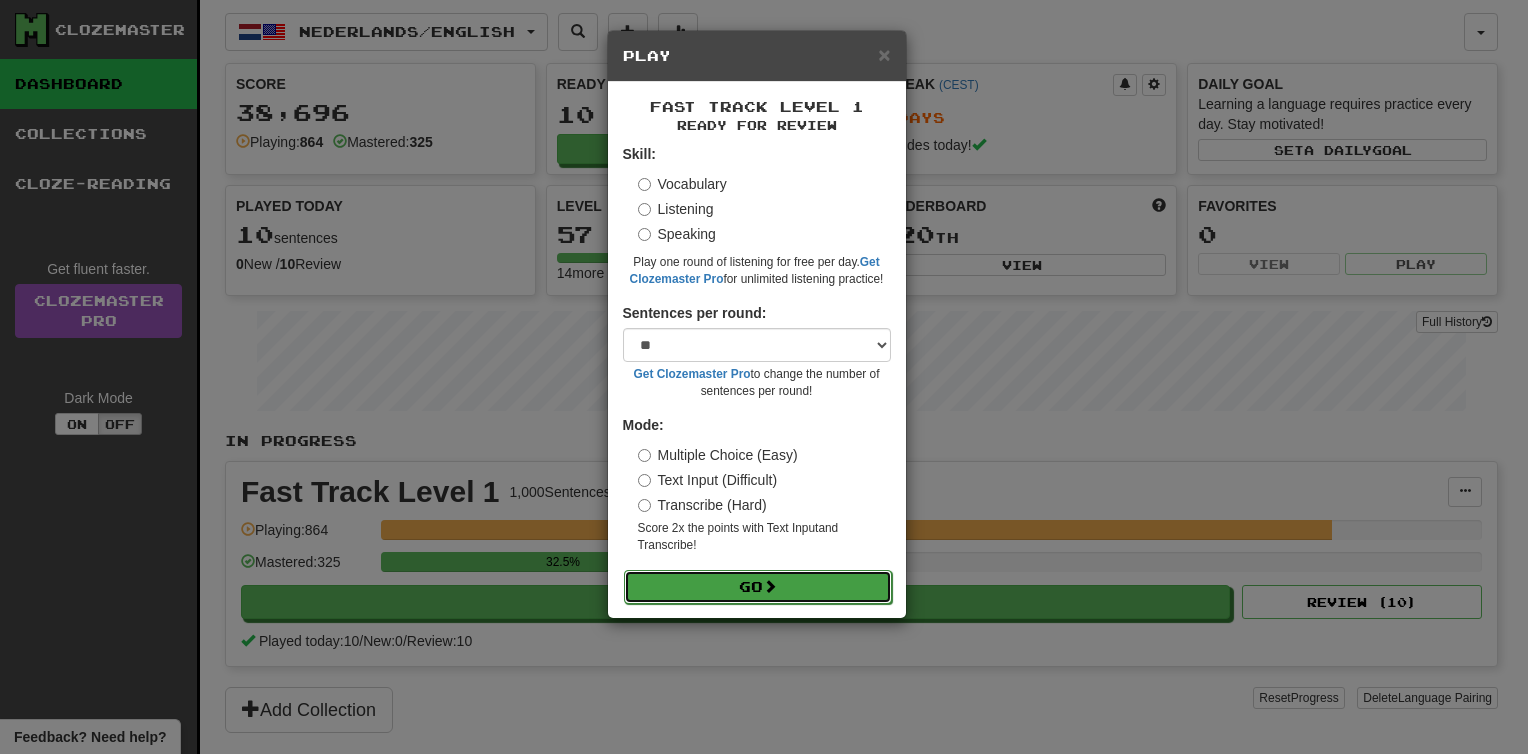 click on "Go" at bounding box center (758, 587) 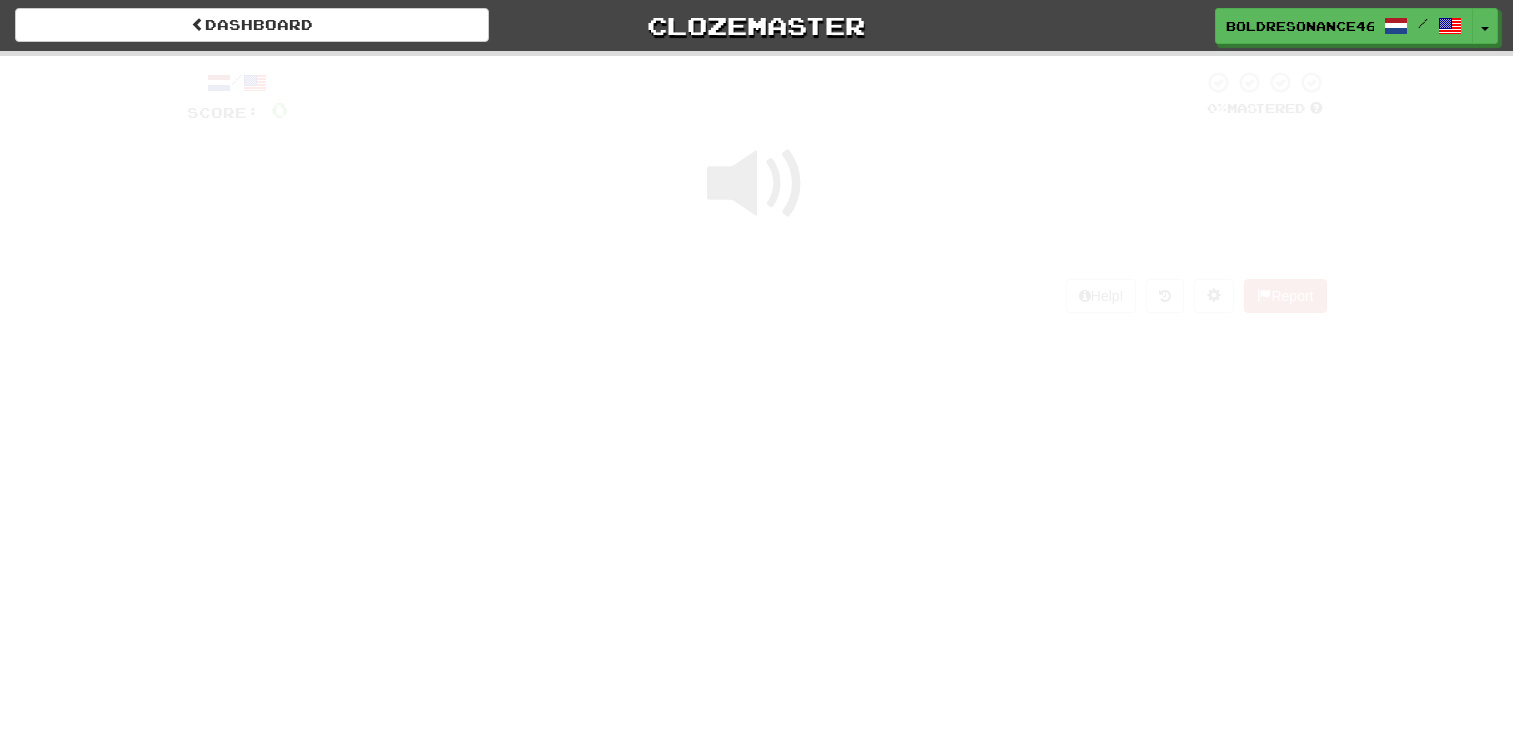 scroll, scrollTop: 0, scrollLeft: 0, axis: both 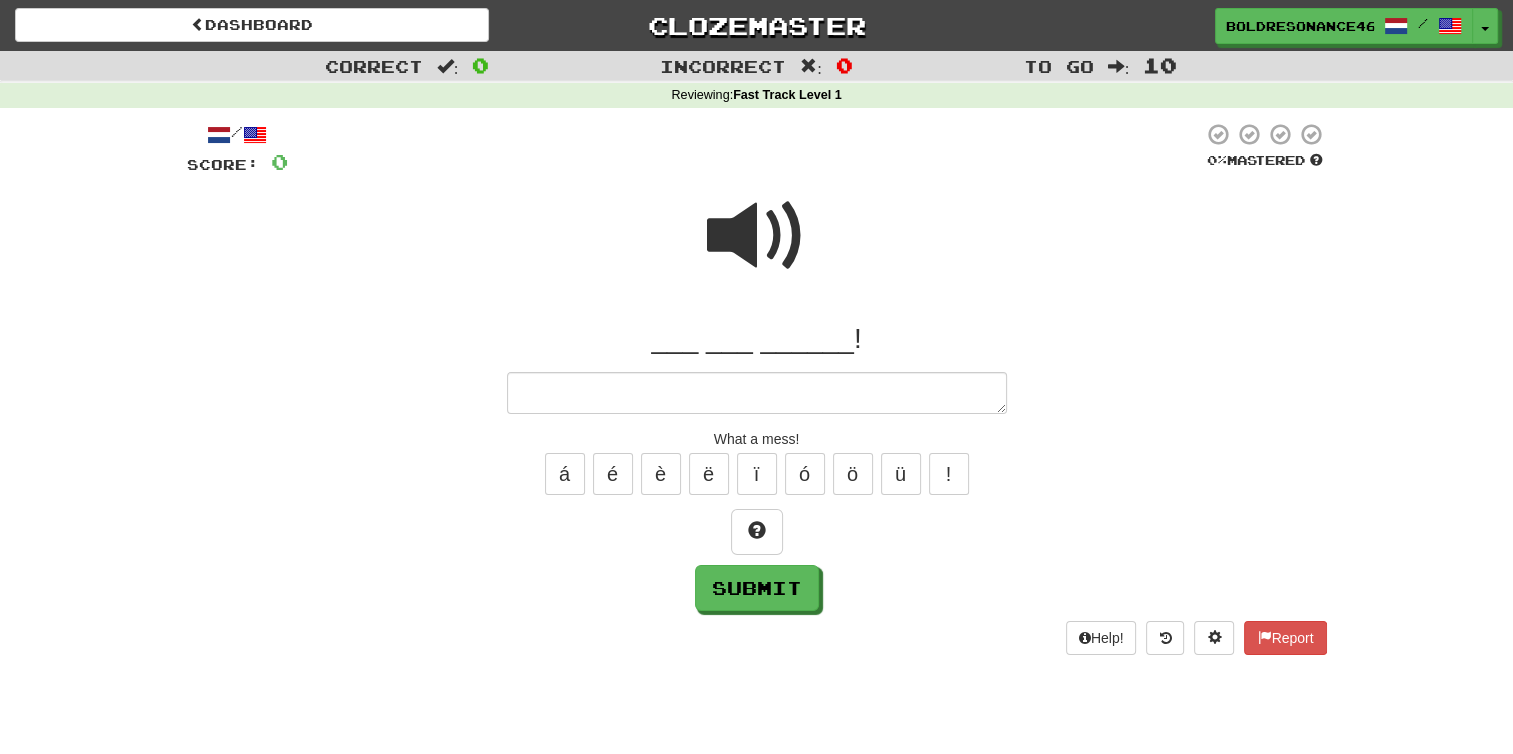 type on "*" 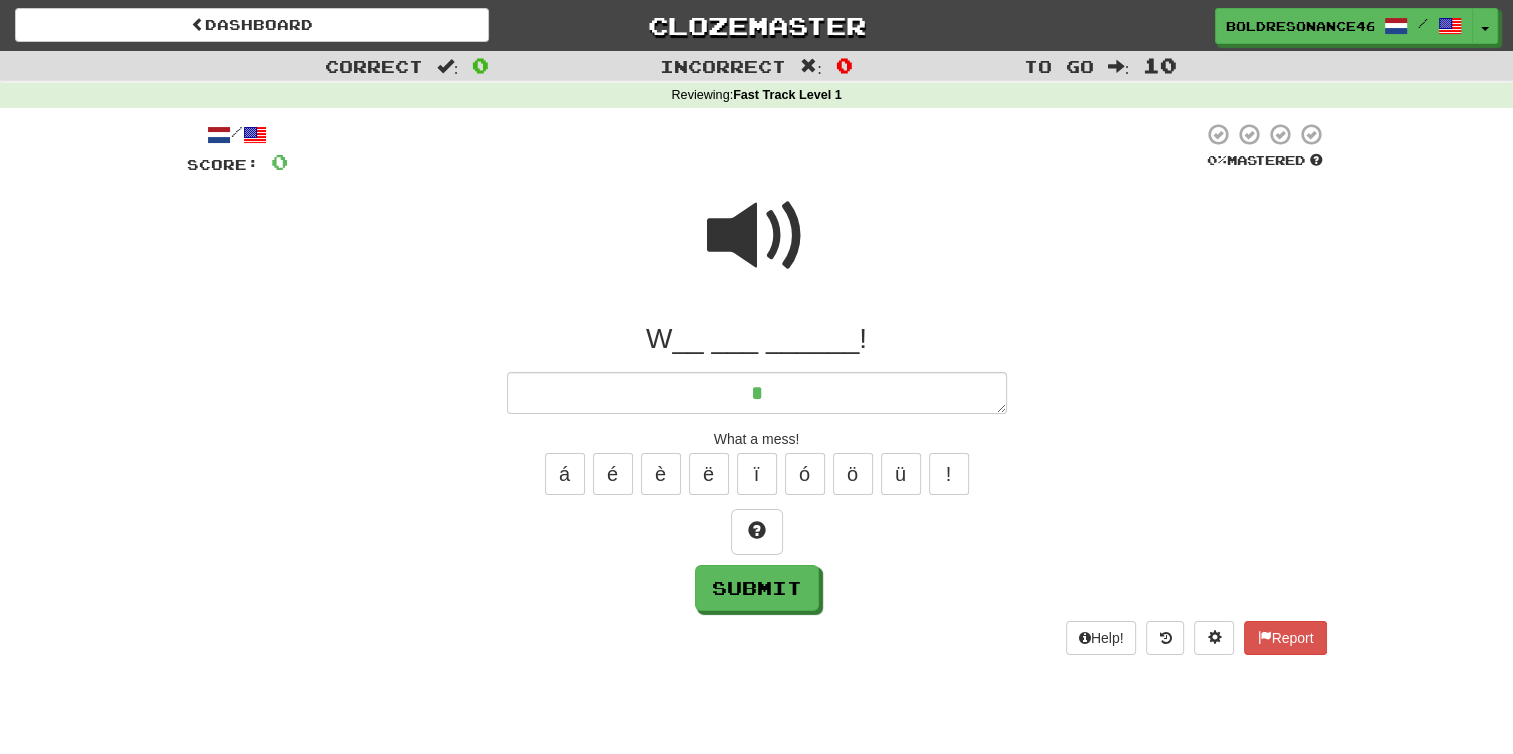 type on "*" 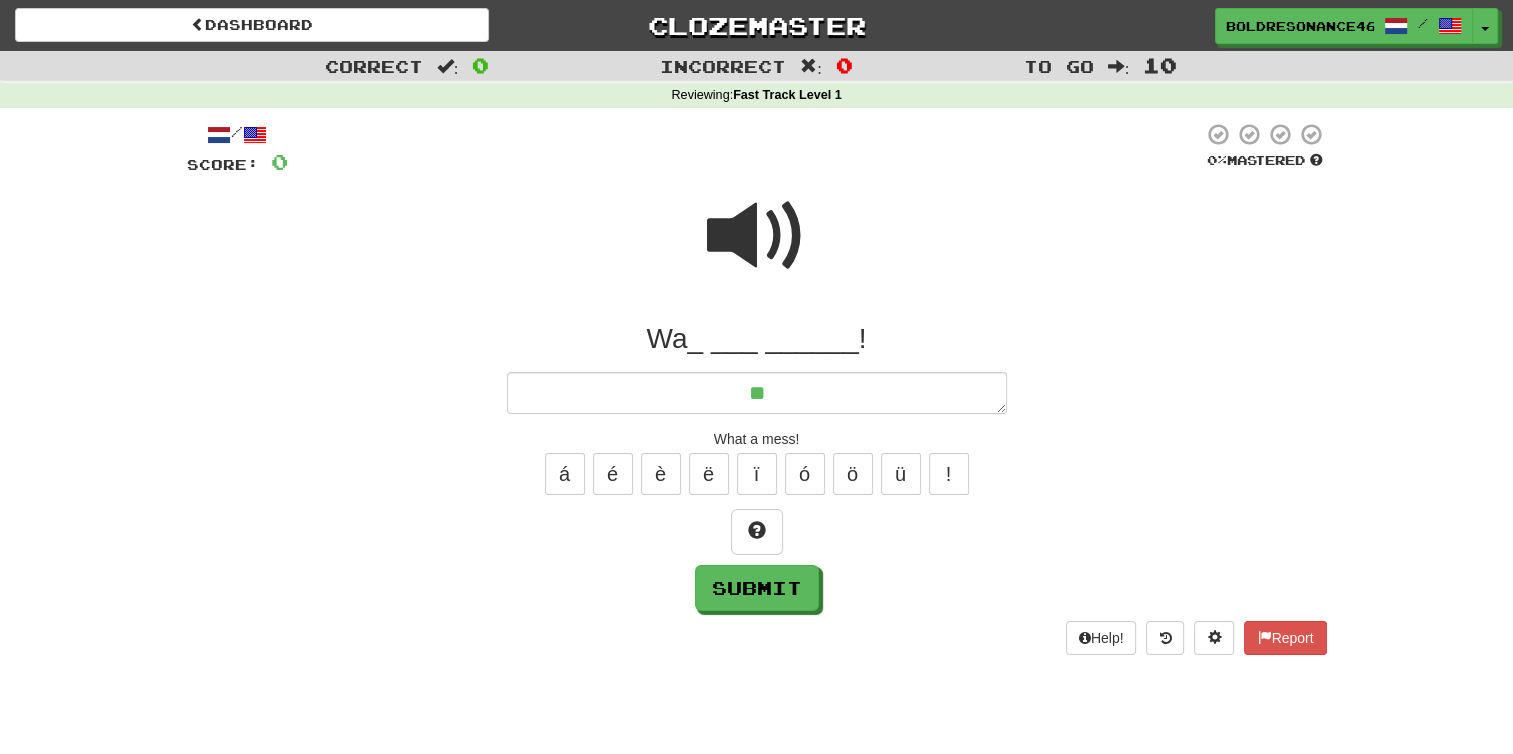 type on "*" 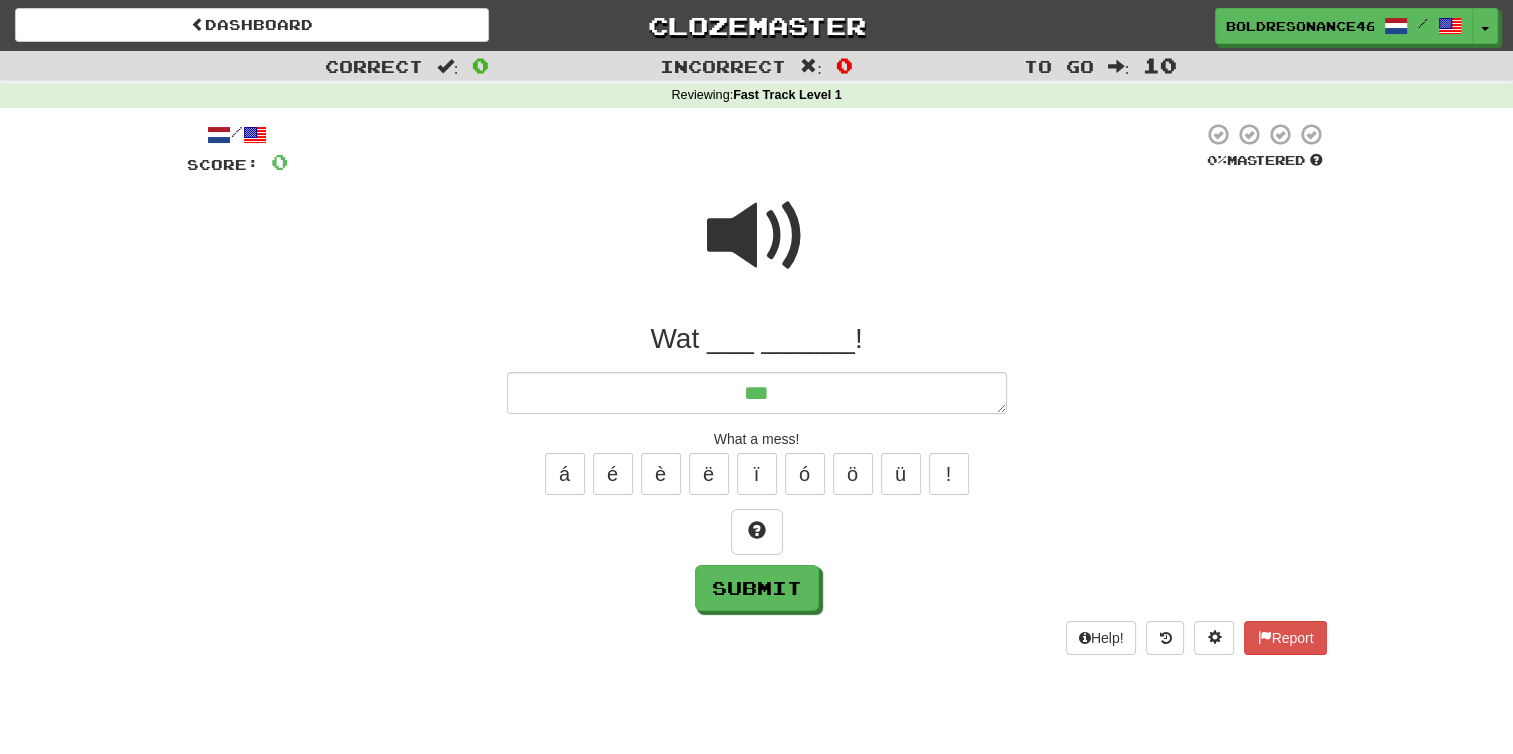 type on "*" 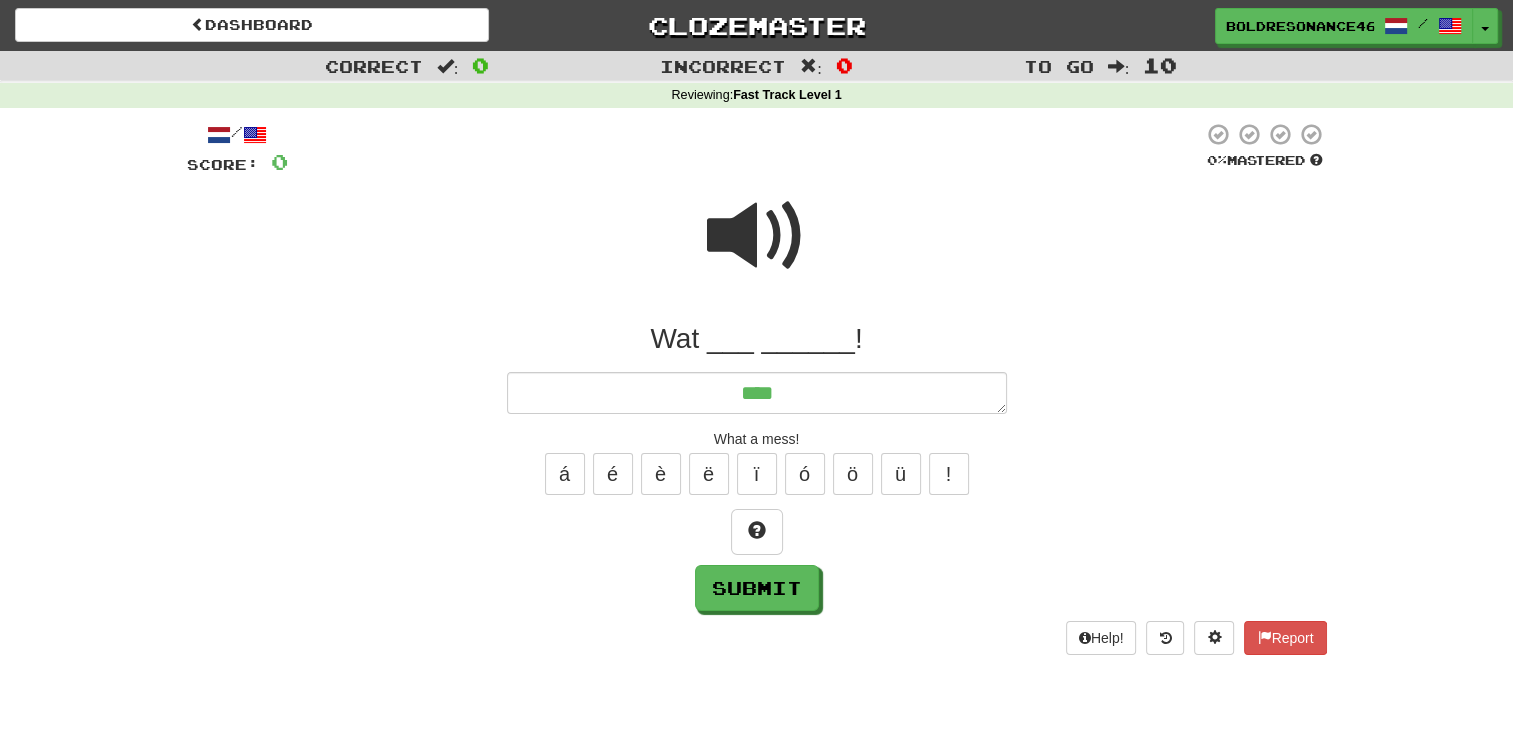 type on "*" 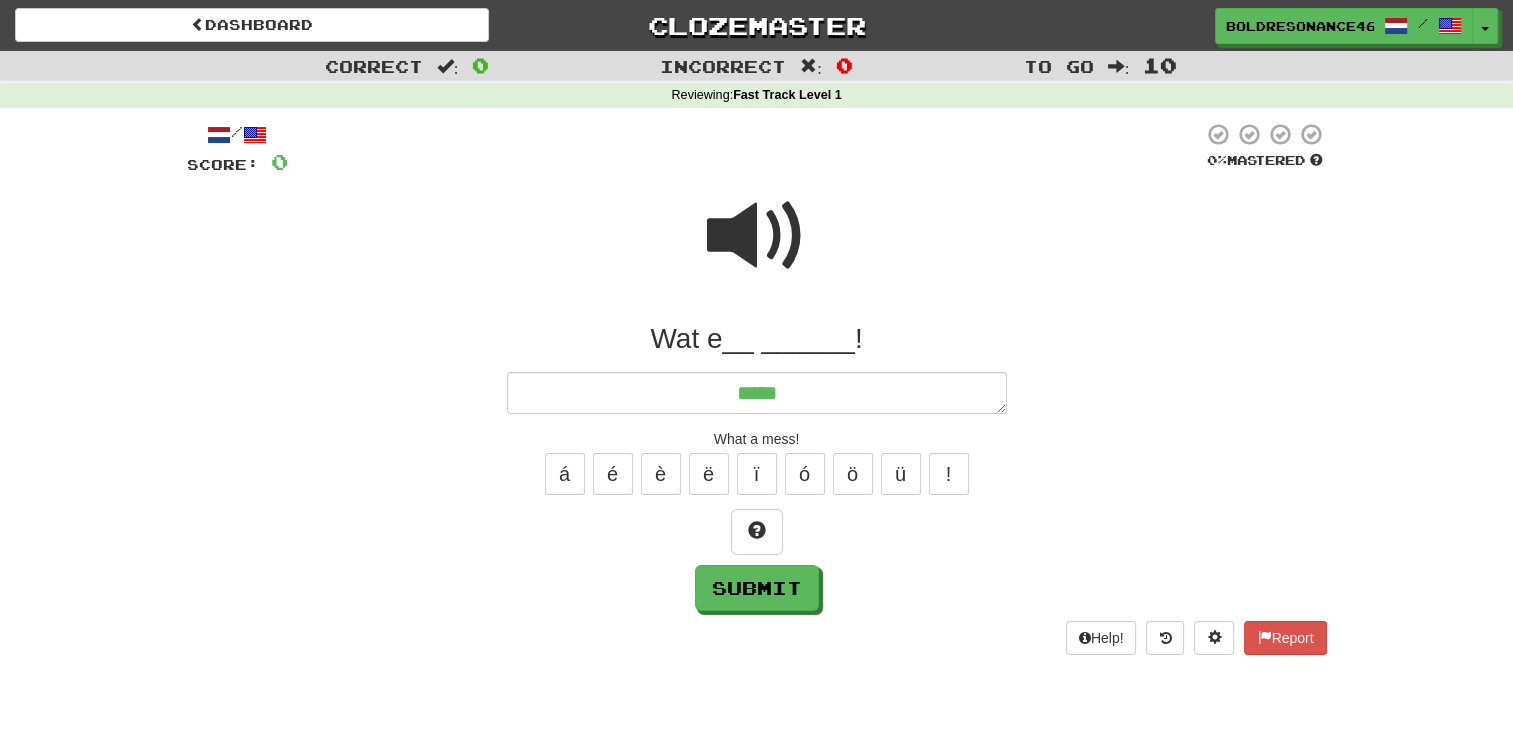 type on "*" 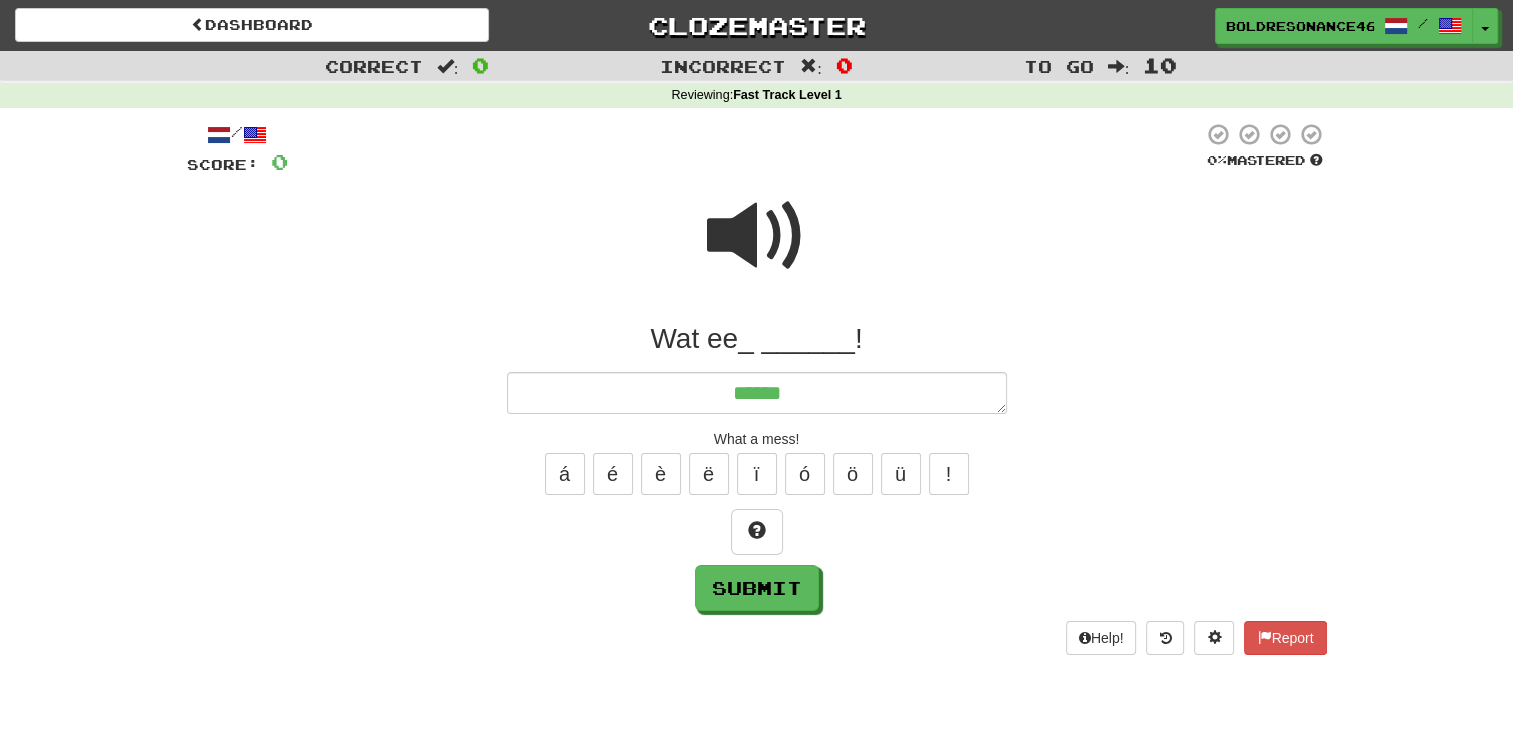 type on "*" 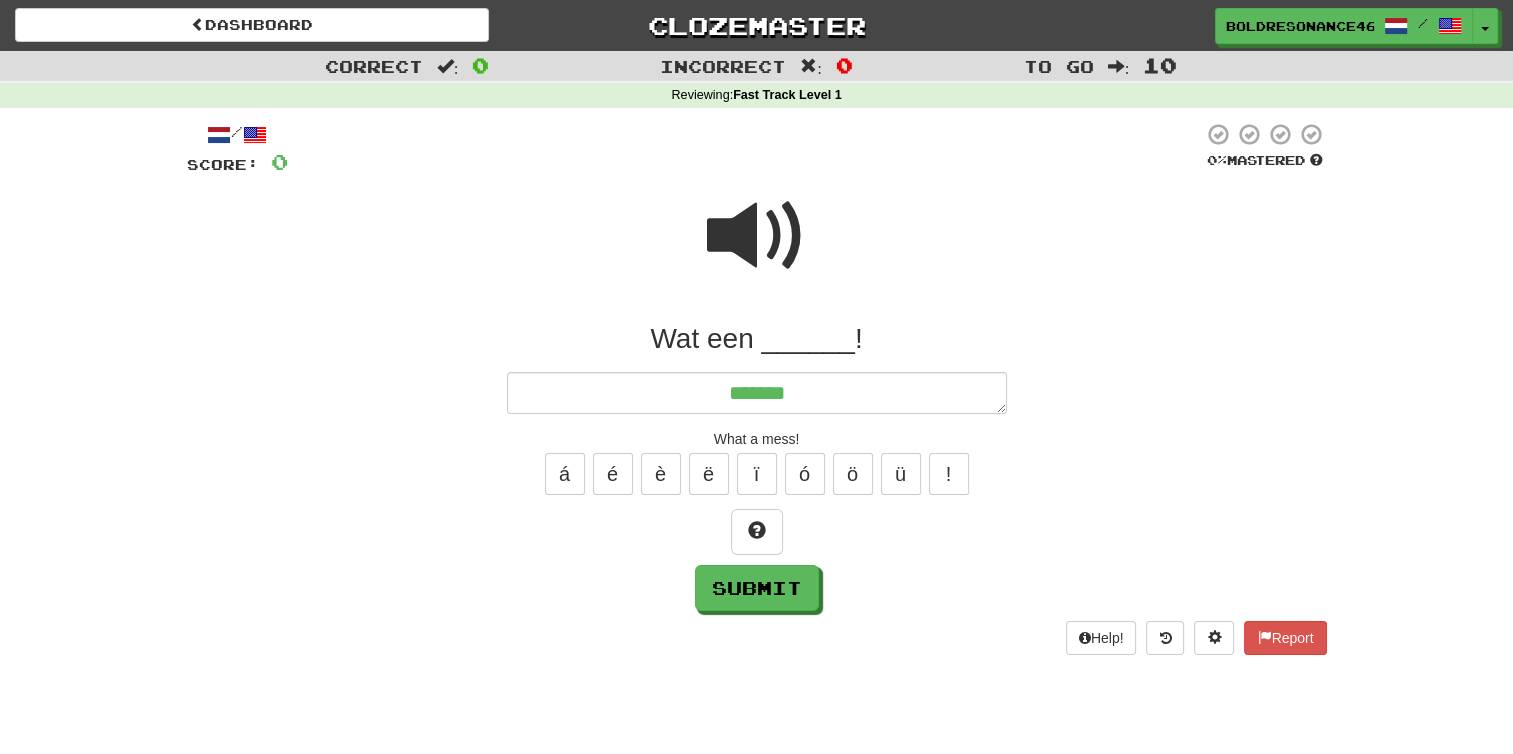 type on "*" 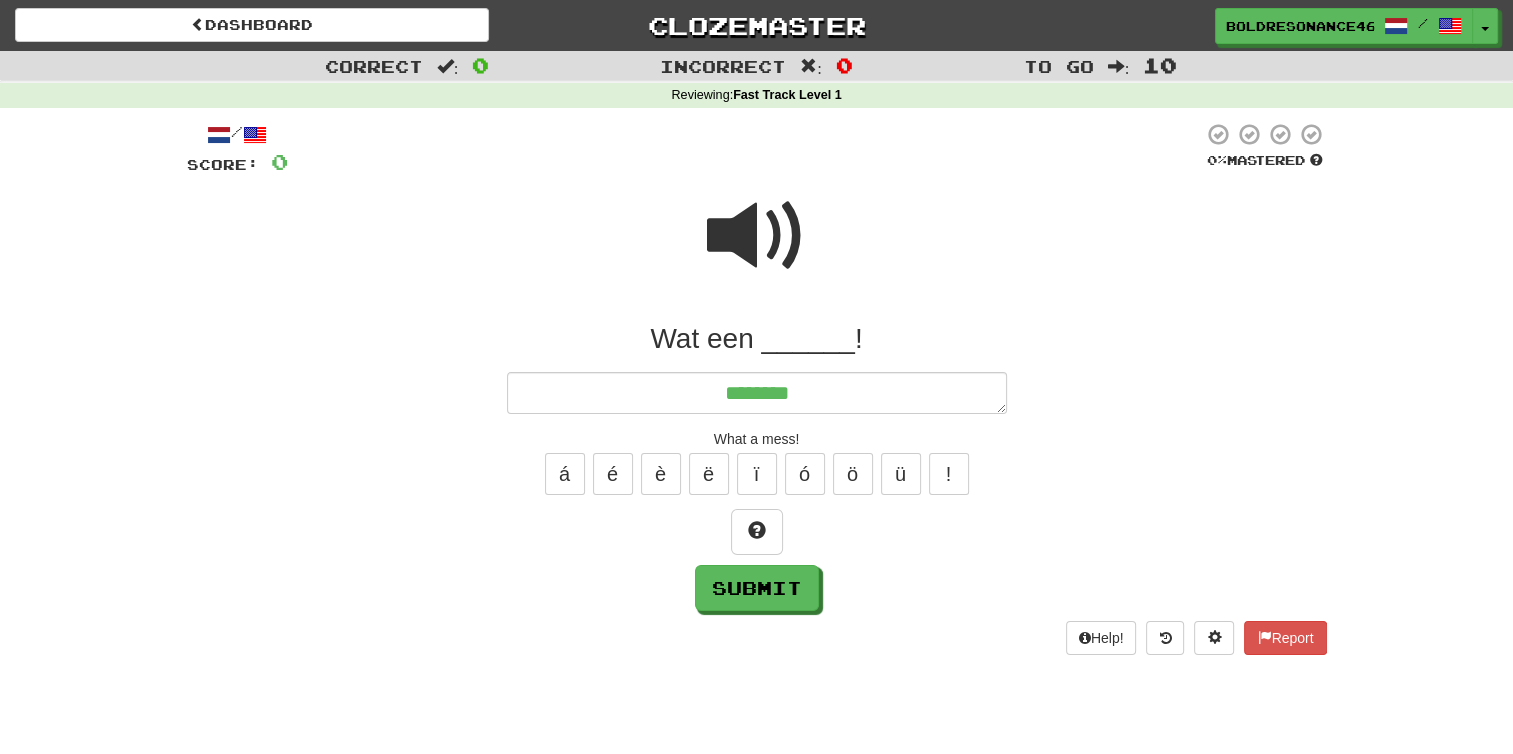 type on "*" 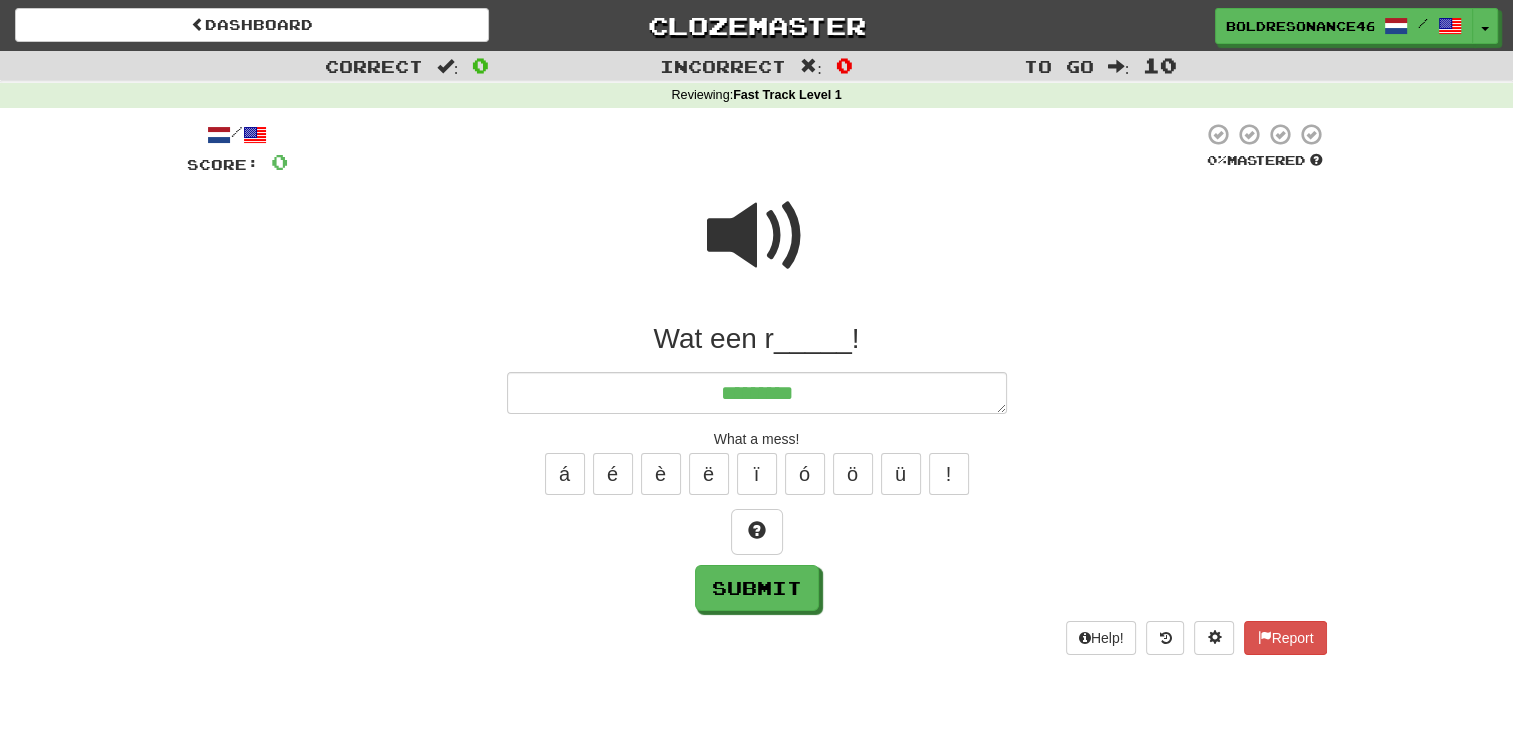 type on "*" 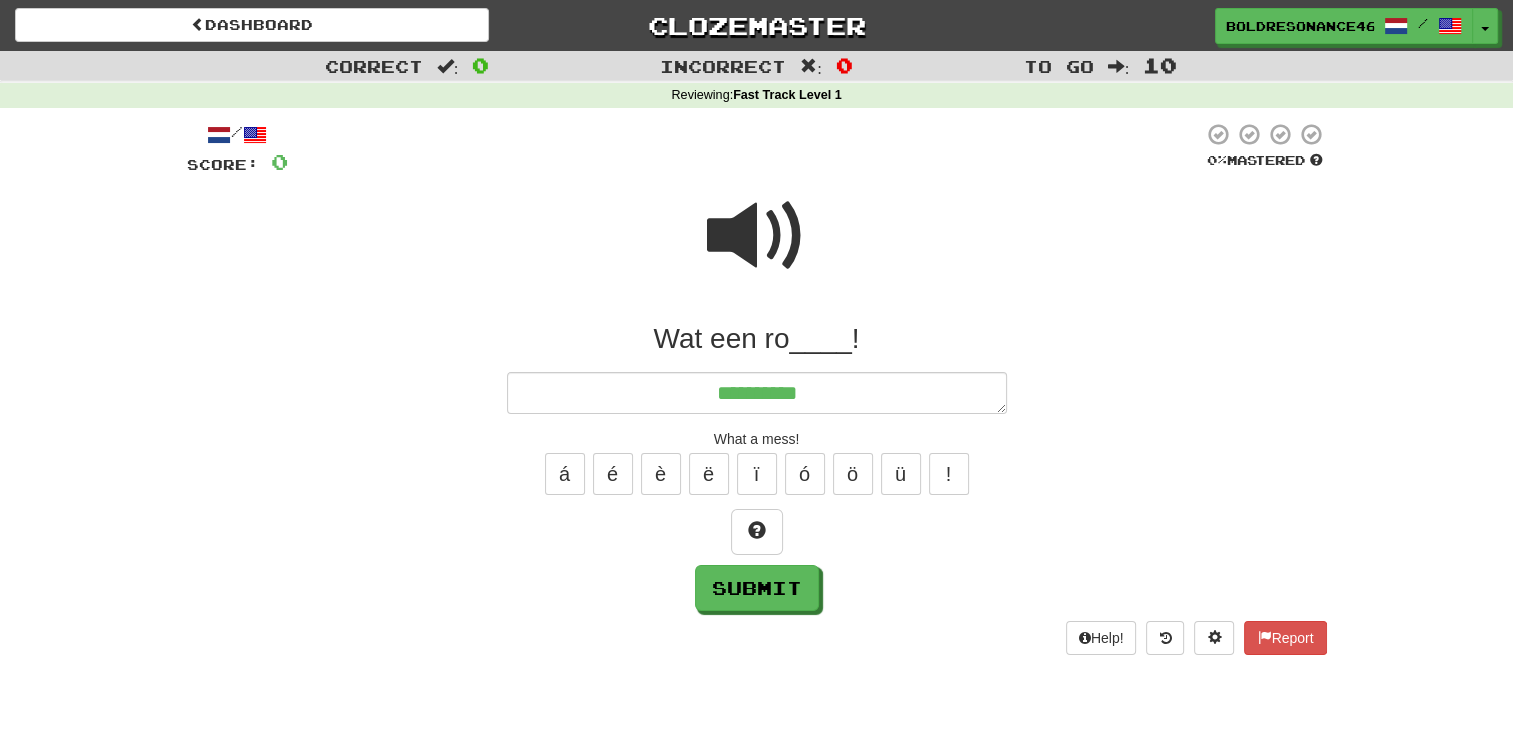 type on "*" 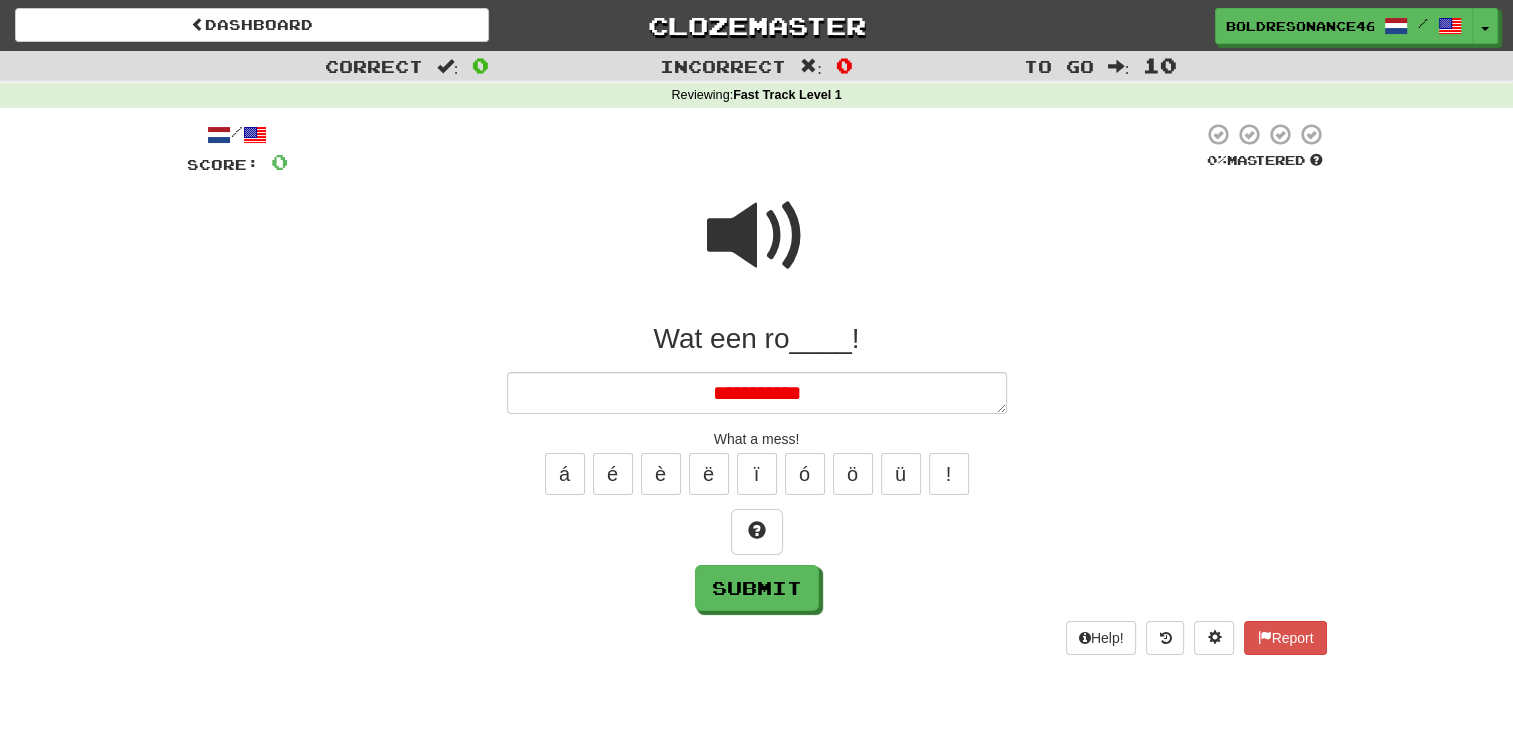type on "*" 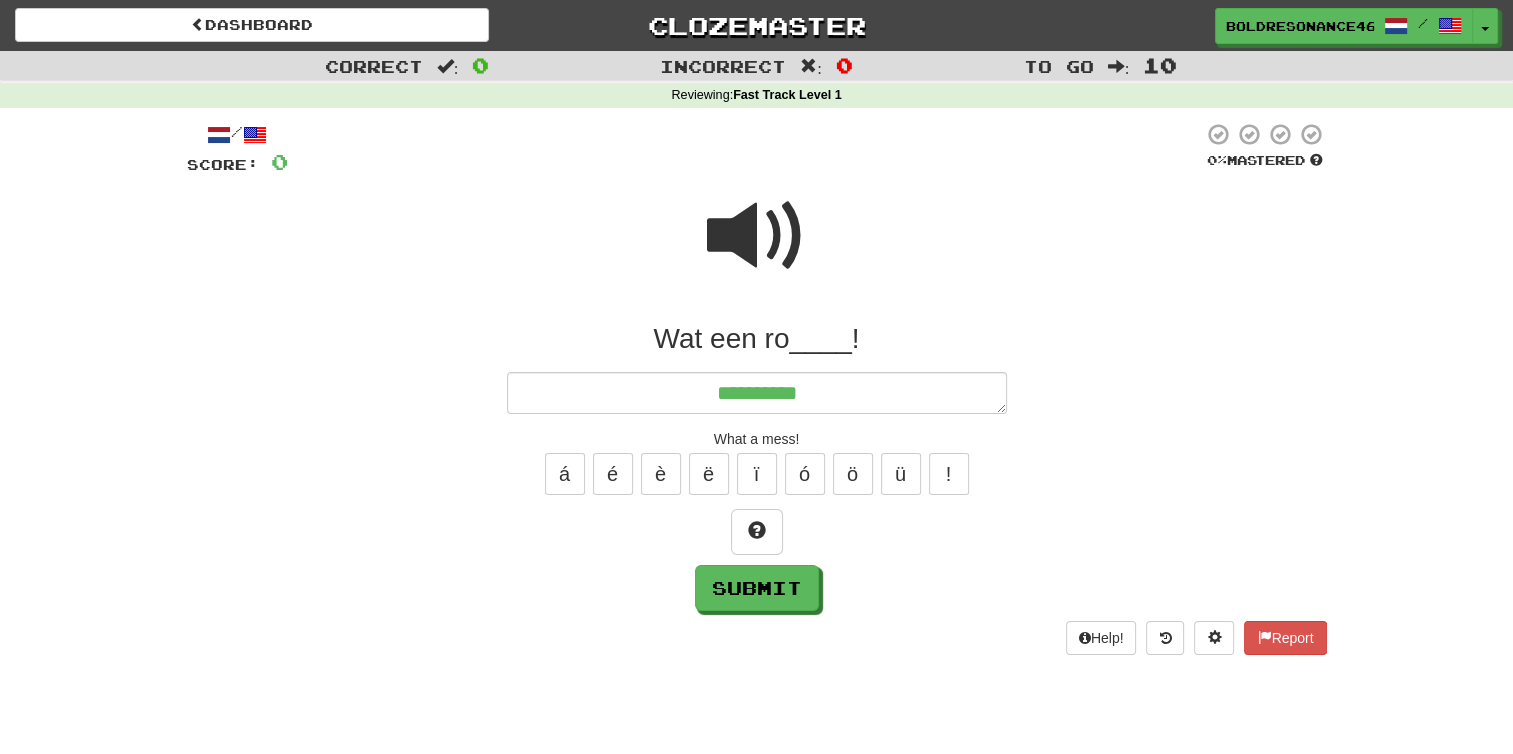 type on "*" 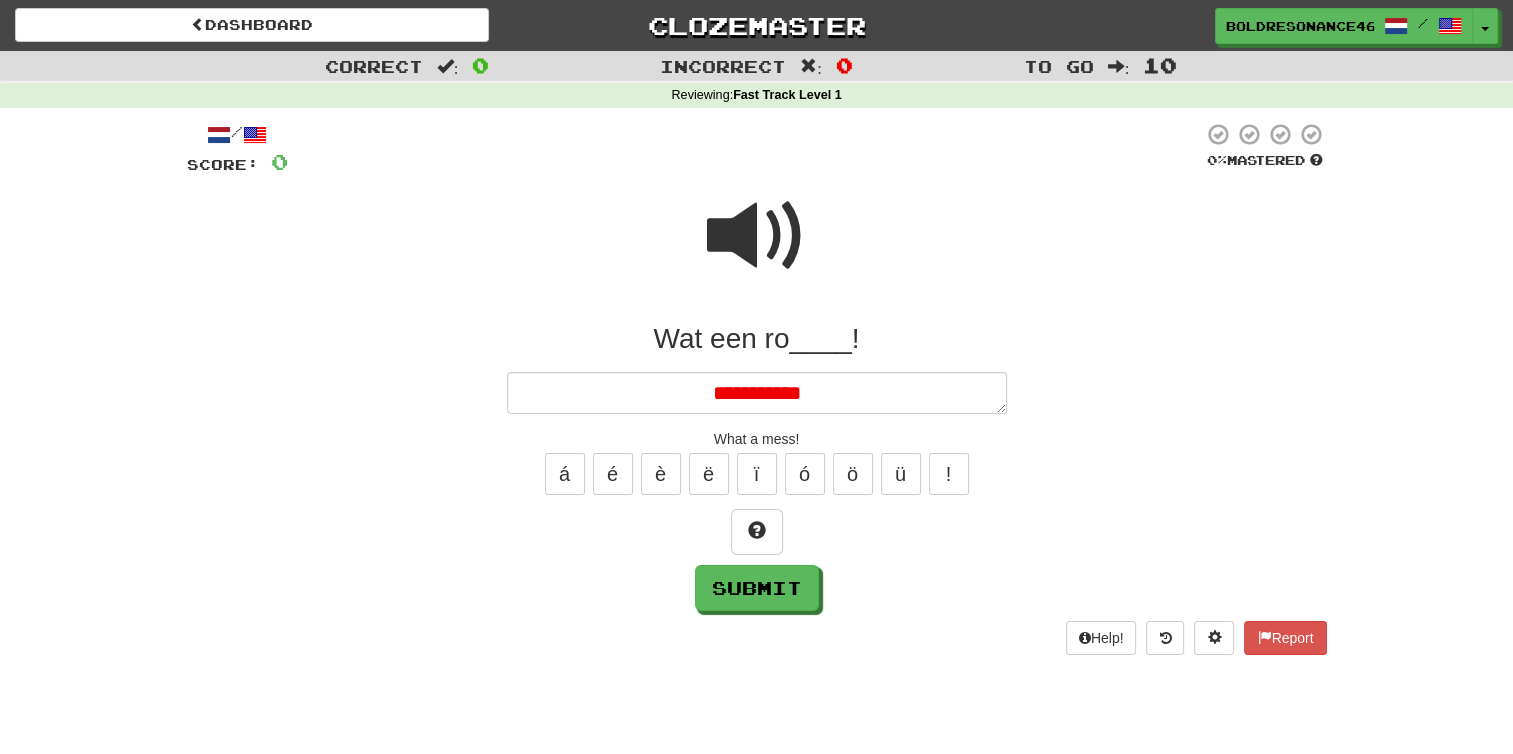 type on "*" 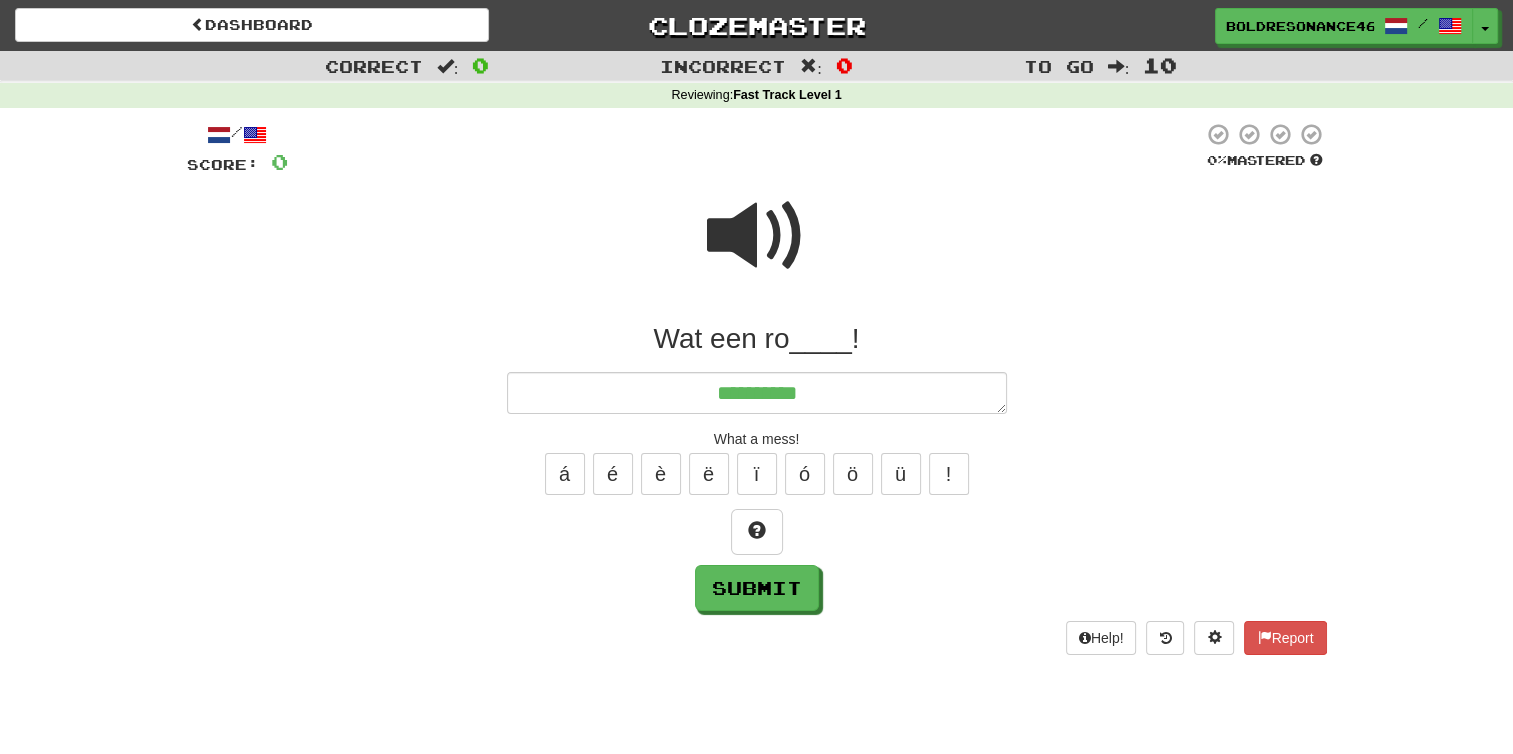 type on "*" 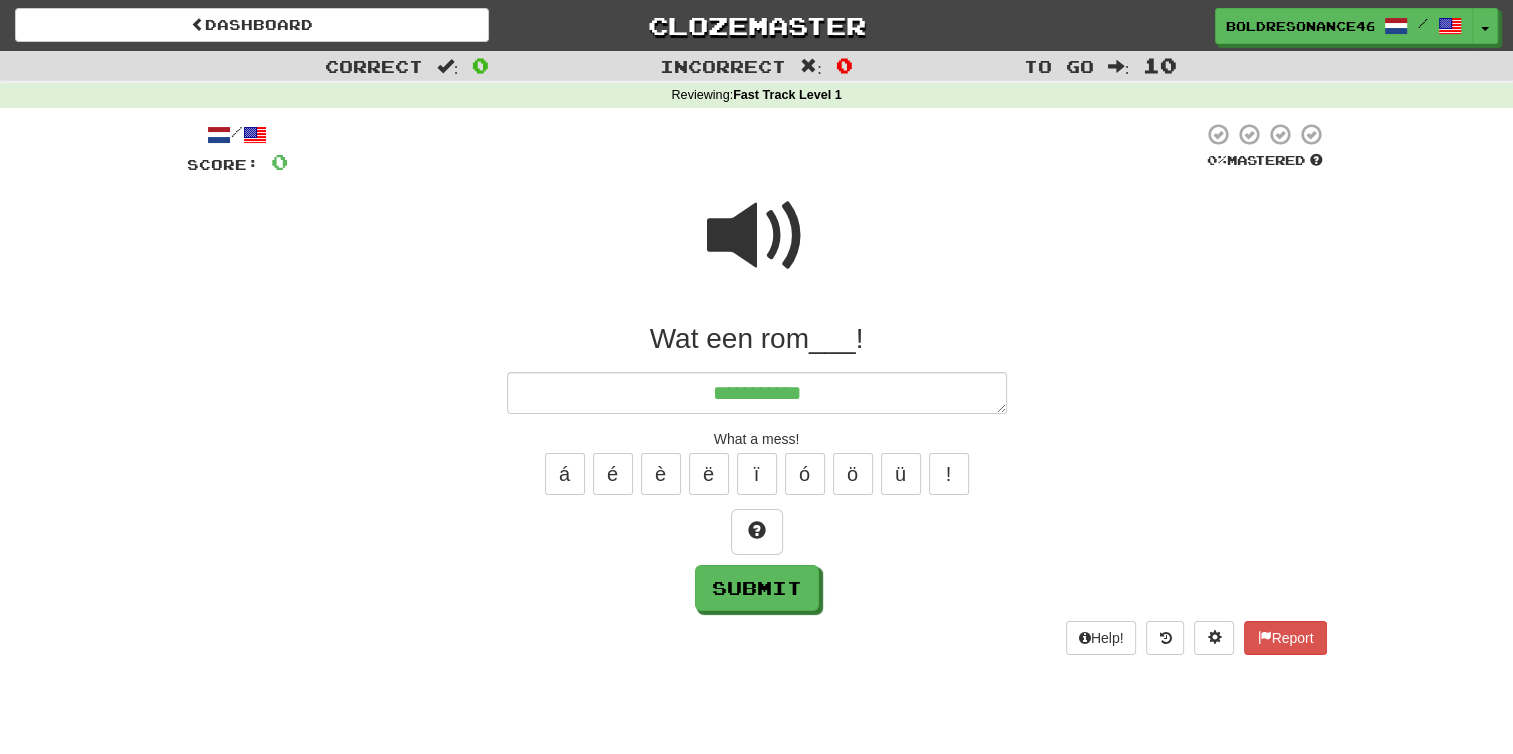 type on "*" 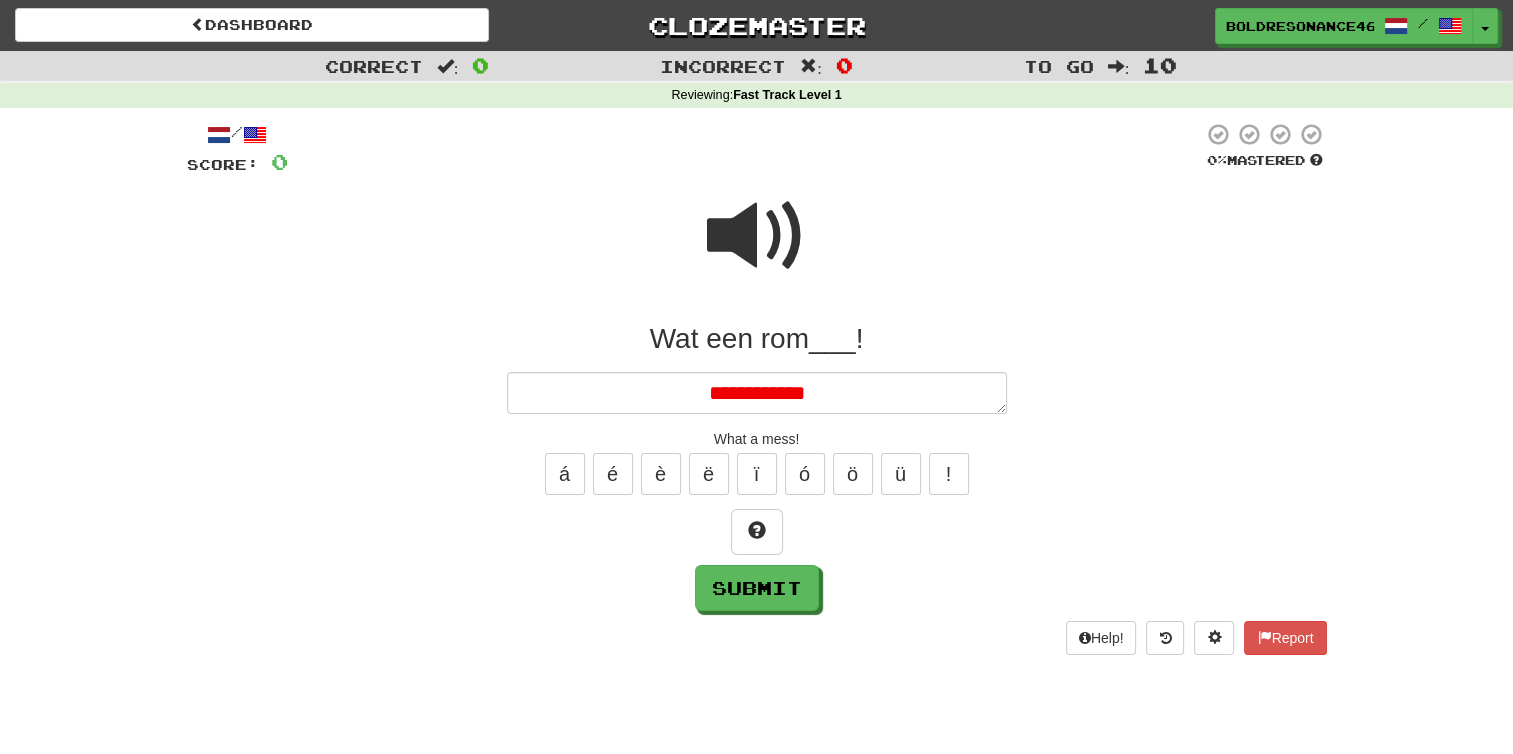 type on "*" 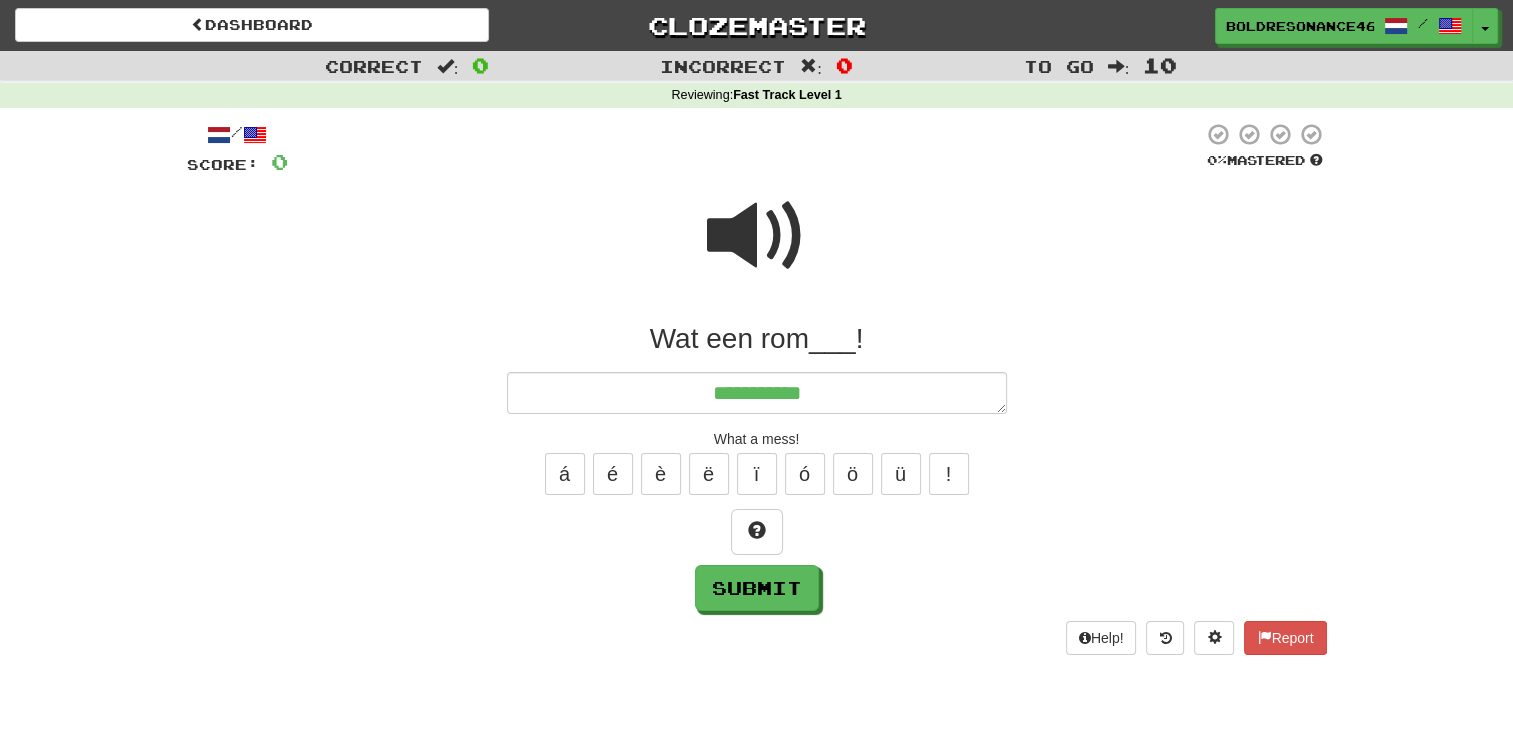 type on "*" 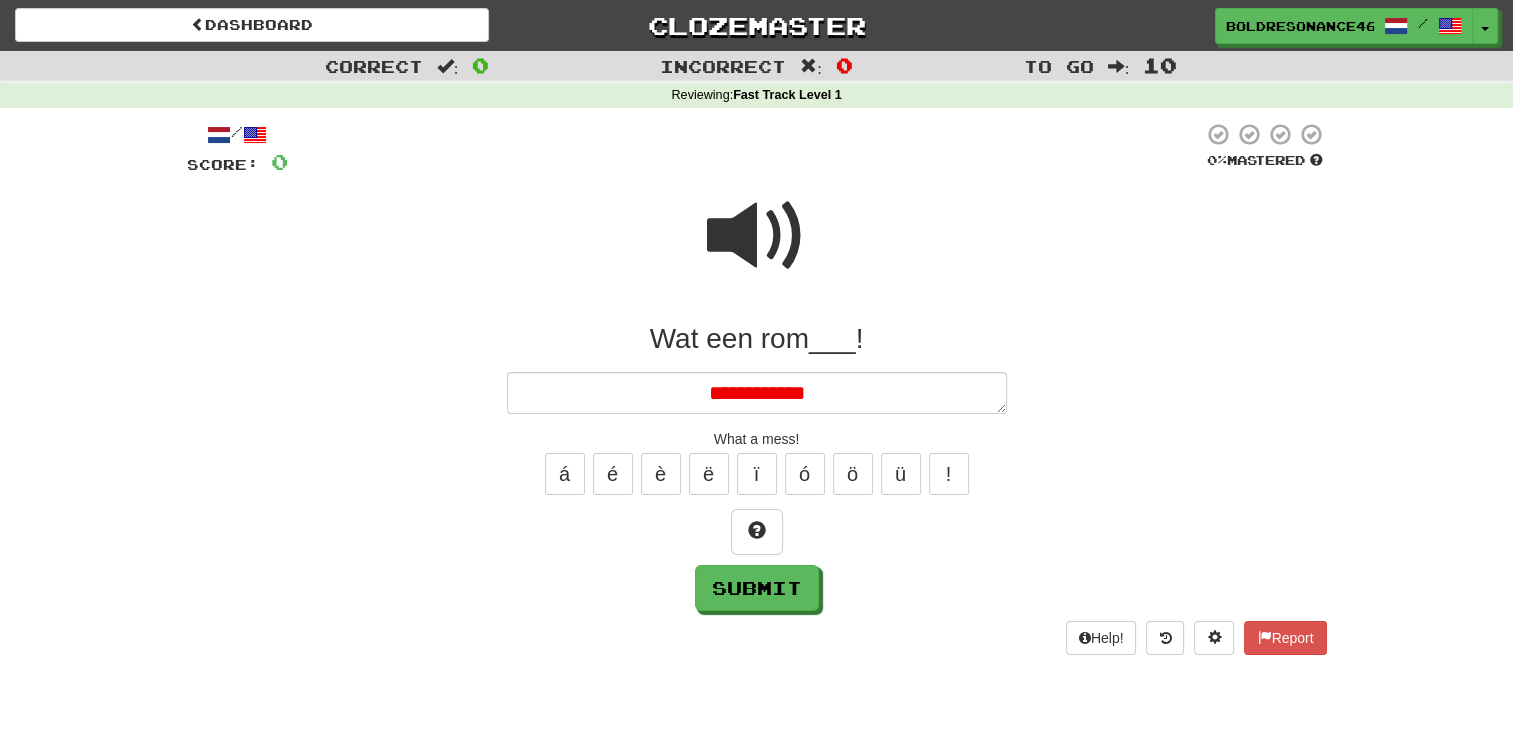 type on "*" 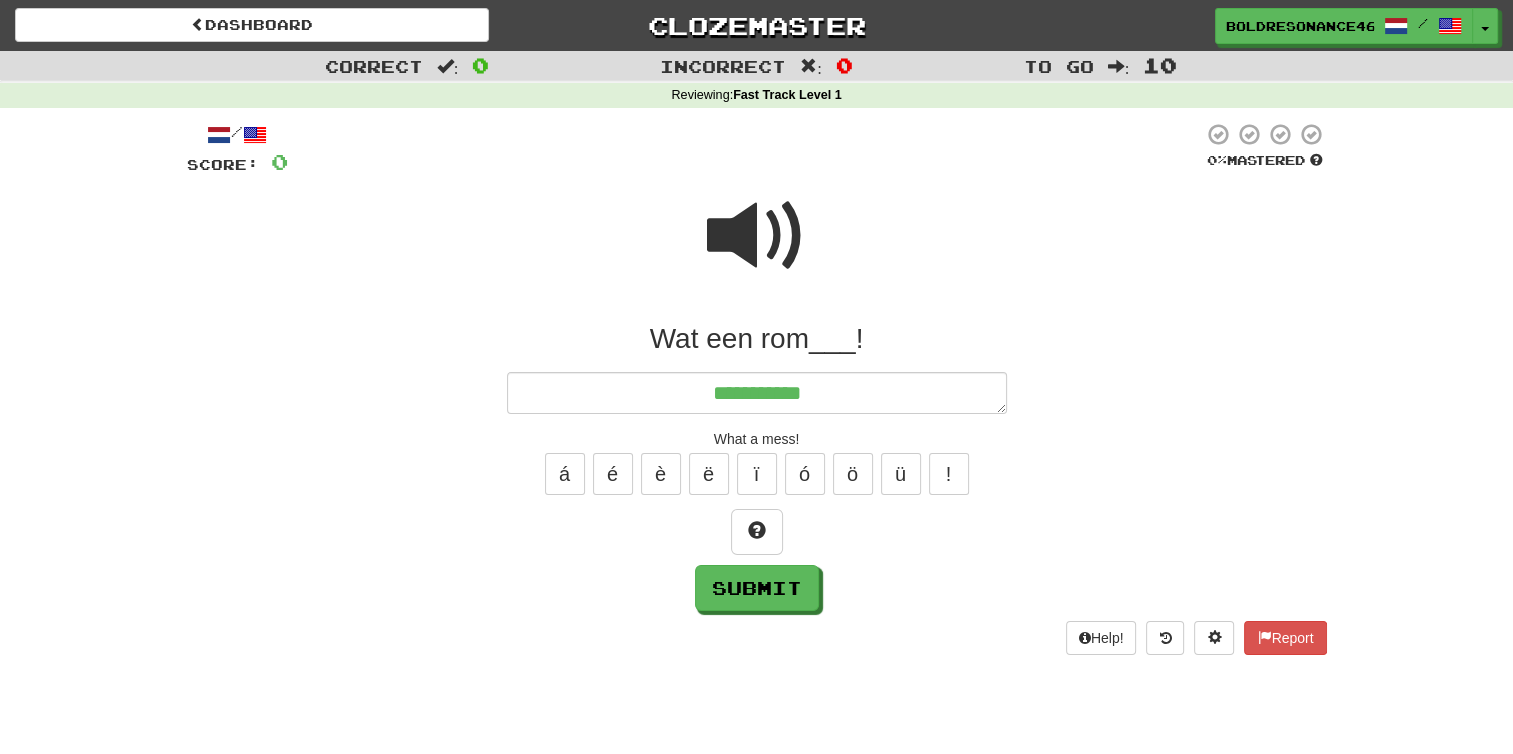 type on "*" 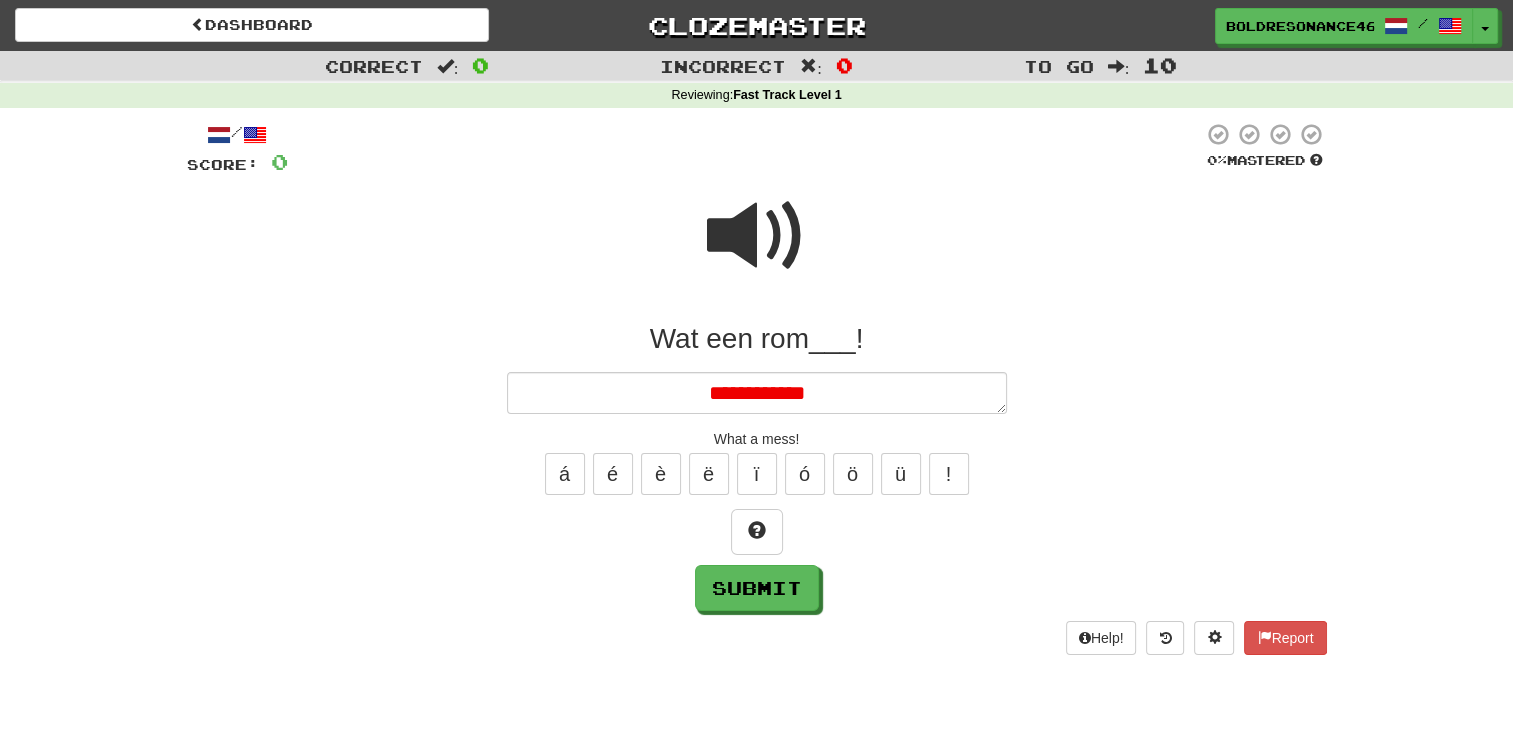 type on "*" 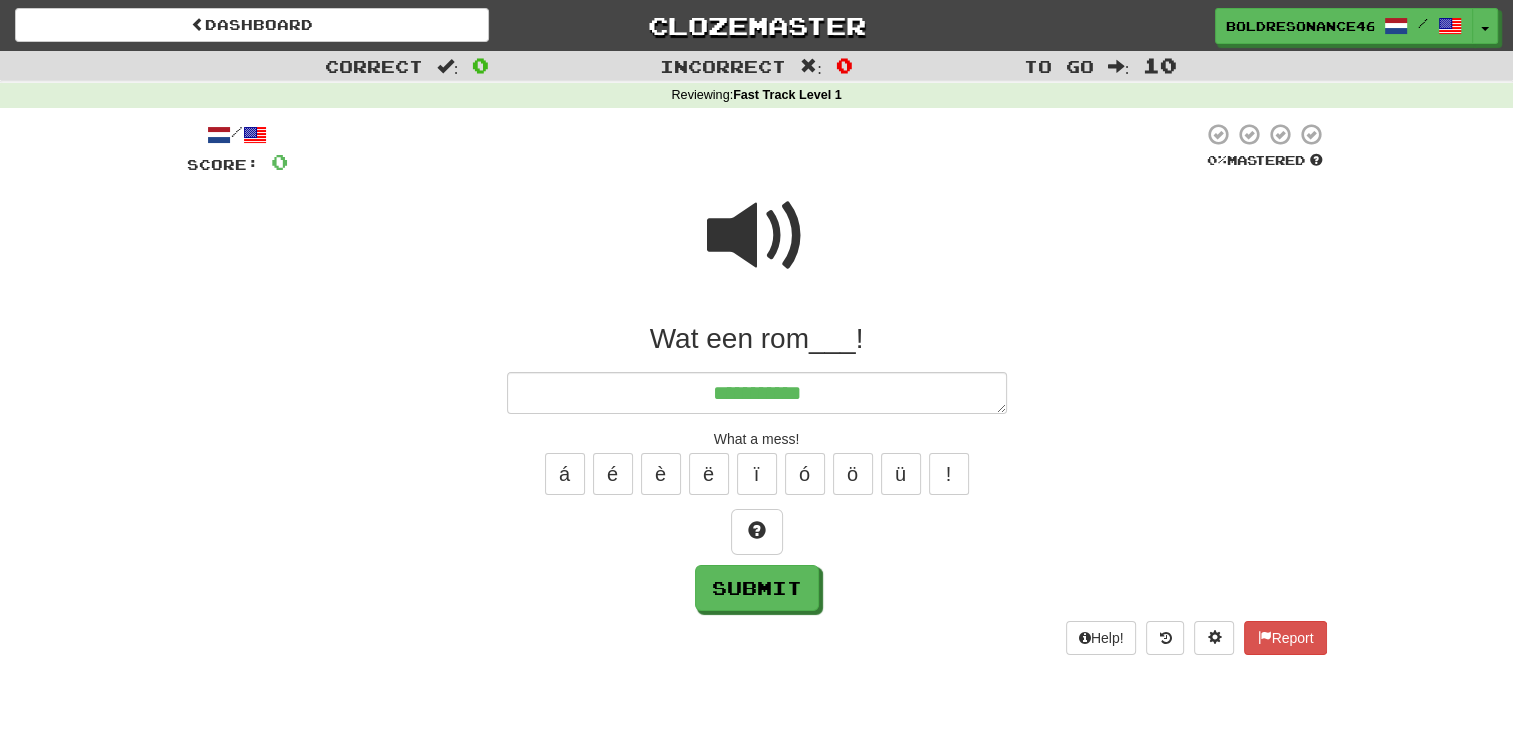 type on "*" 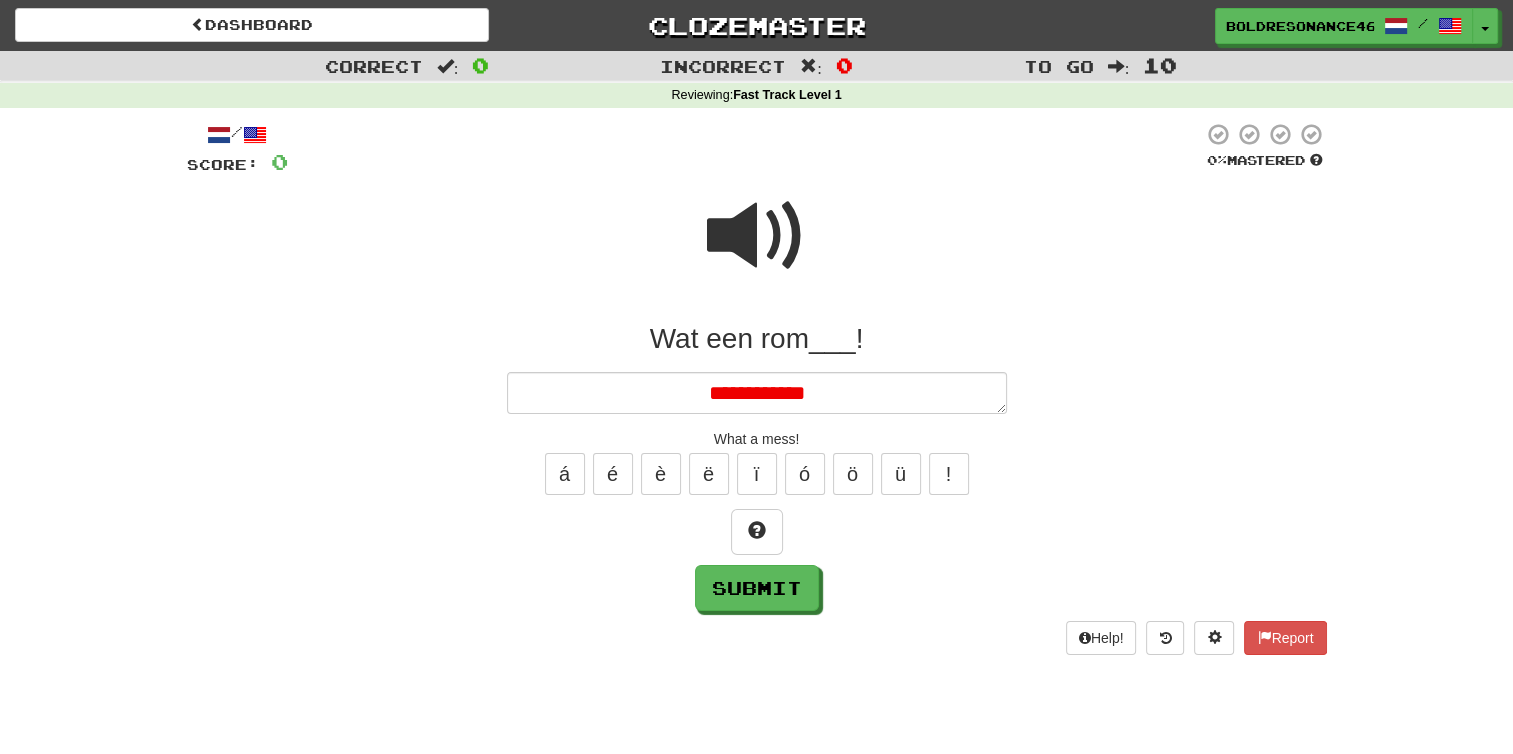 type on "*" 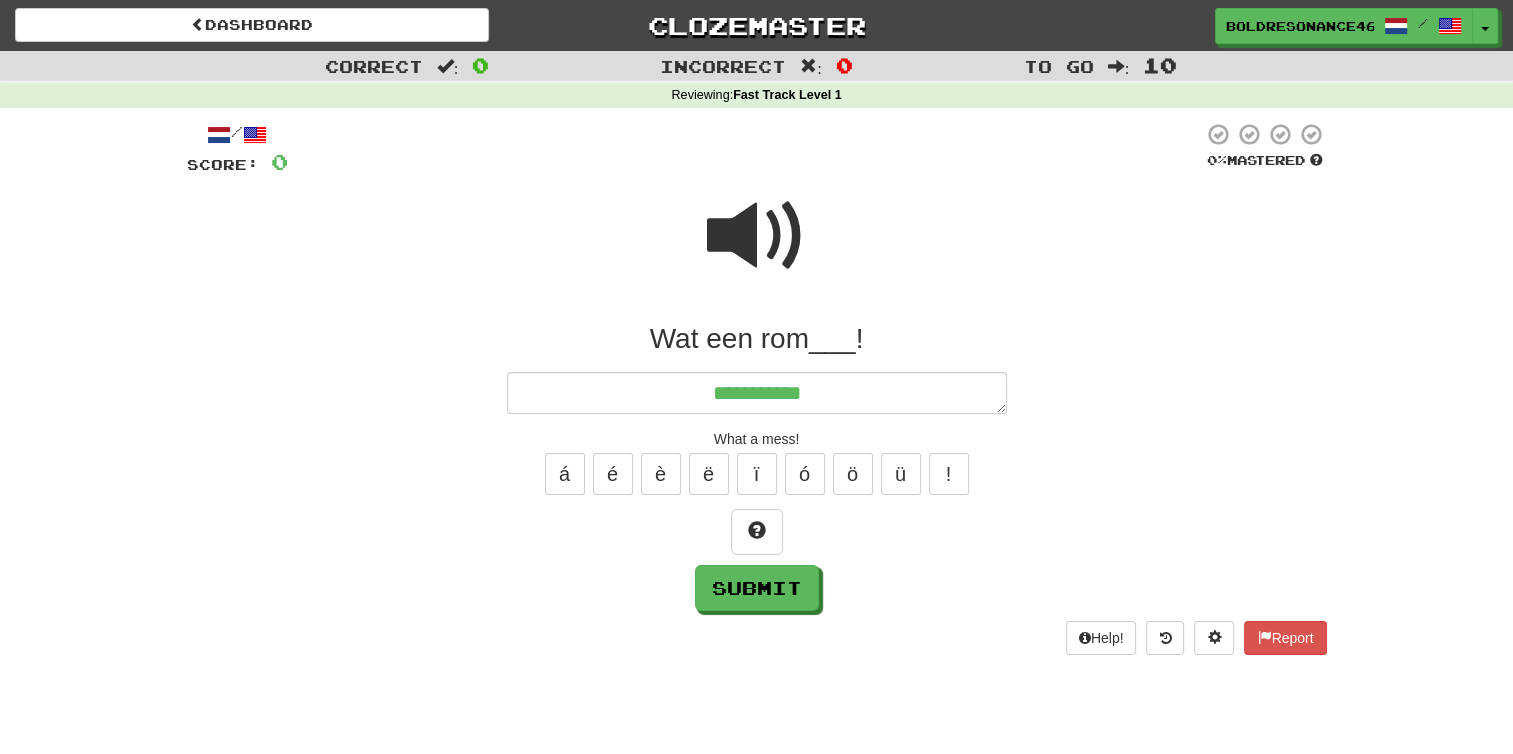 type on "*" 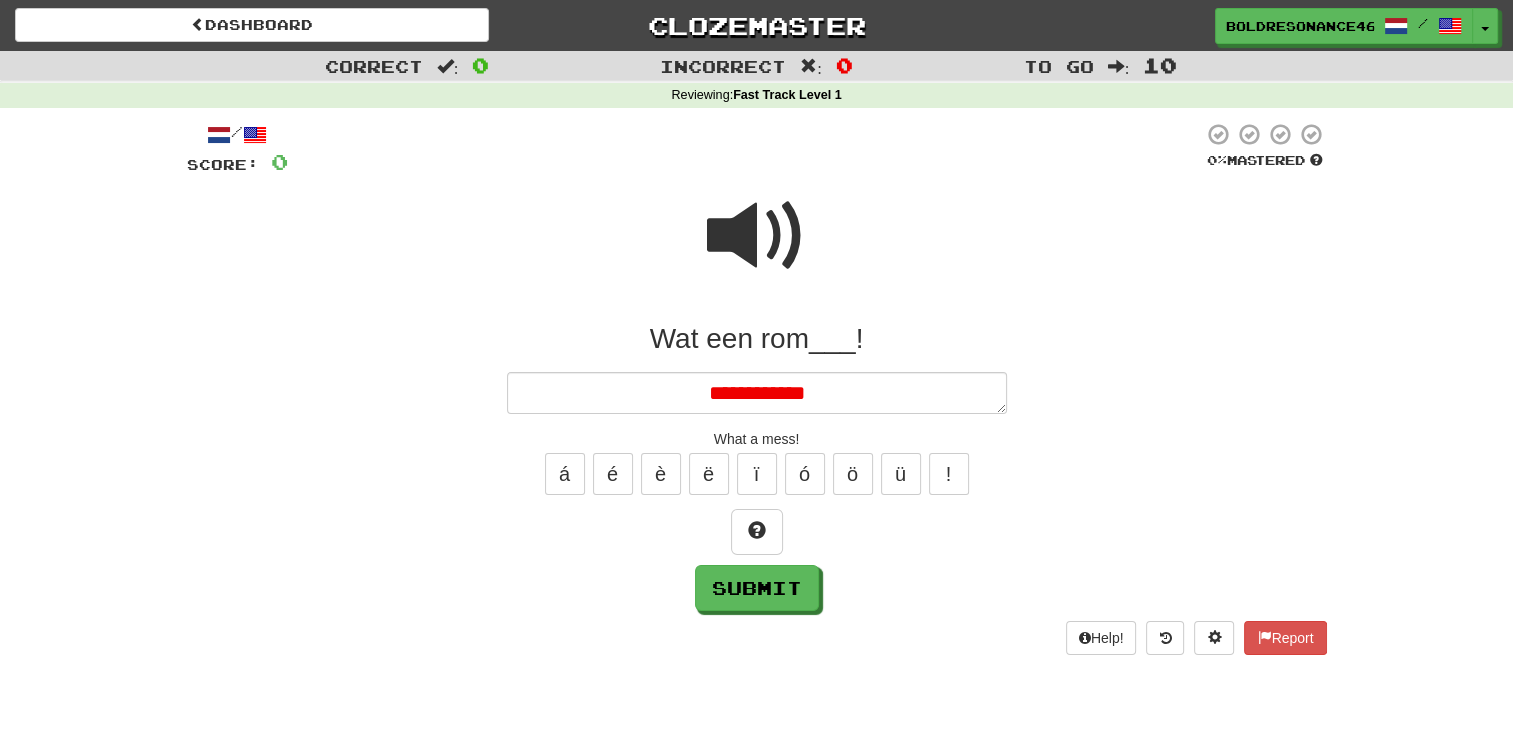 type on "*" 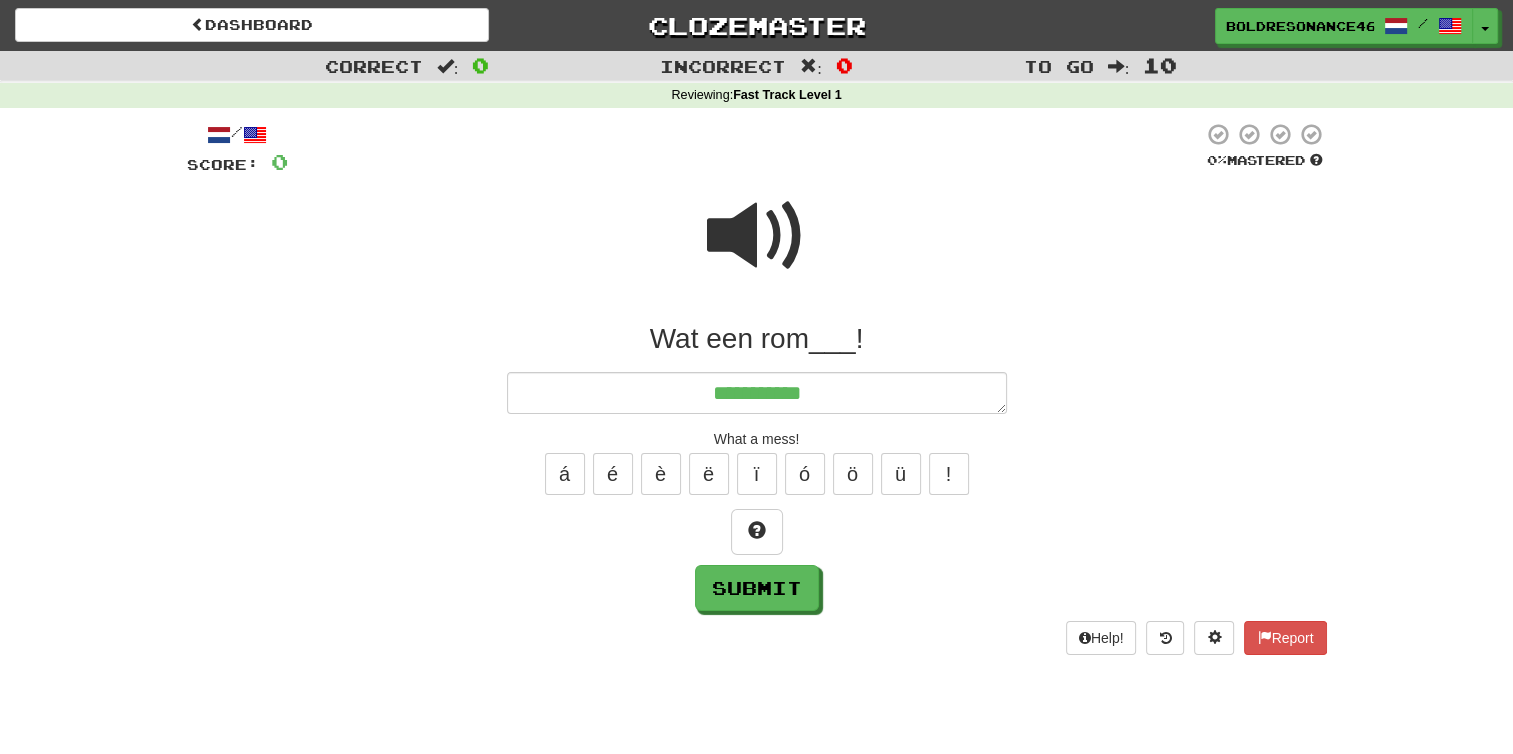 type on "*" 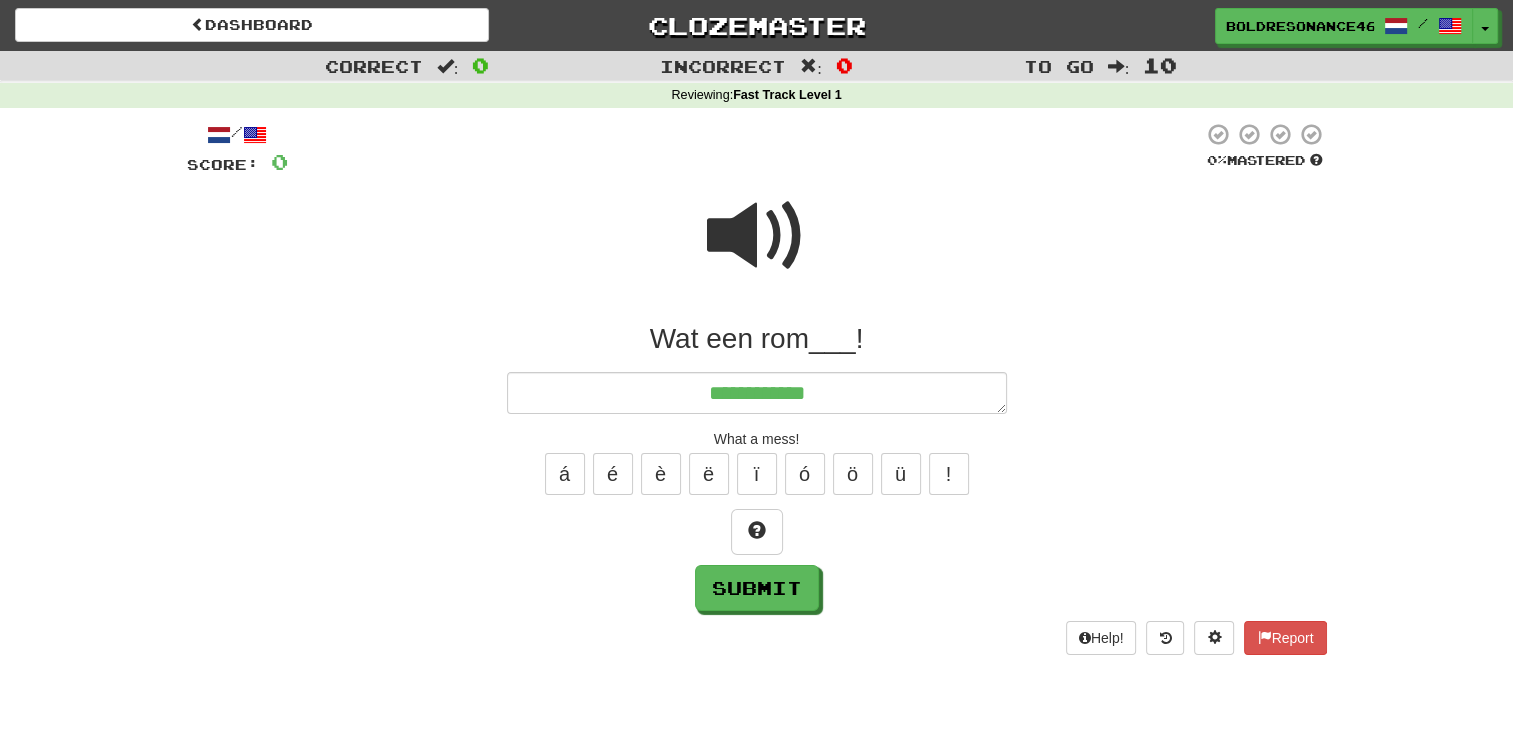type on "*" 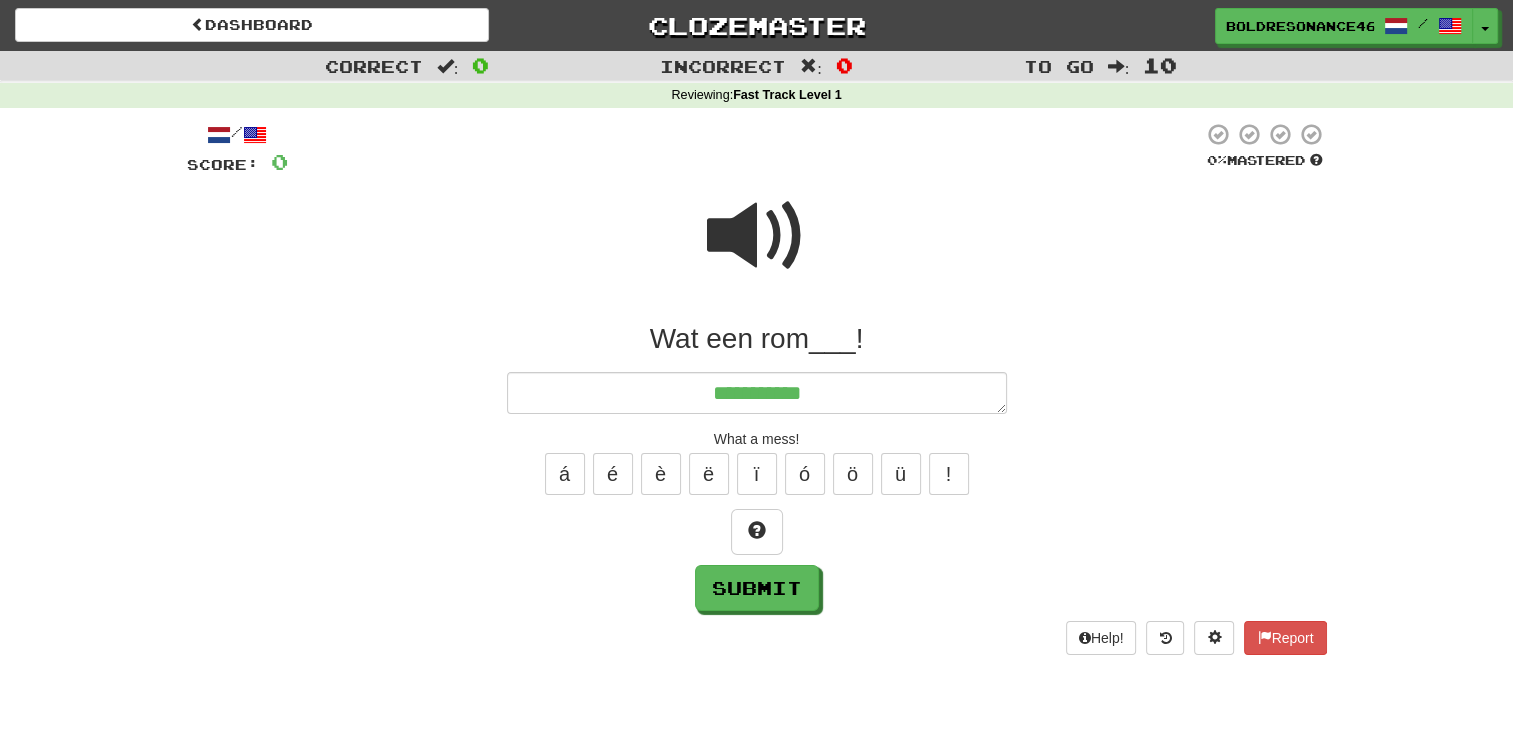 type on "*" 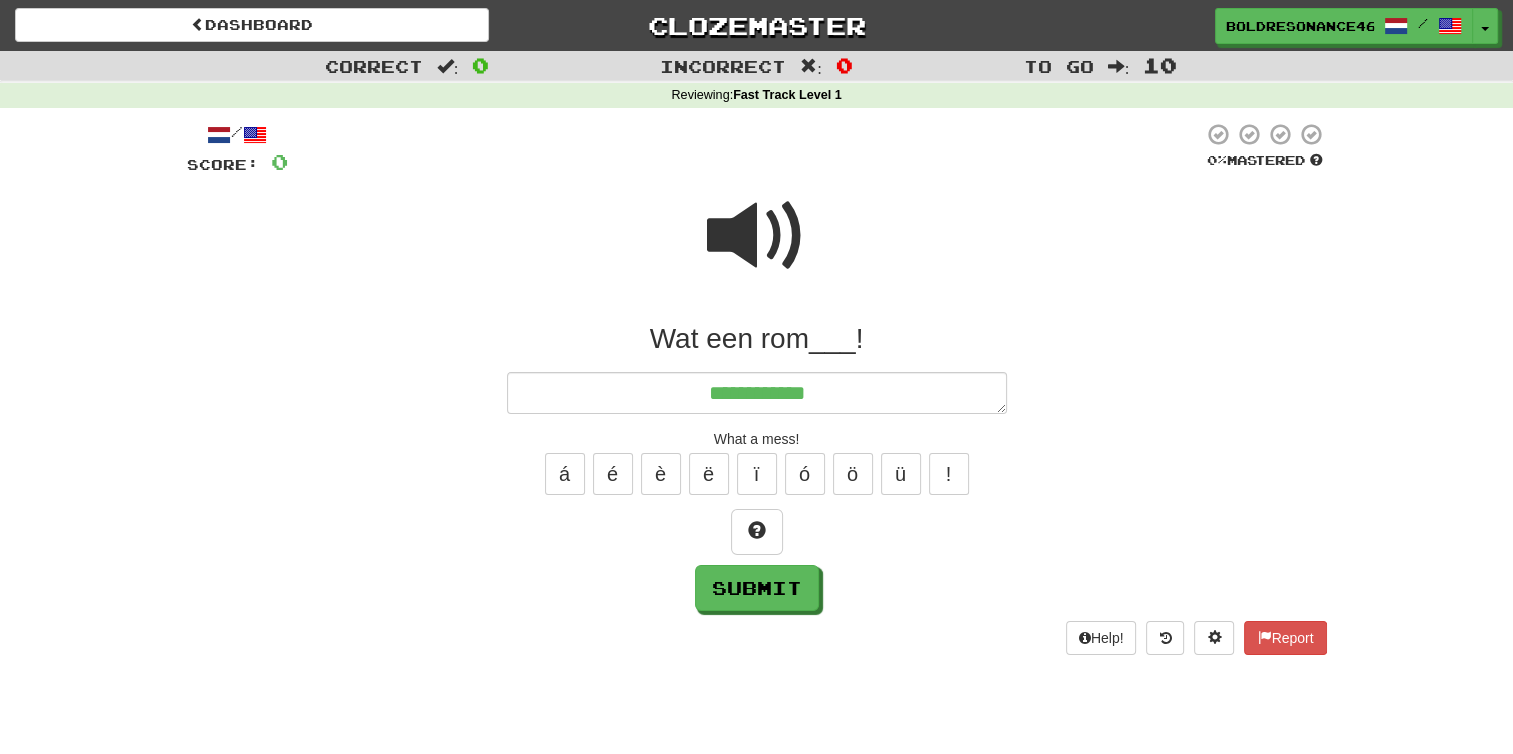 type on "*" 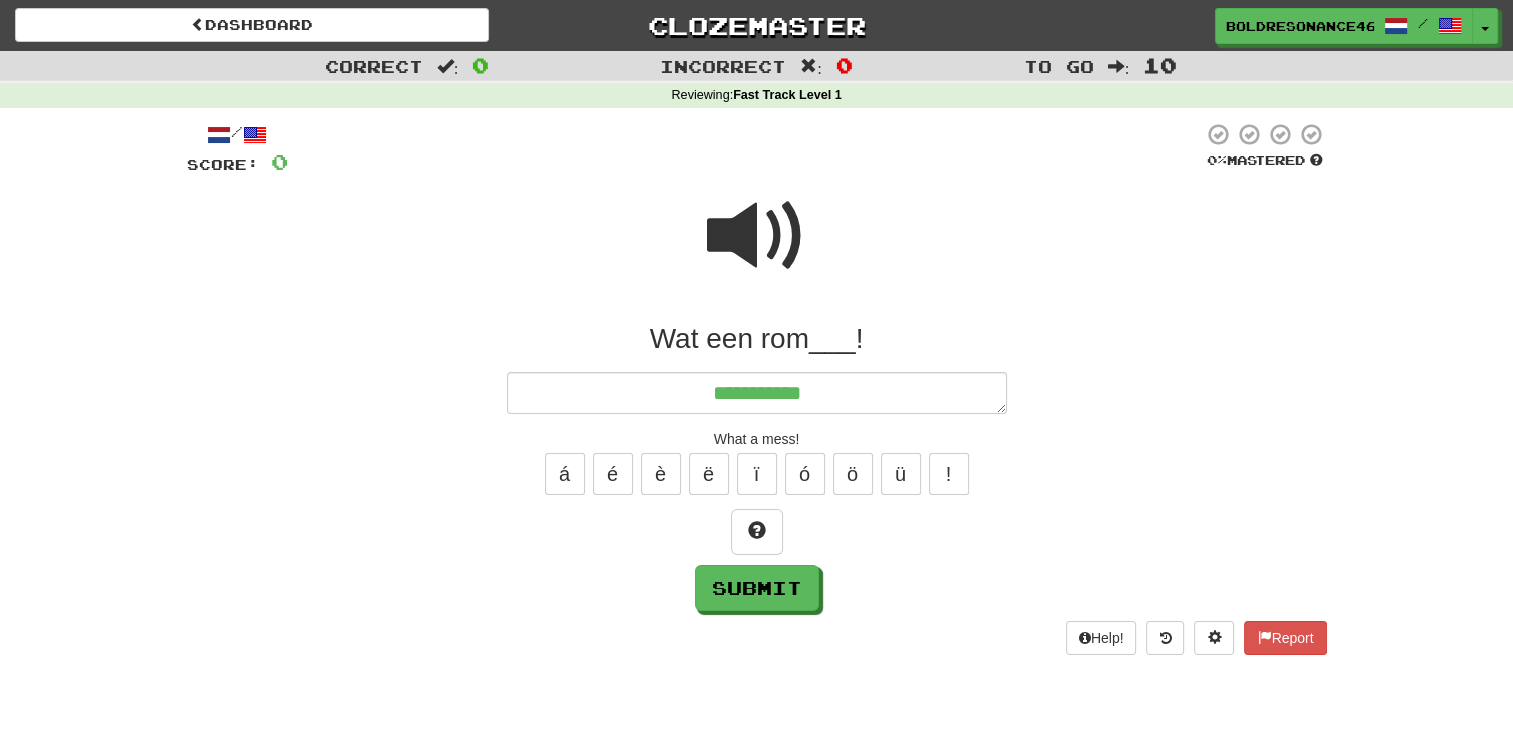 type on "**********" 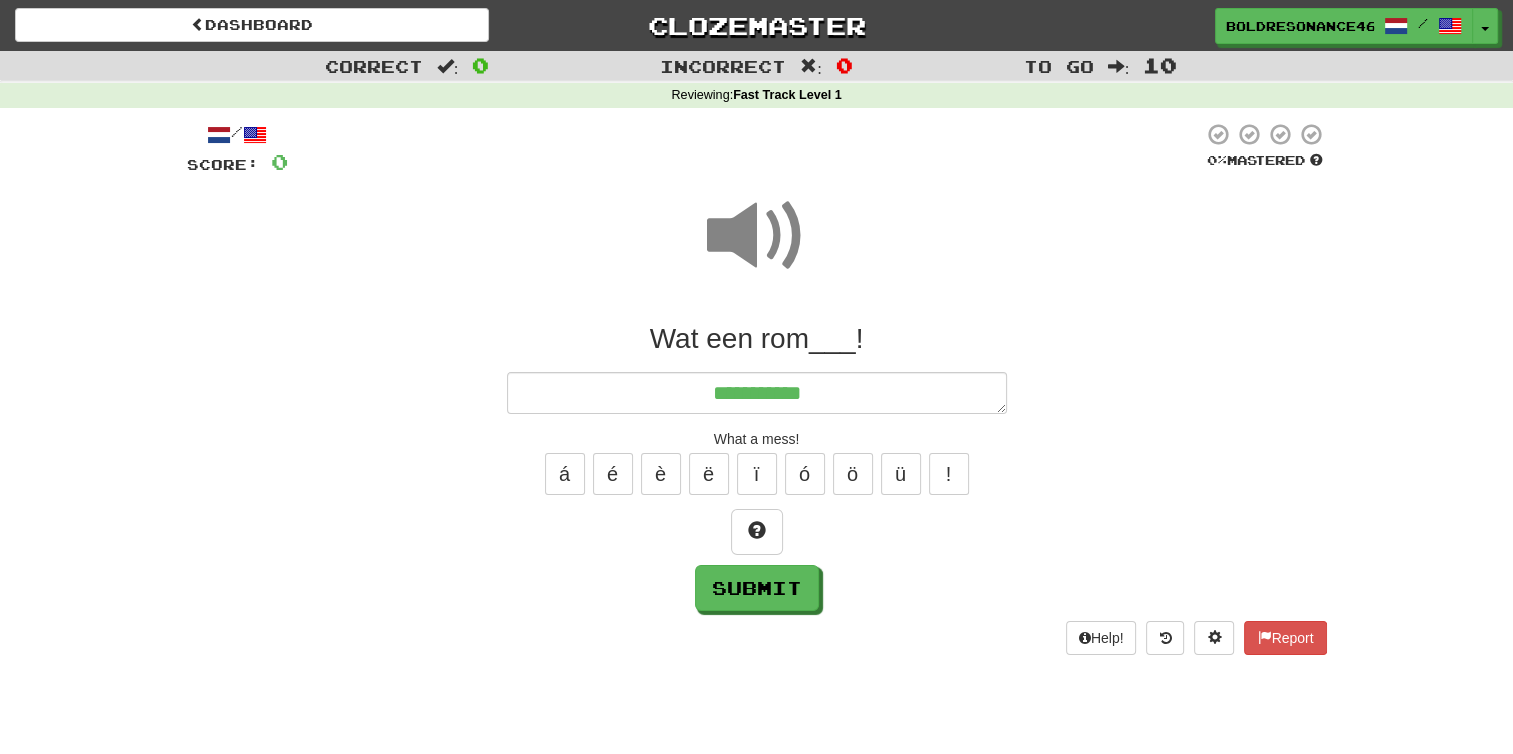 click on "Wat een rom___!" at bounding box center (757, 339) 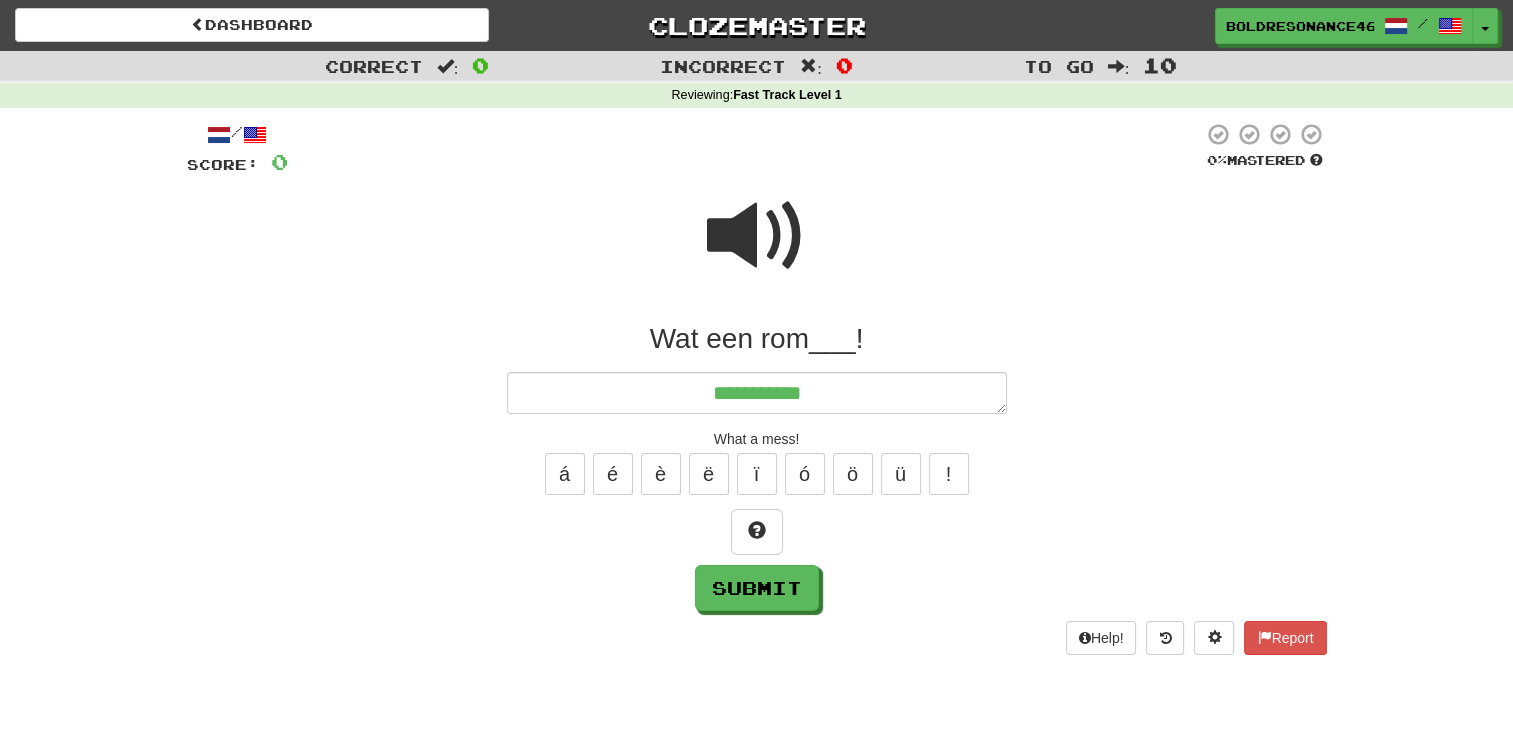 click on "Wat een rom___!" at bounding box center [757, 339] 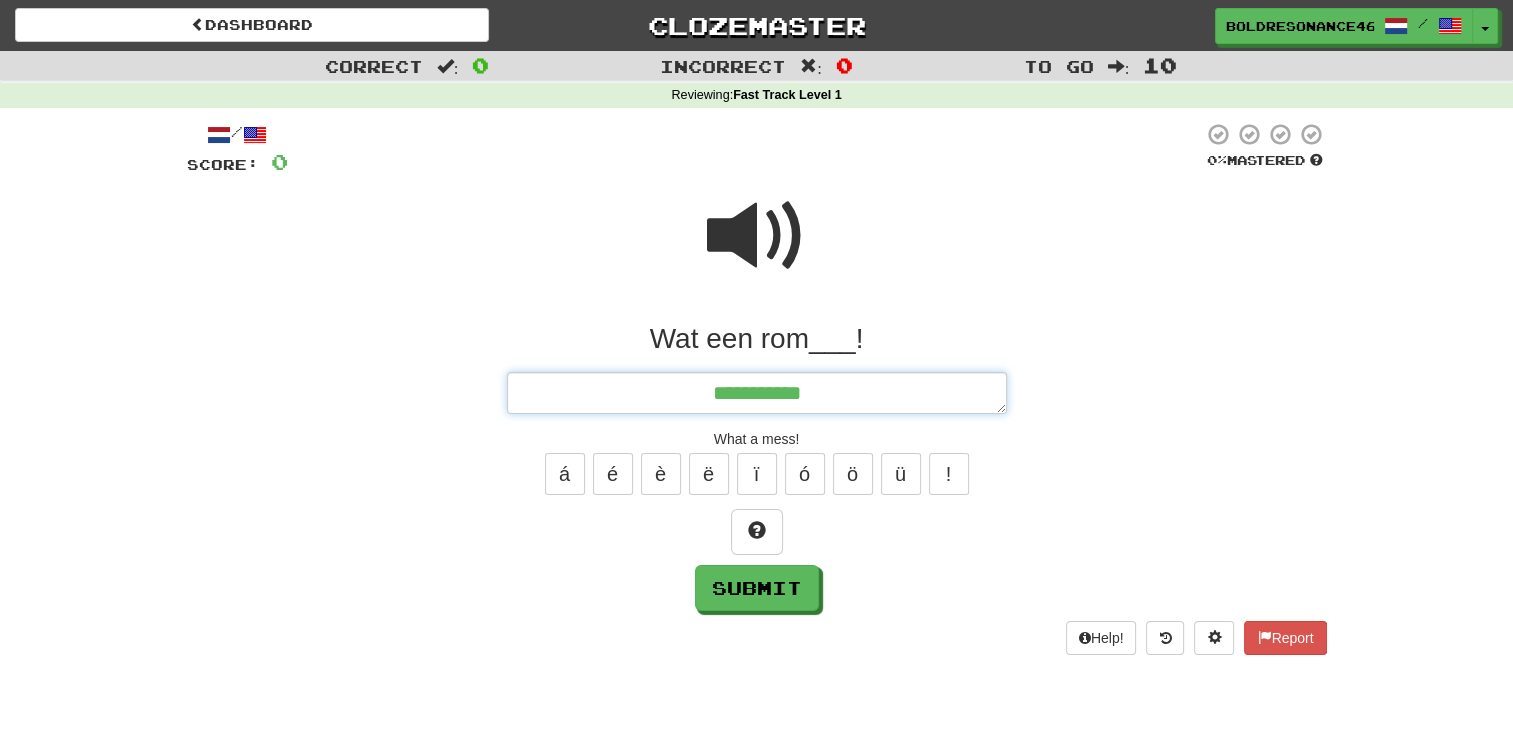 click on "**********" at bounding box center [757, 393] 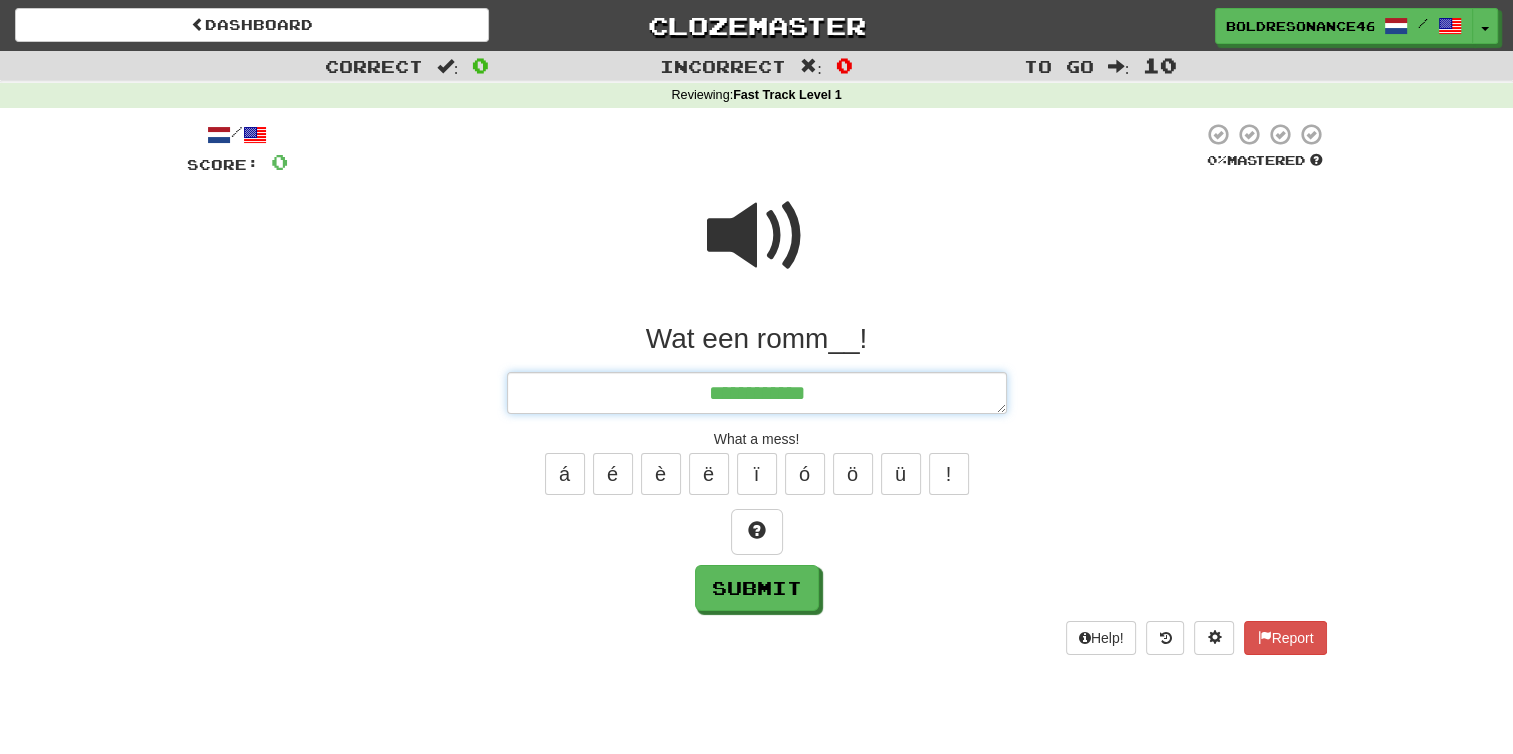 type on "*" 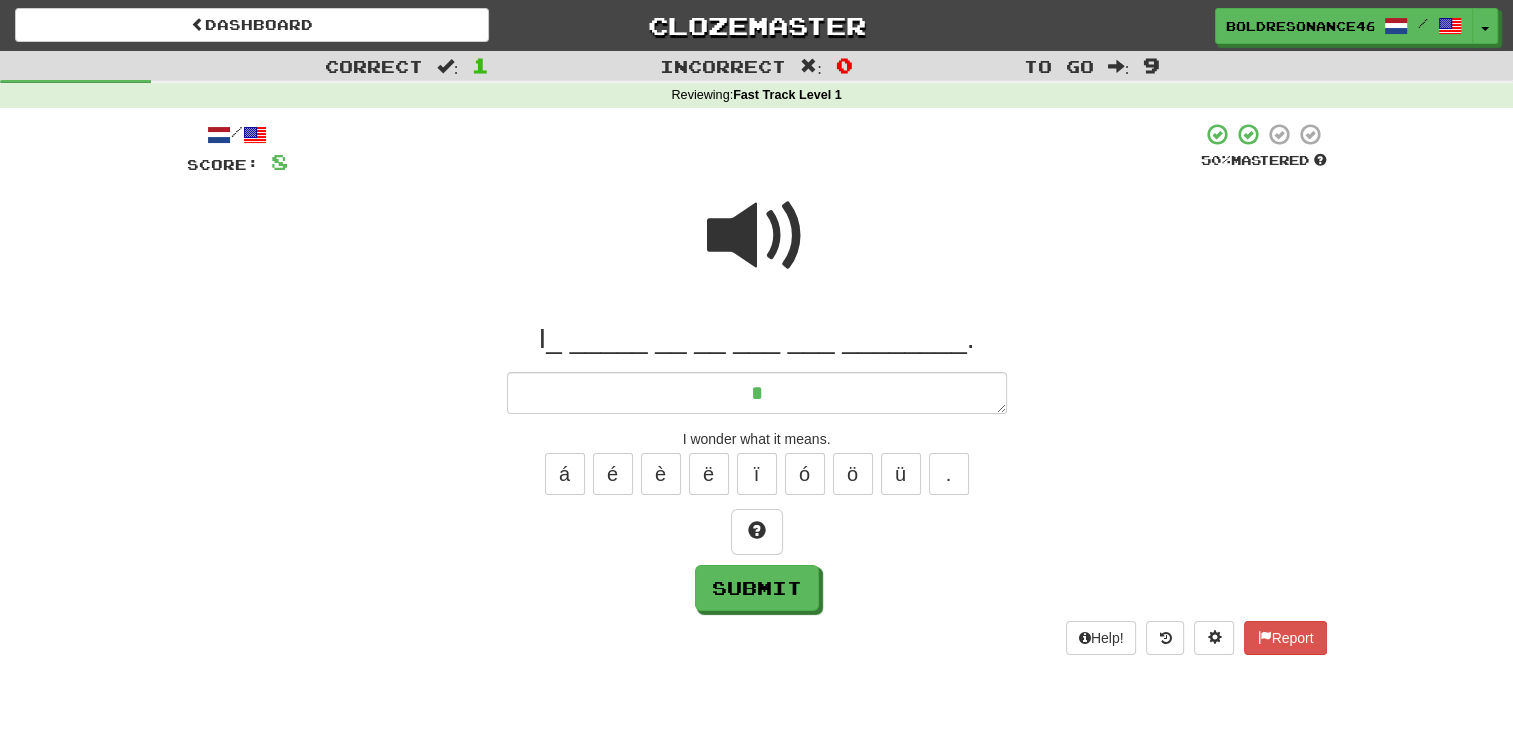 type on "*" 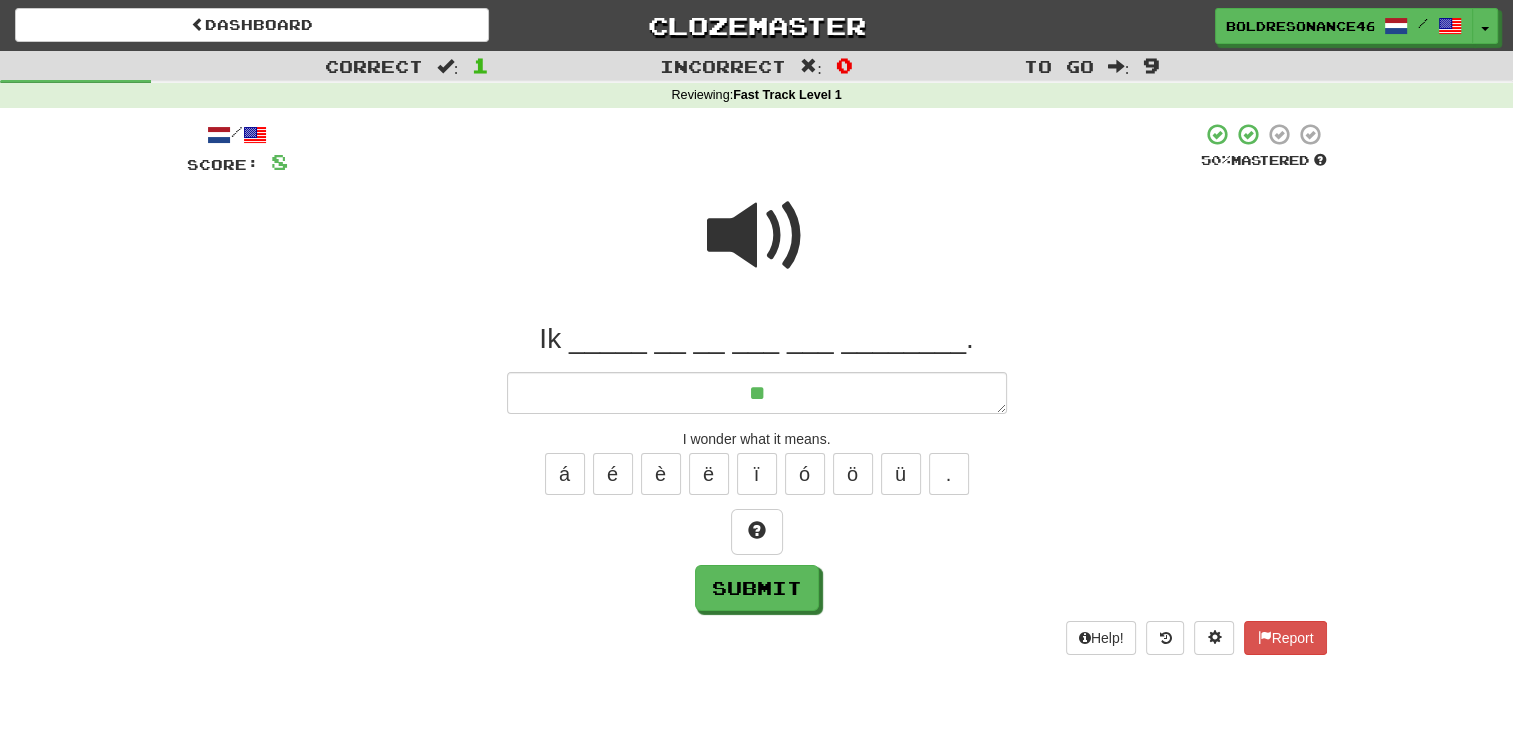 type on "*" 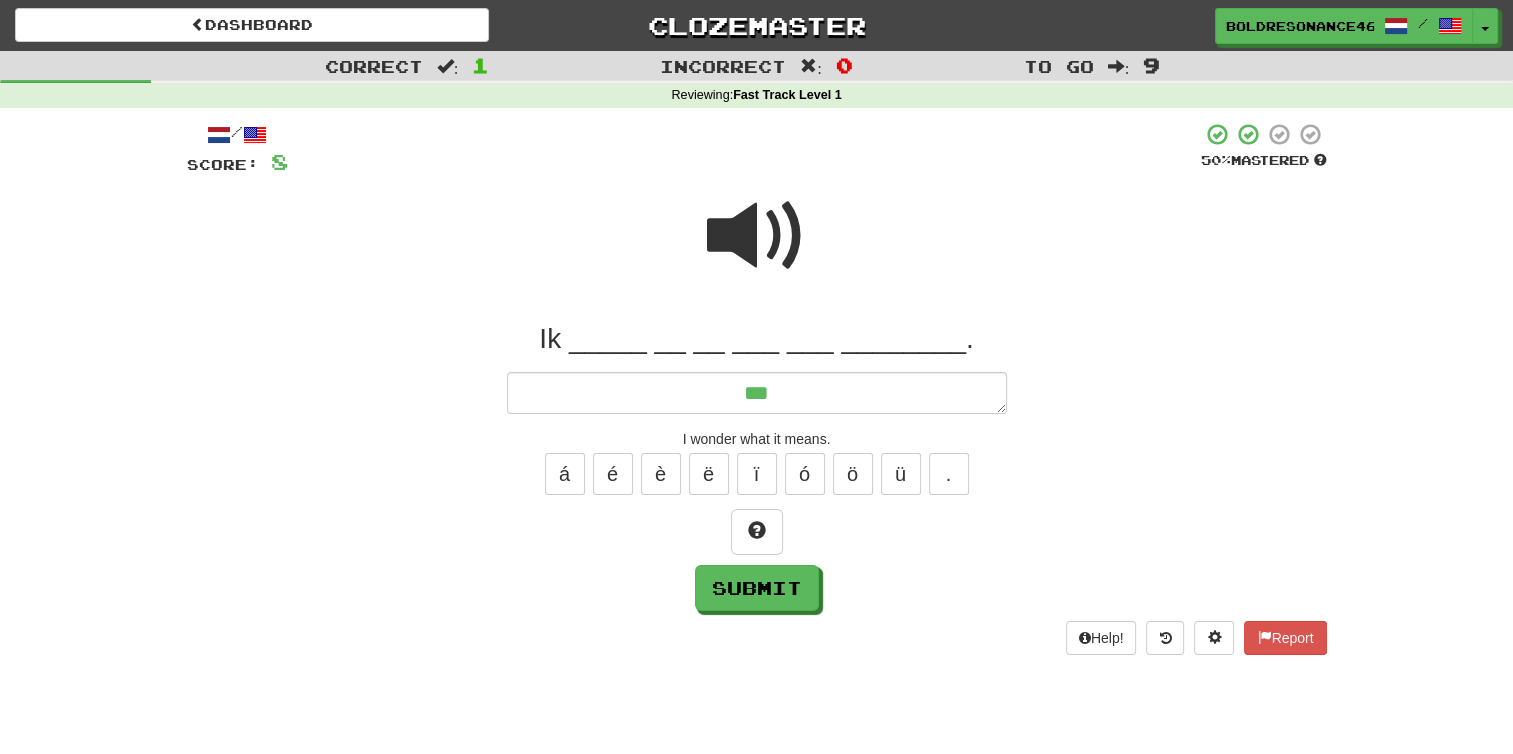 type on "*" 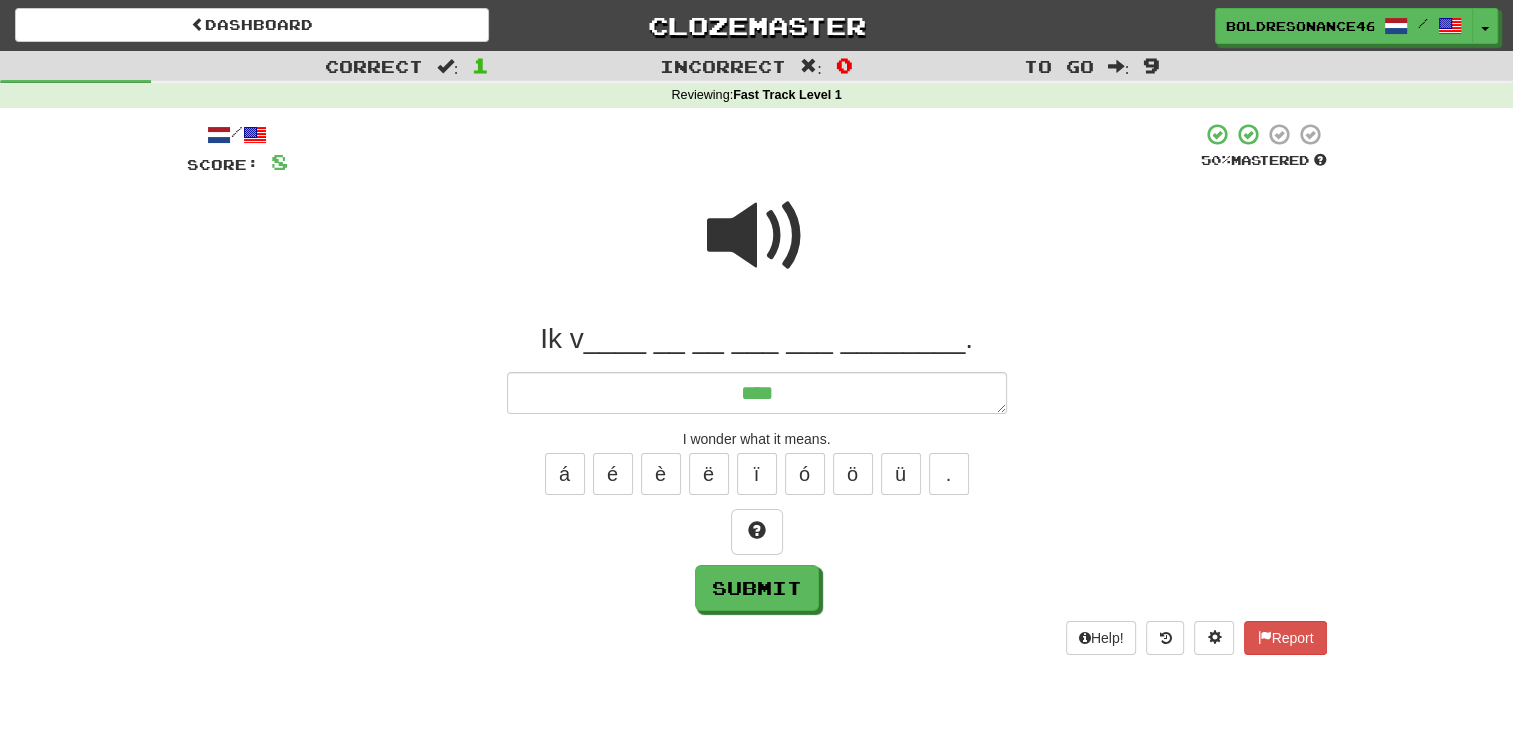 type on "*" 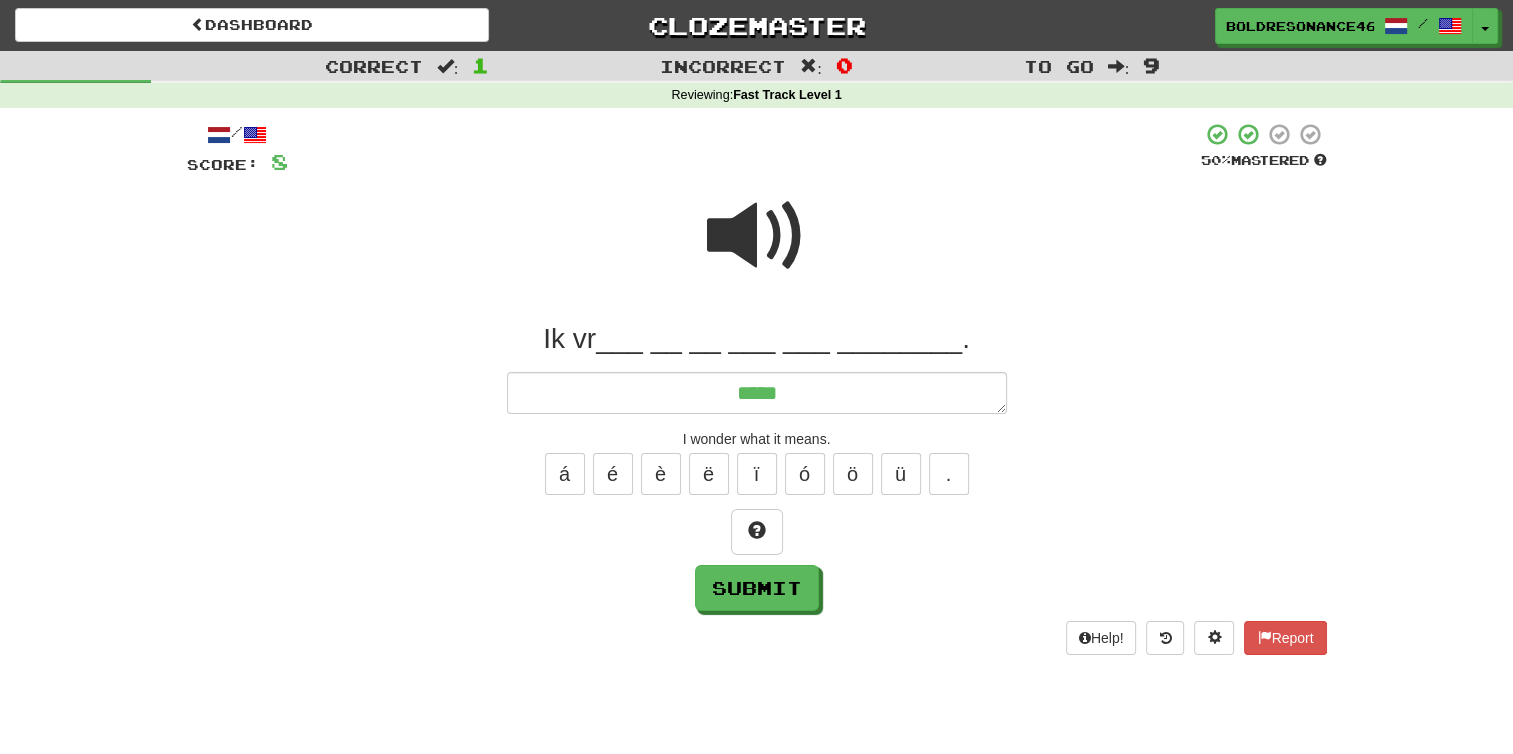 type on "*" 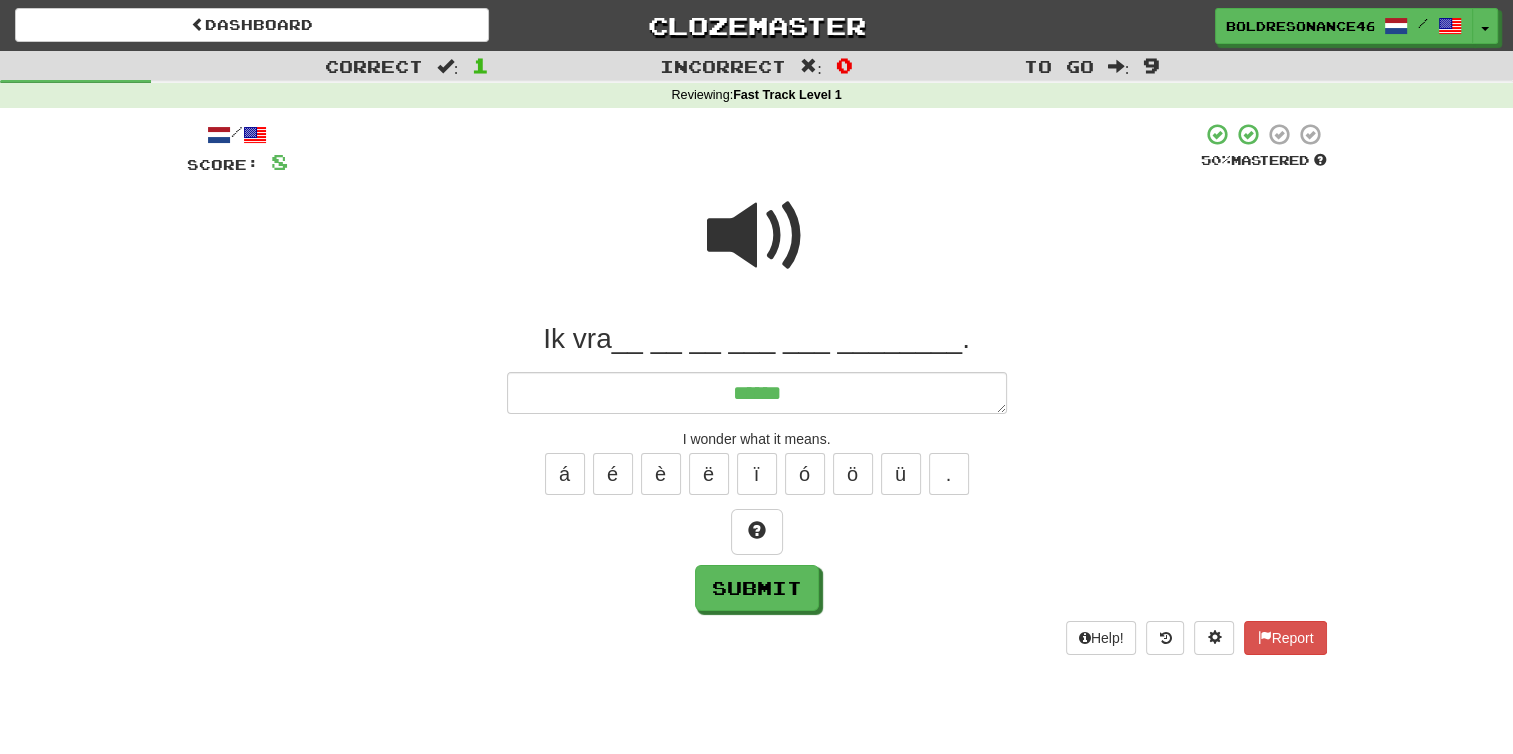 type on "*" 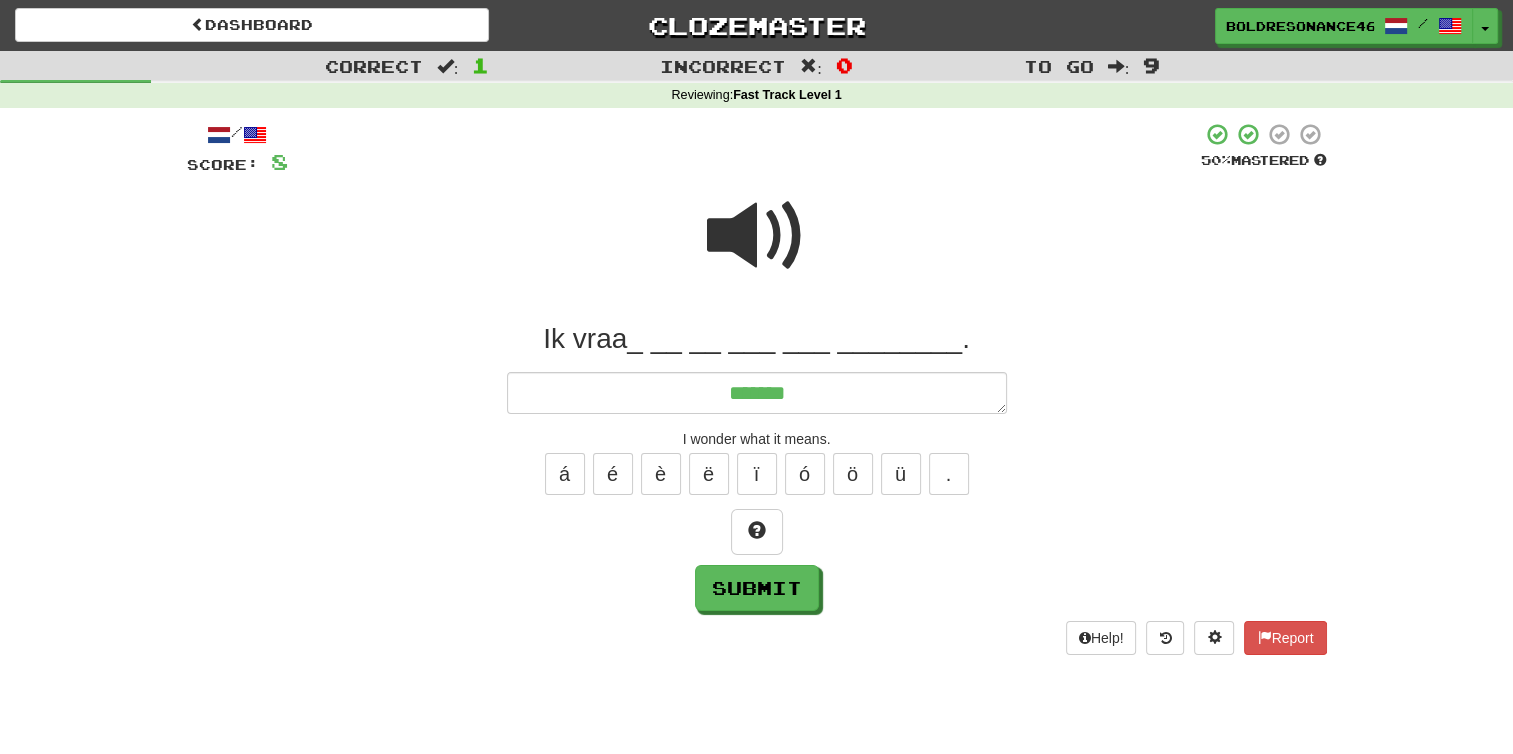 type on "*" 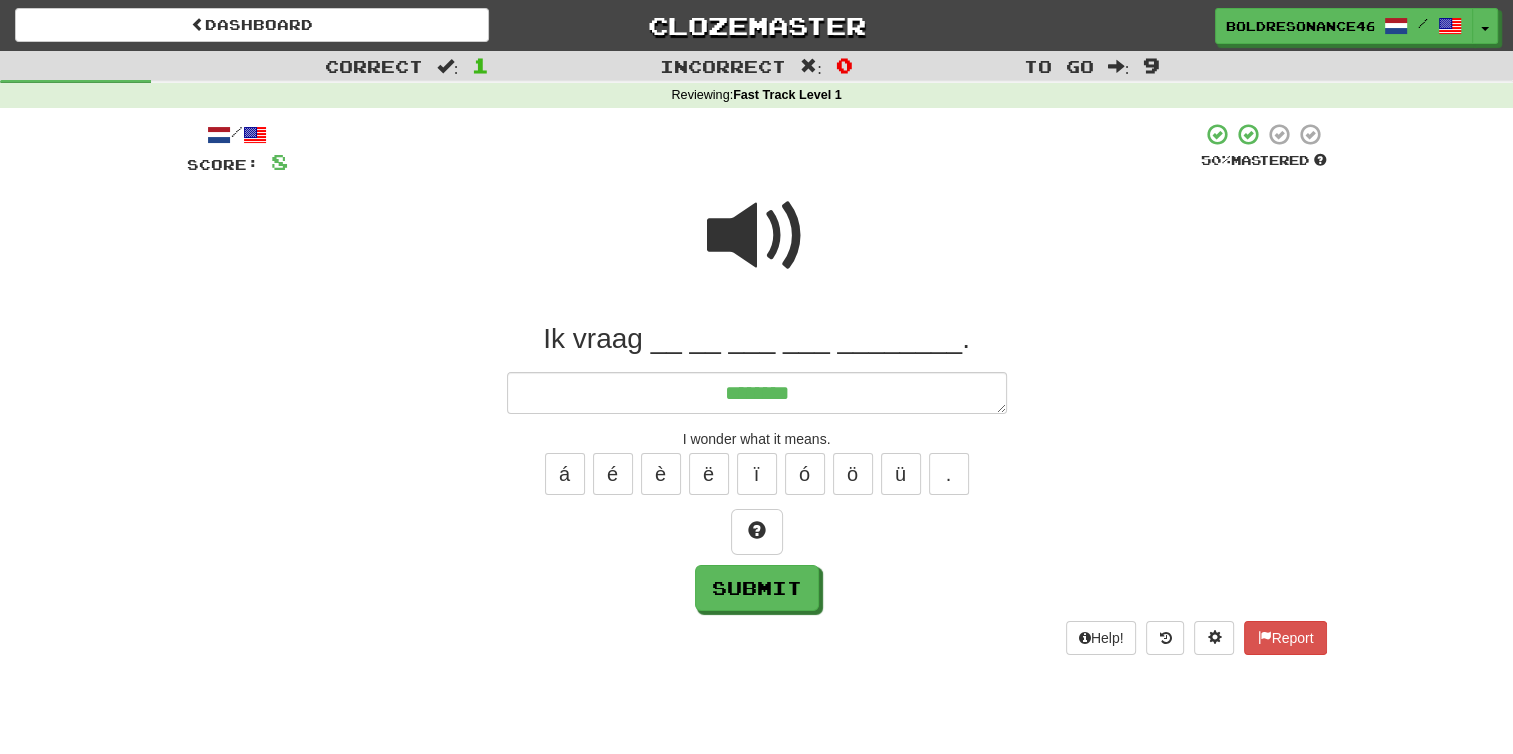 type on "*" 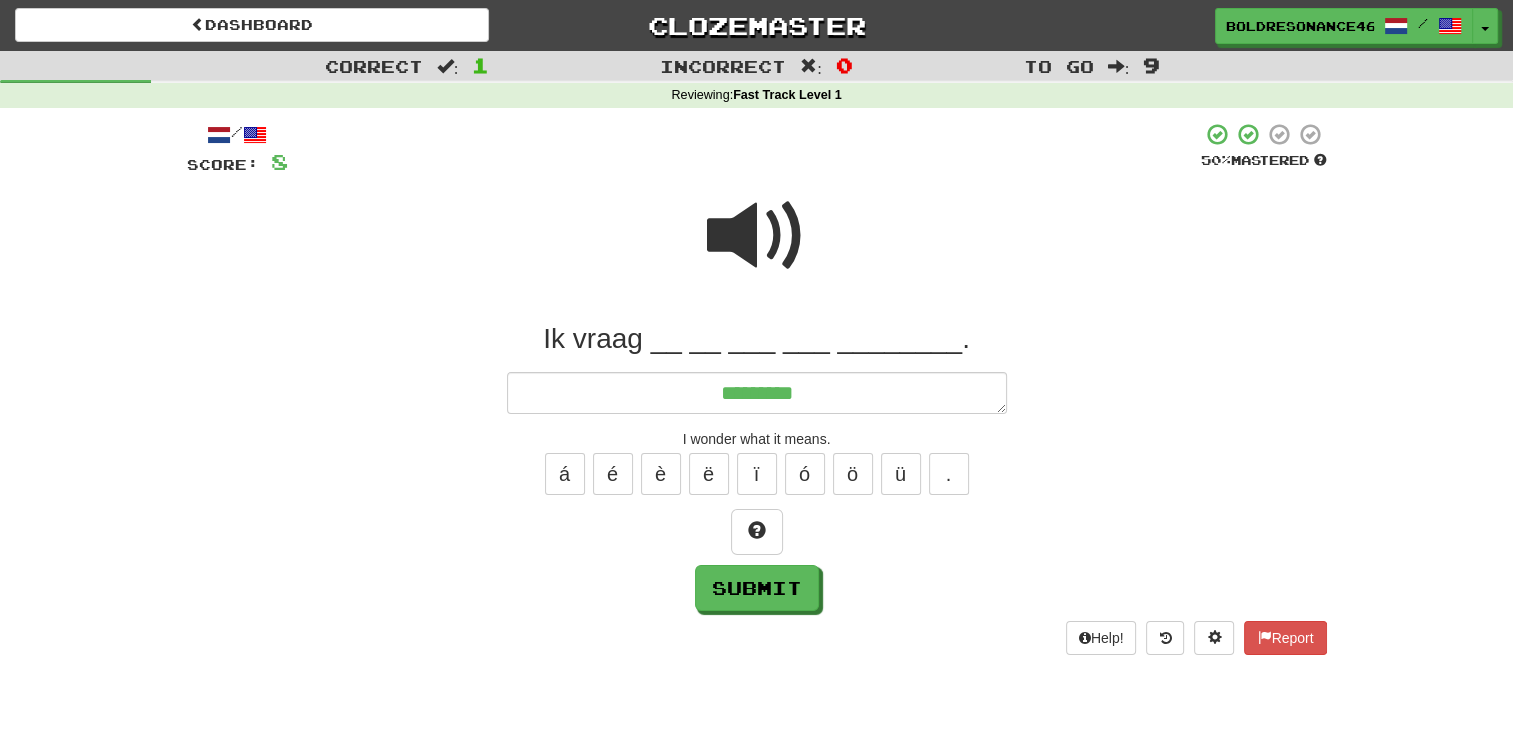 type on "*" 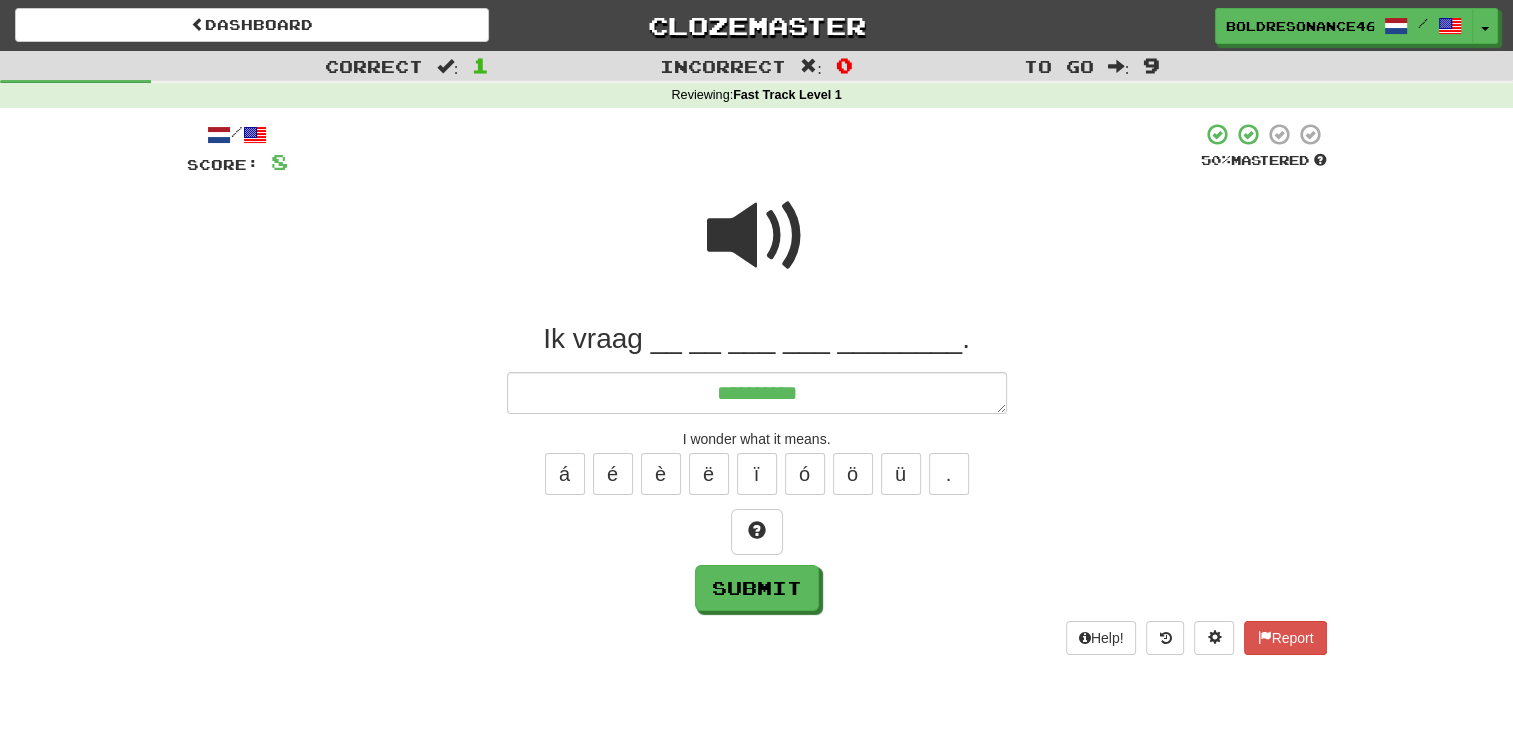 type on "*" 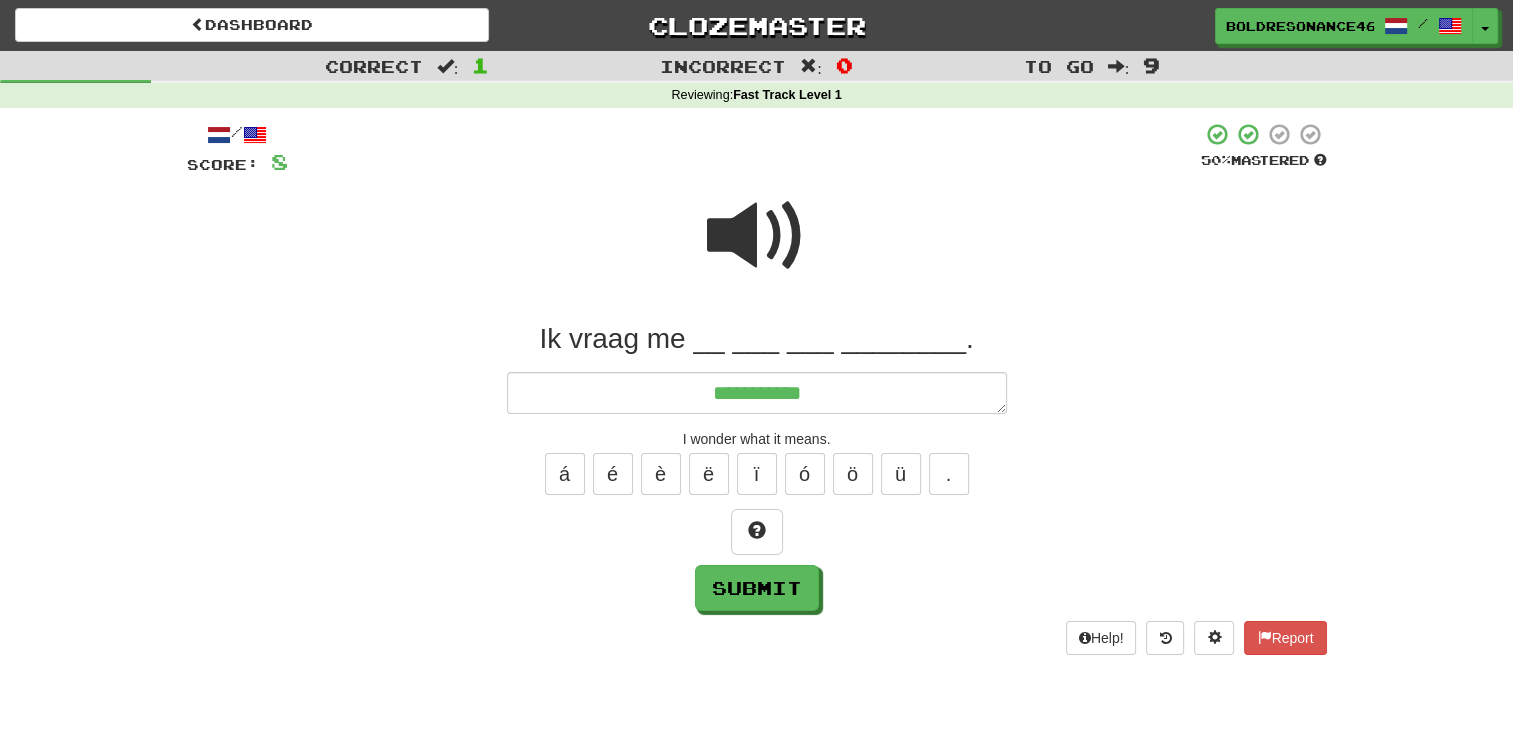 type on "*" 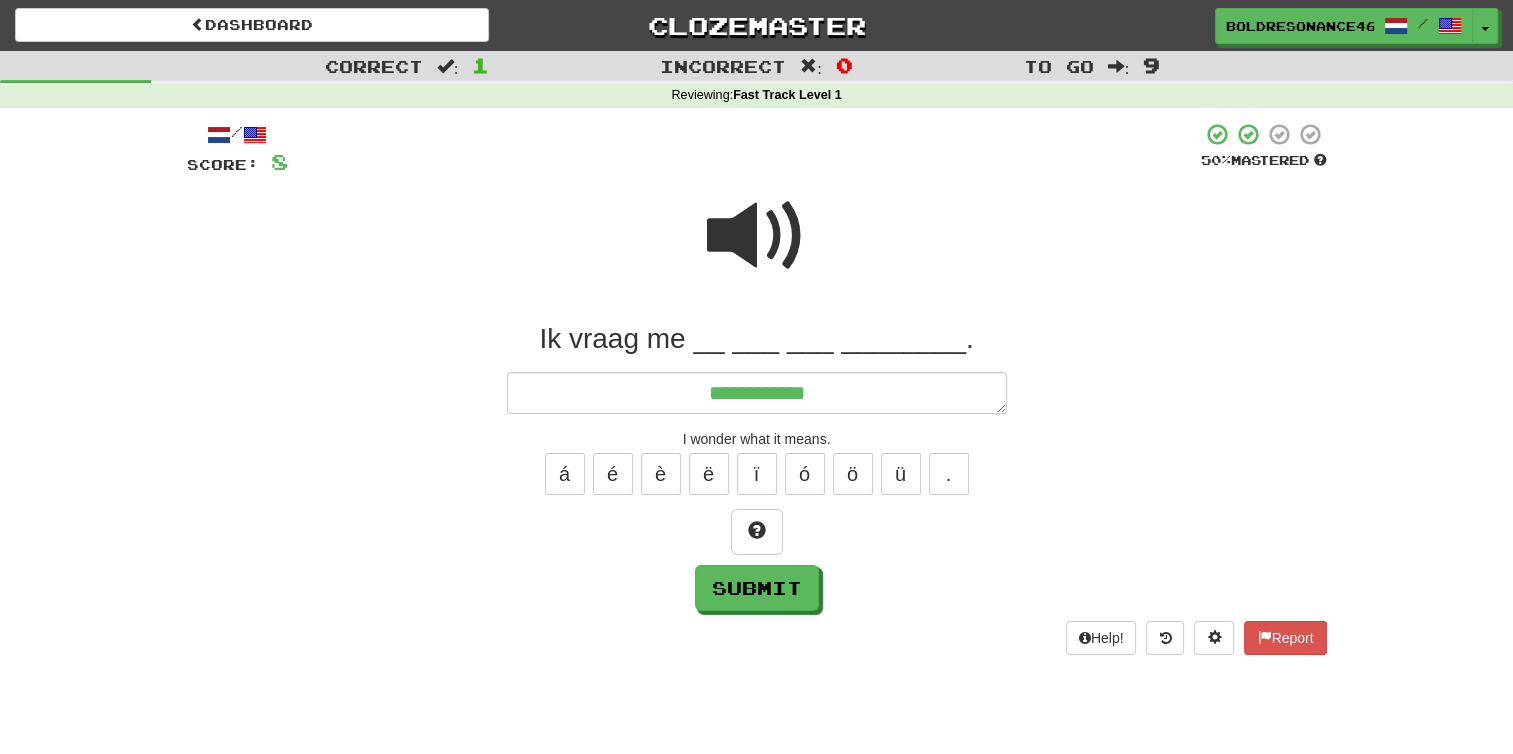 type on "*" 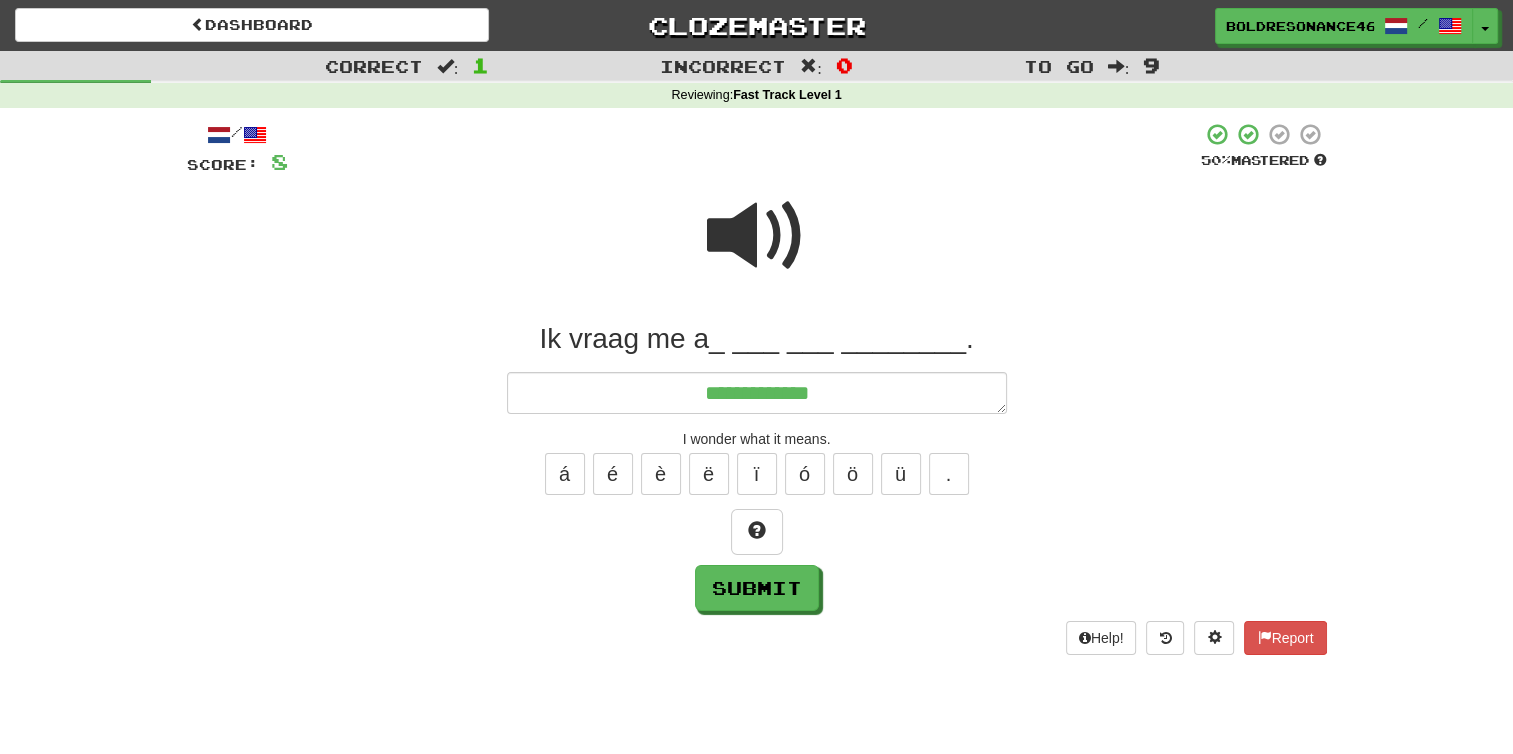 type on "*" 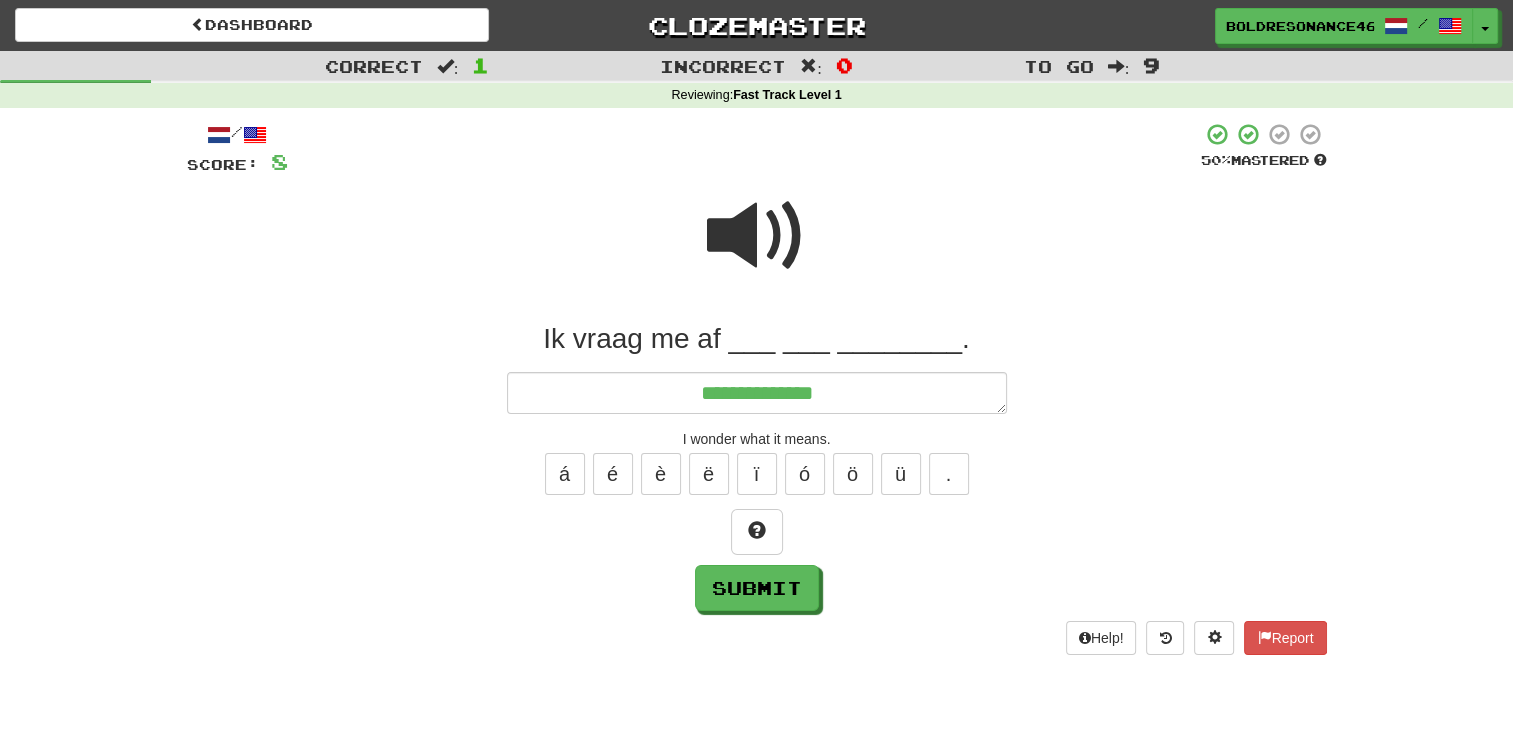 type on "*" 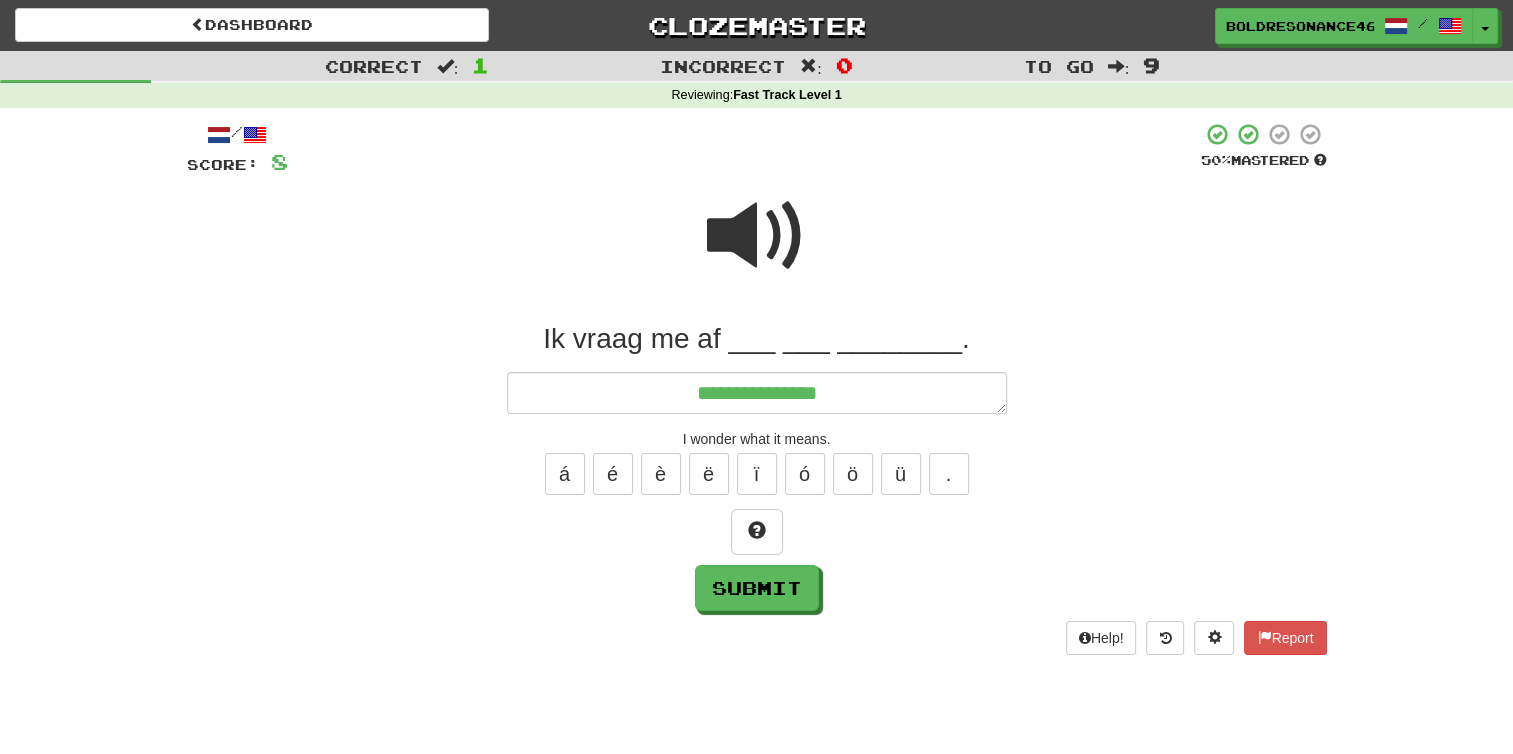 type on "*" 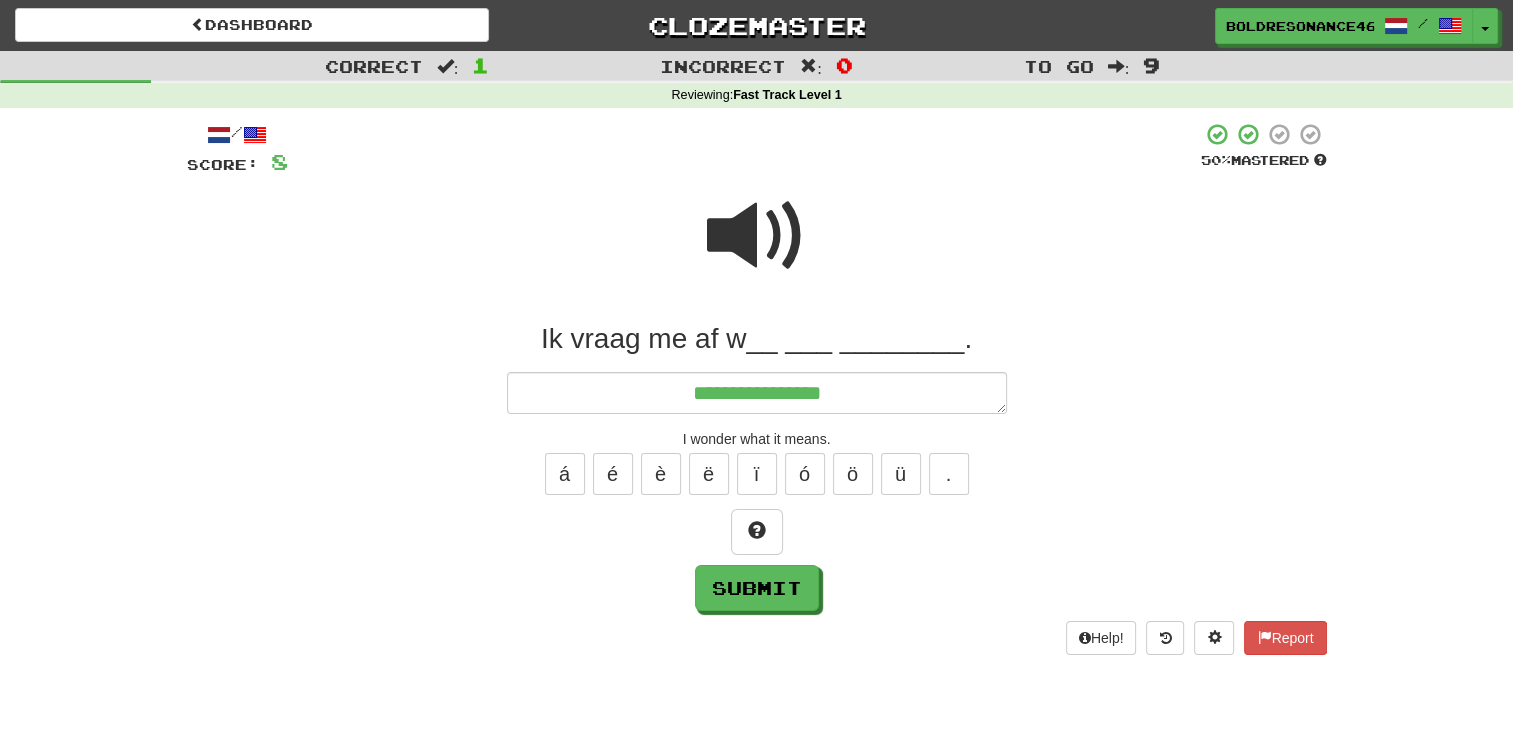 type on "*" 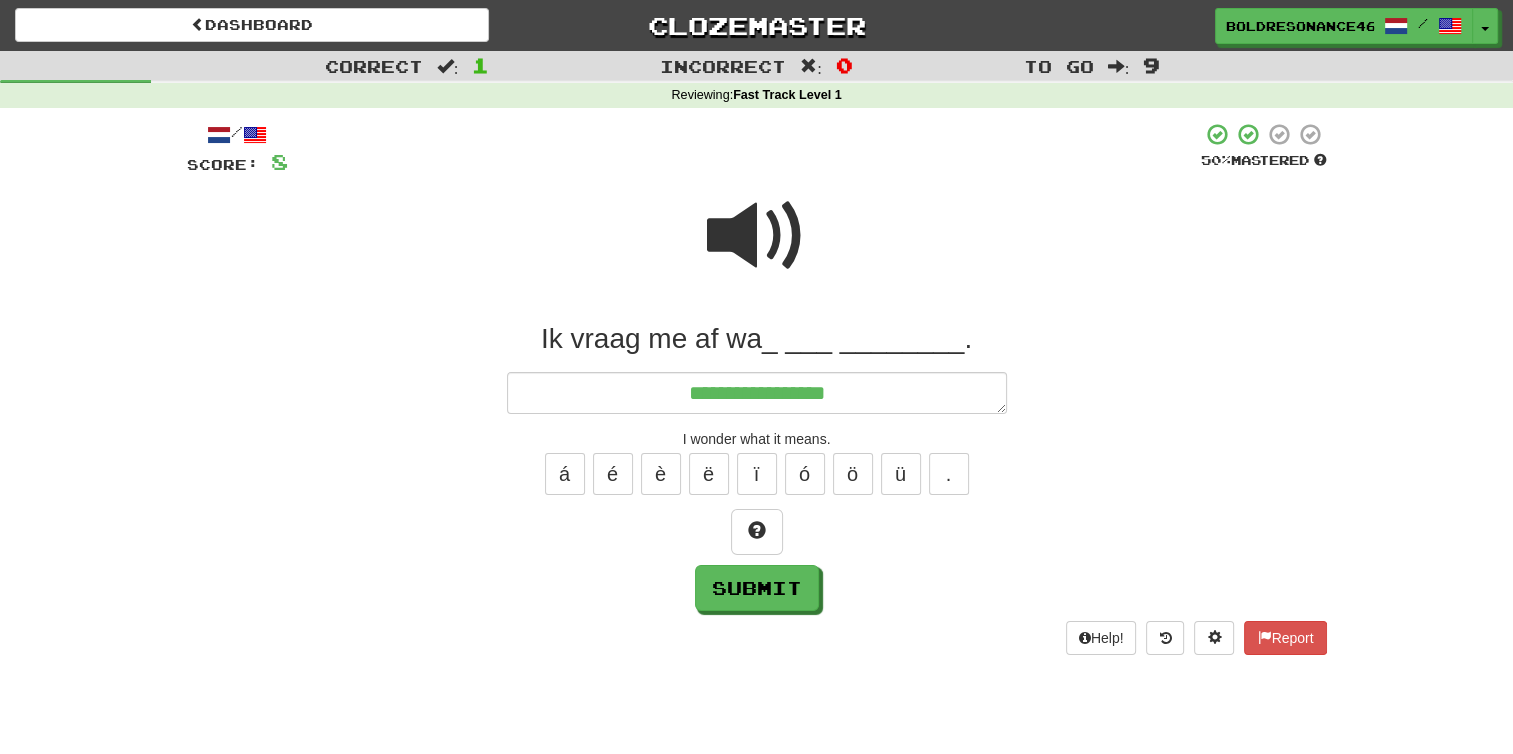 type on "*" 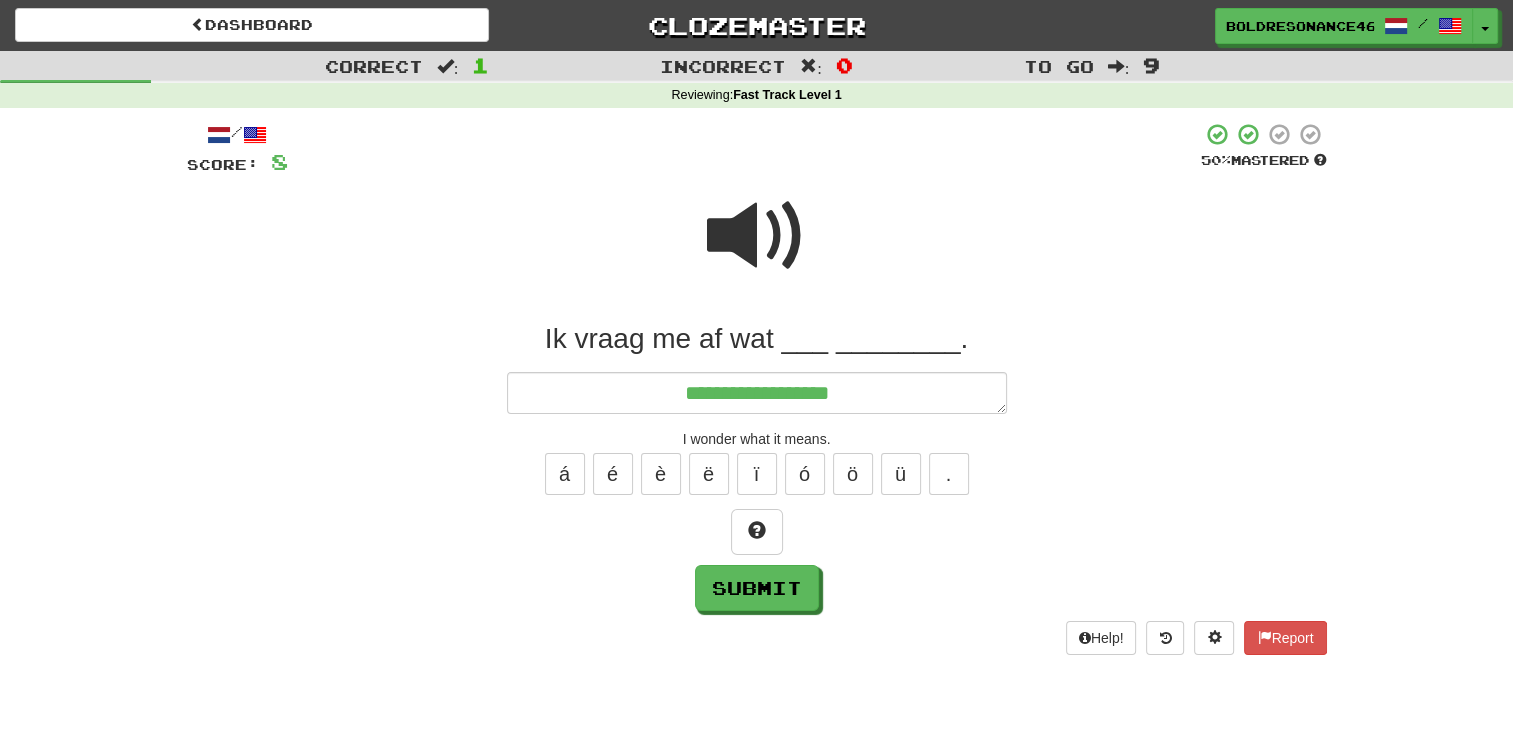 type on "*" 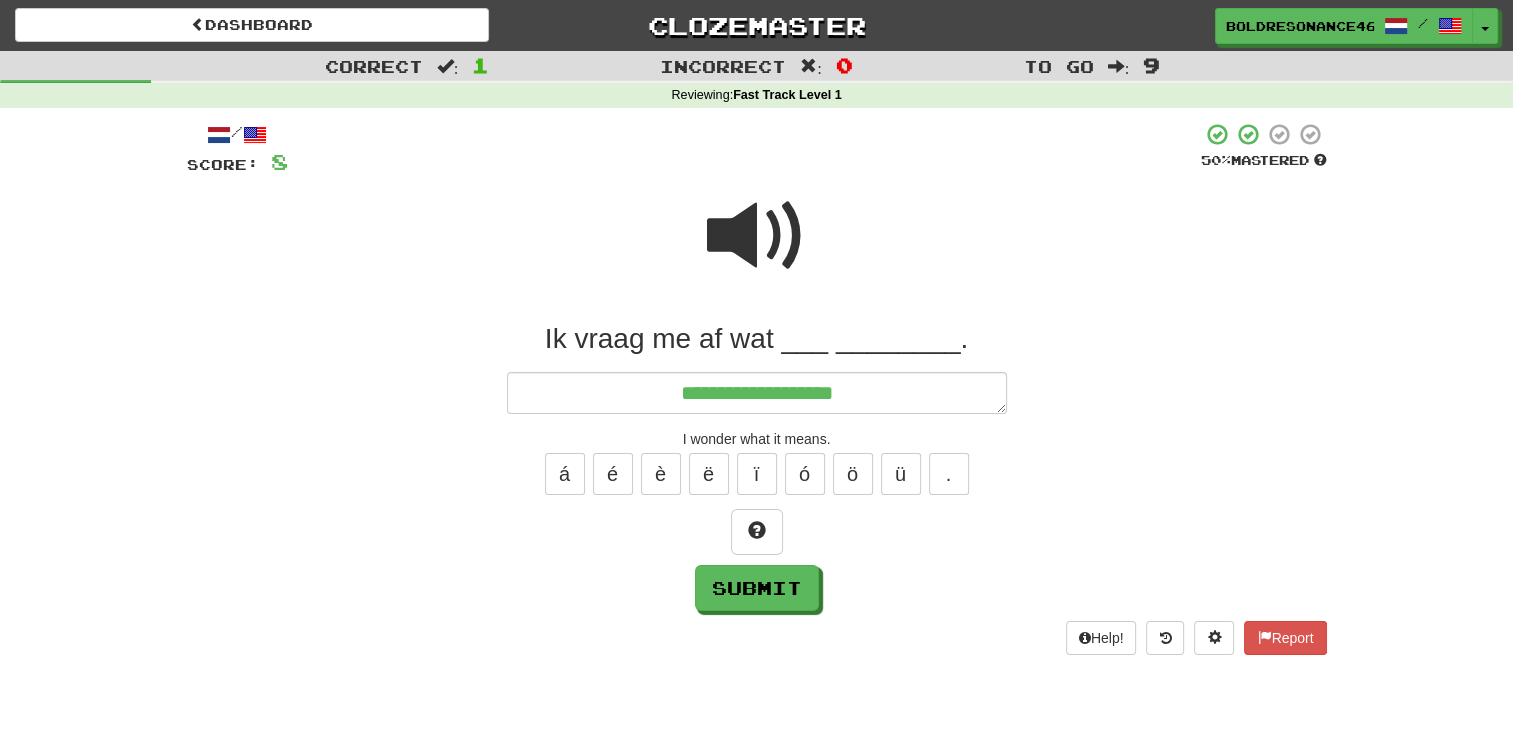 type on "*" 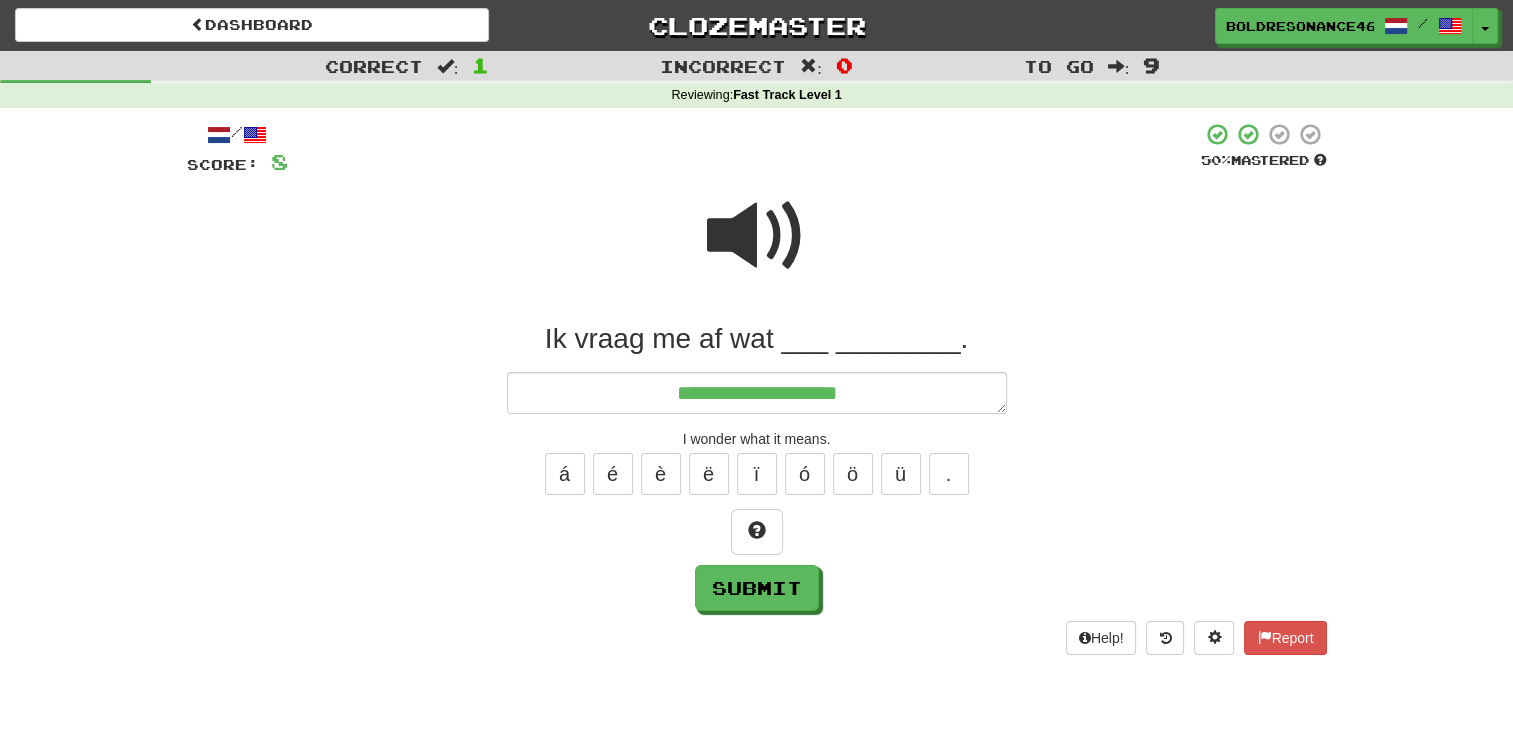 type on "*" 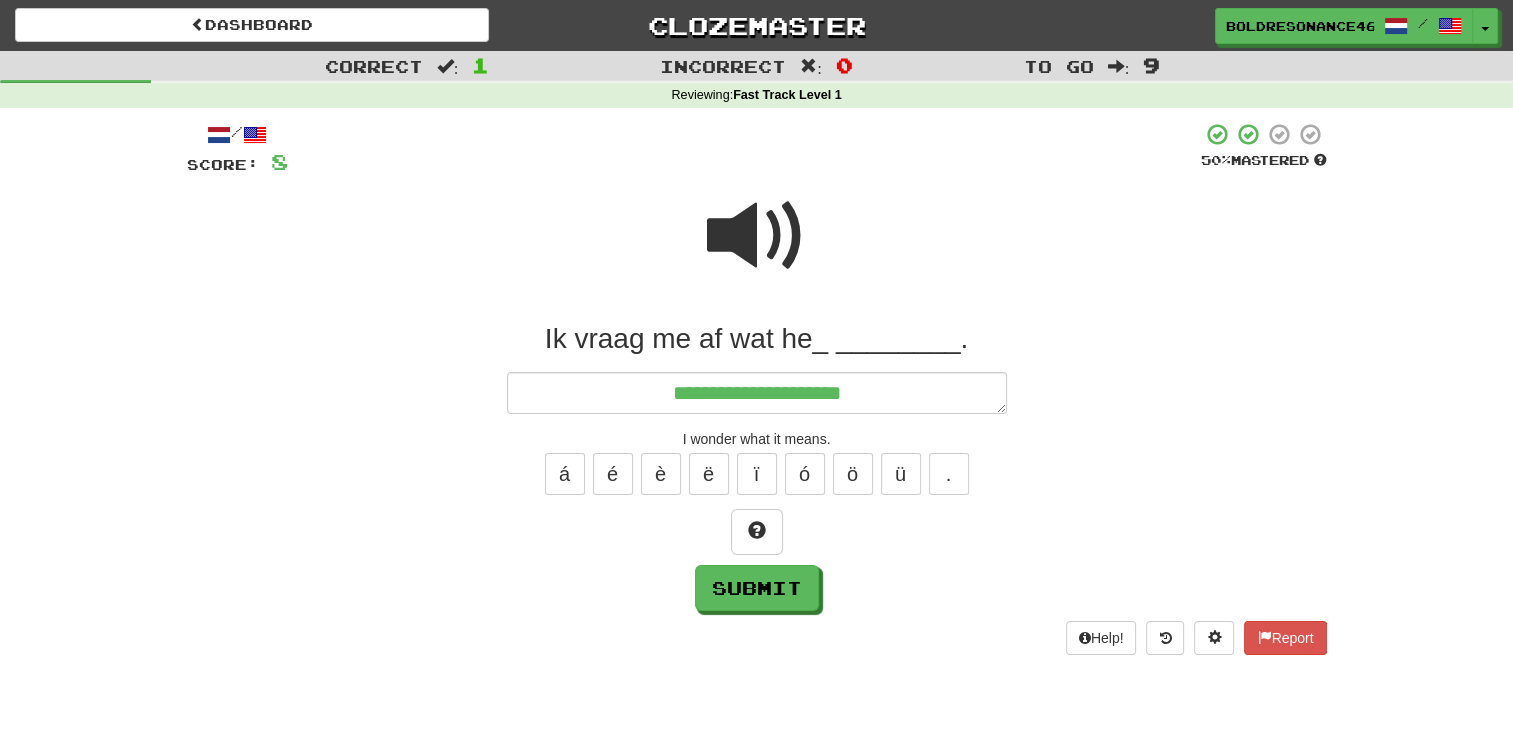 type on "*" 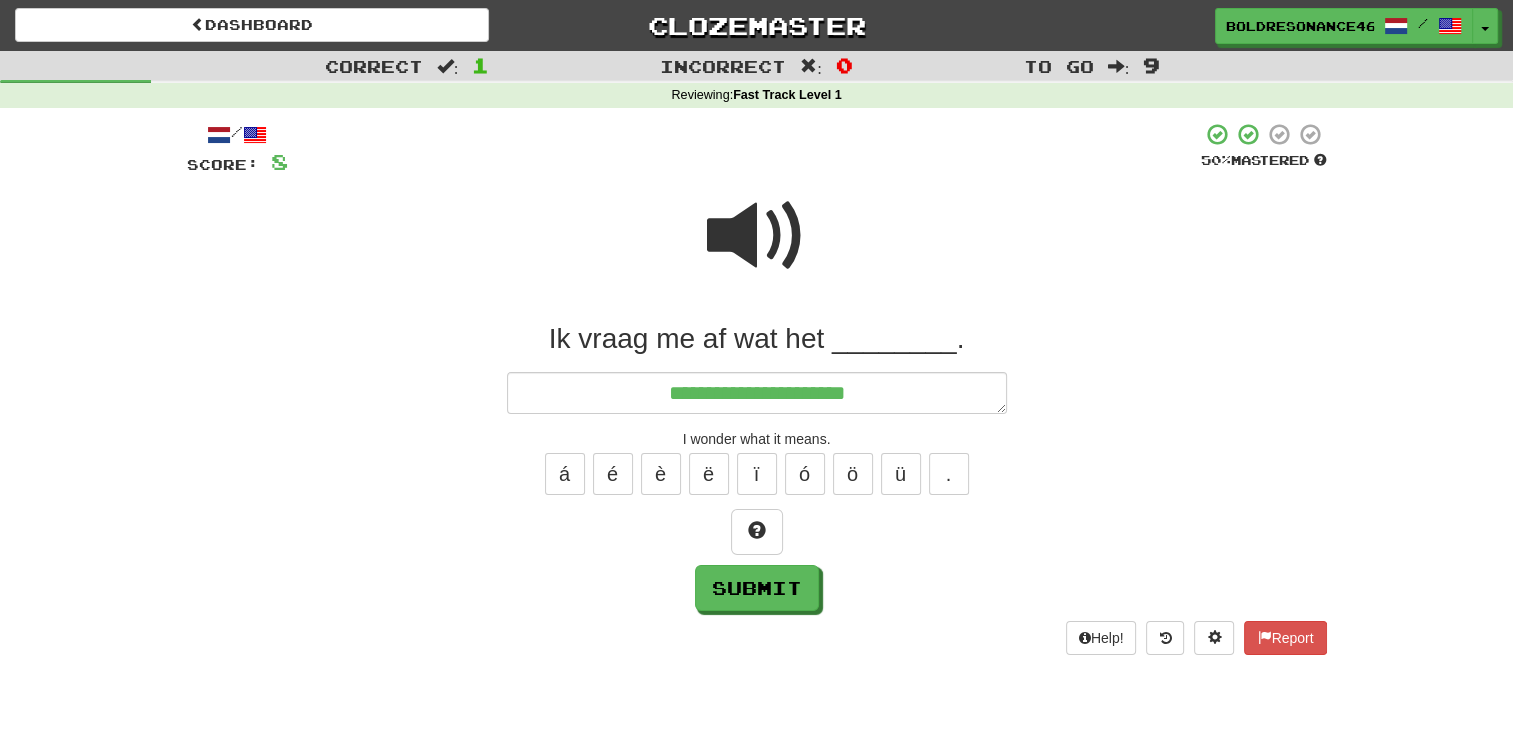 type on "*" 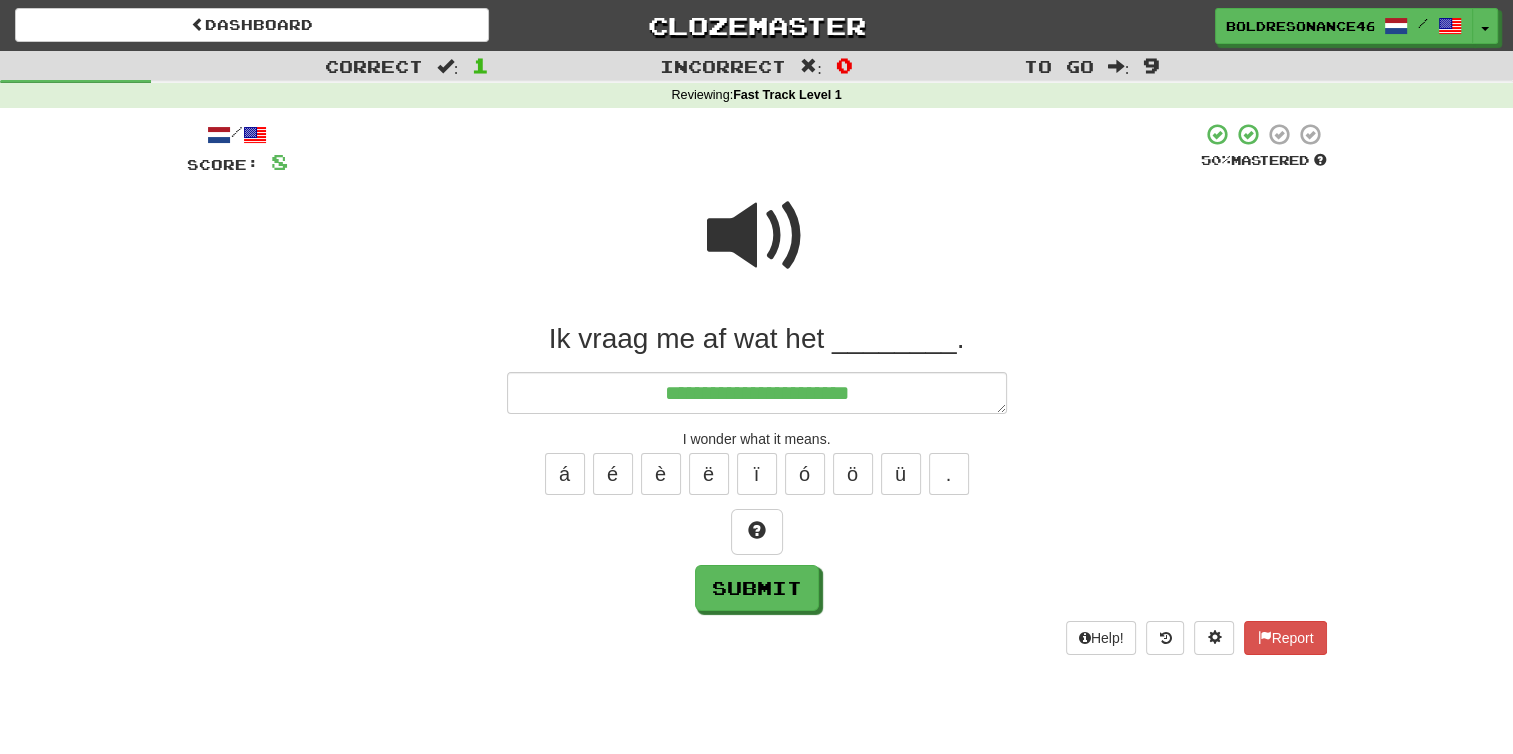 type on "*" 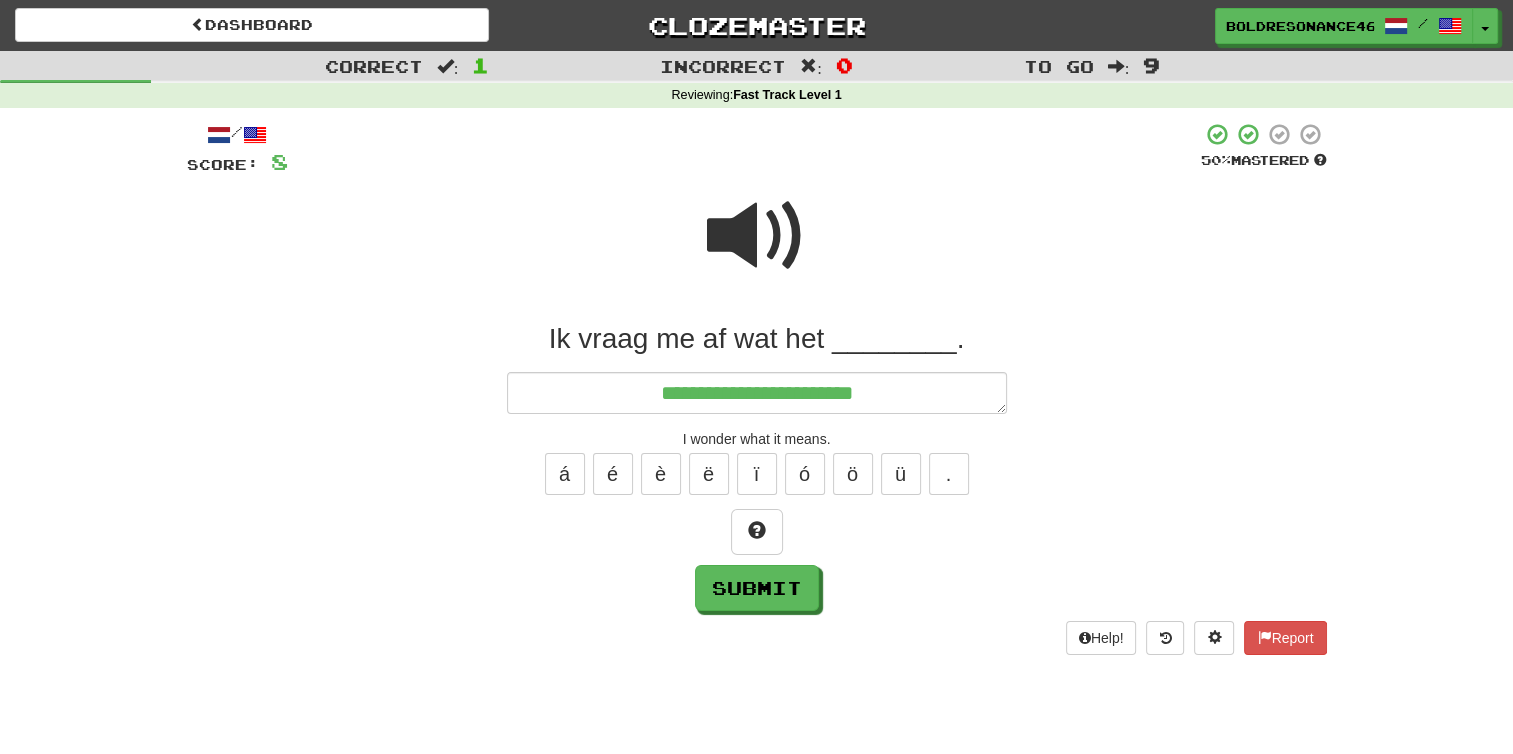 type on "*" 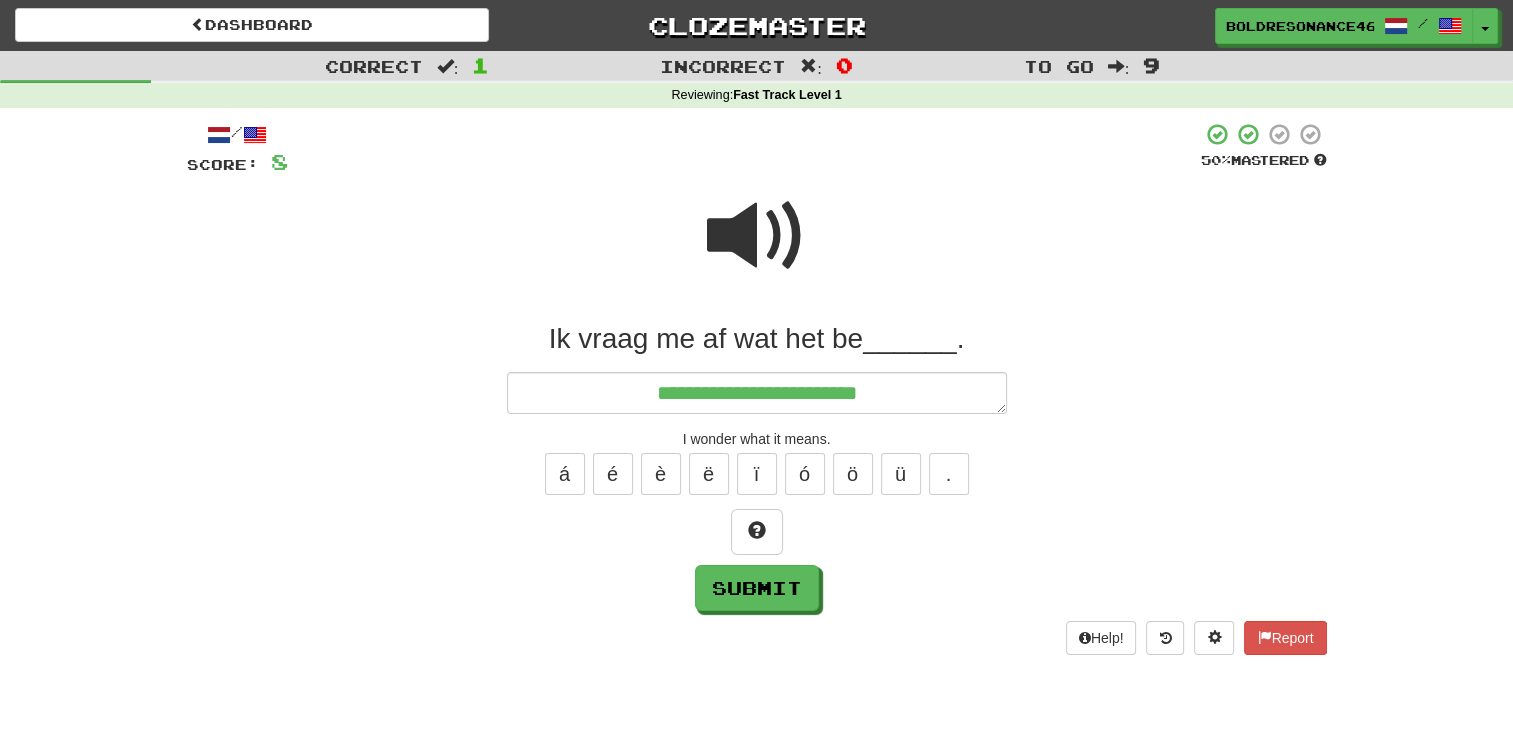 type on "*" 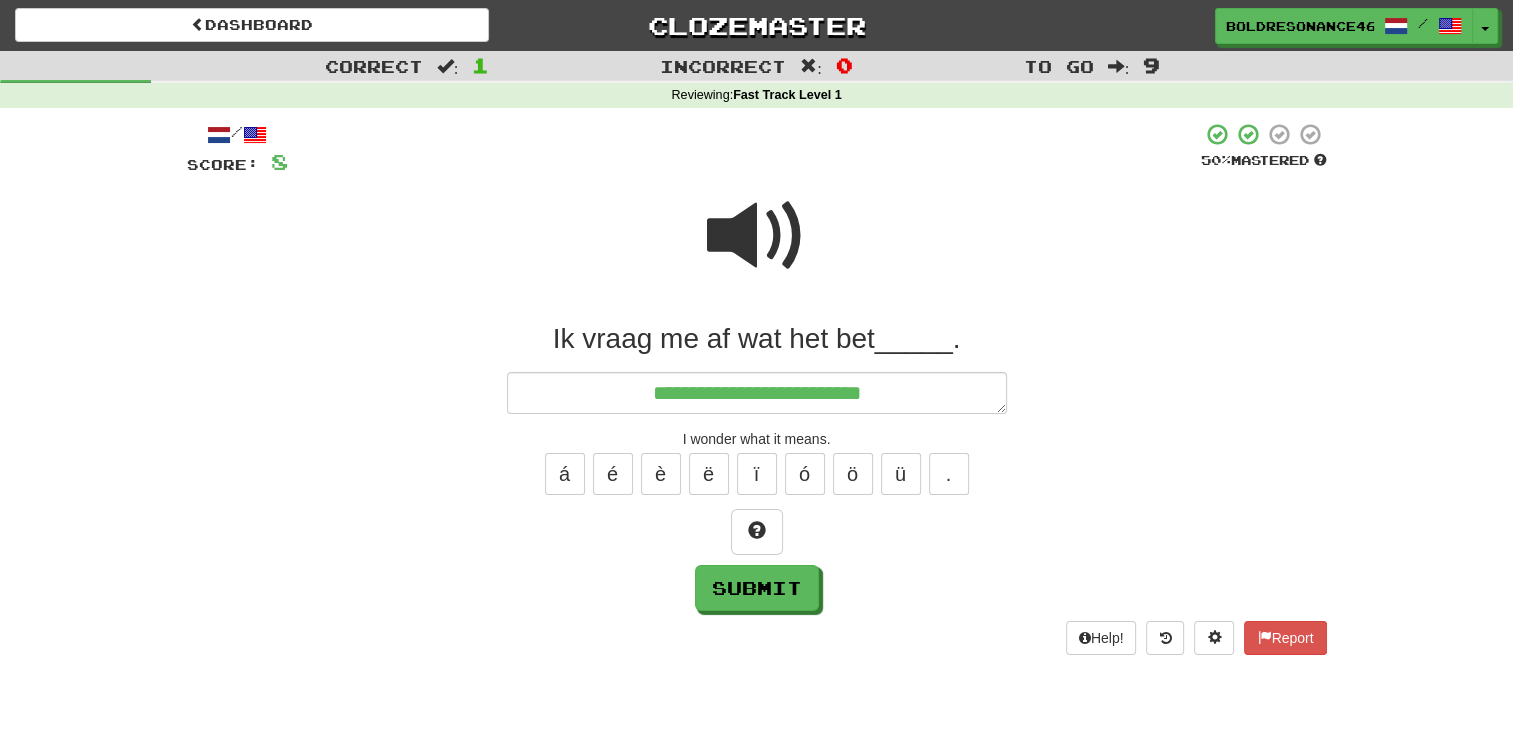 type on "*" 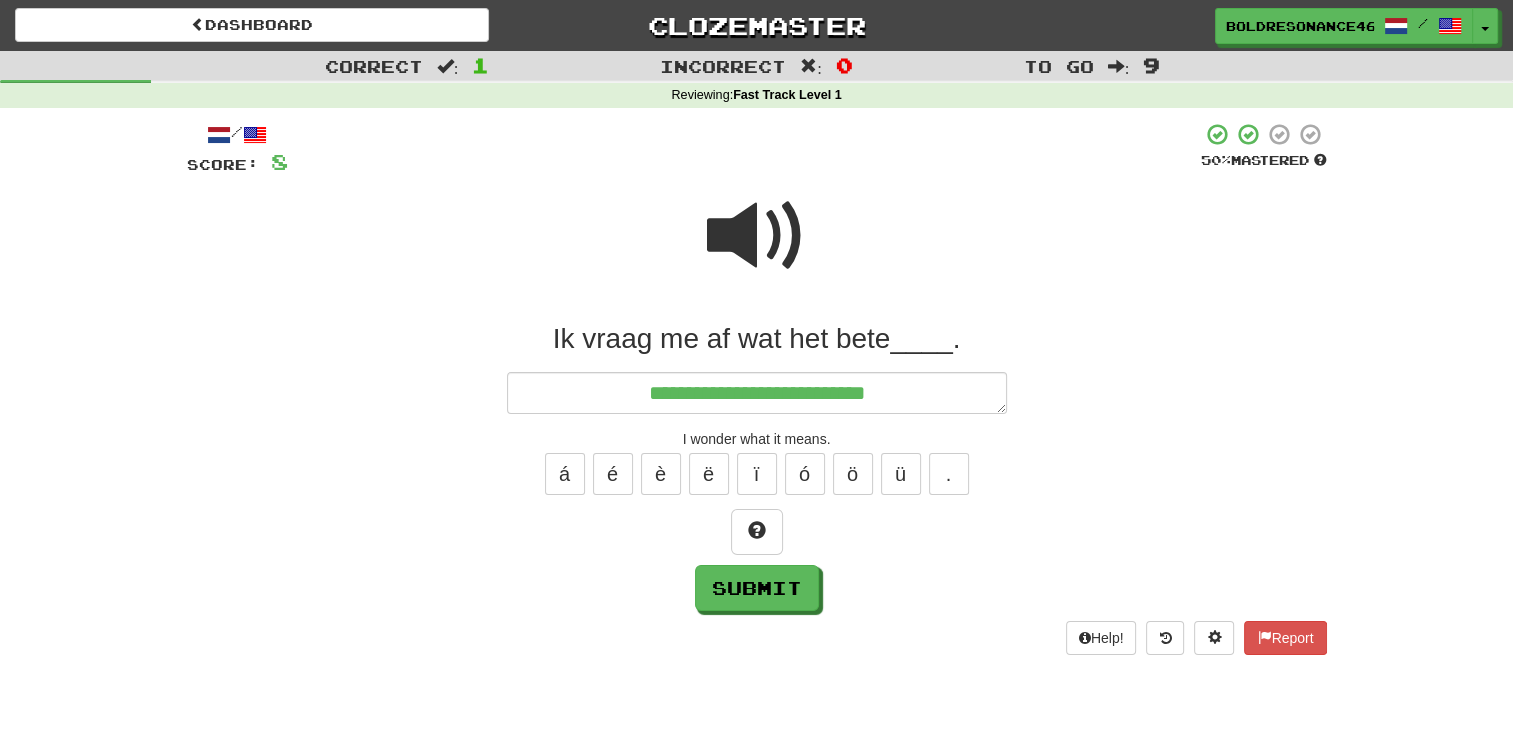 type on "*" 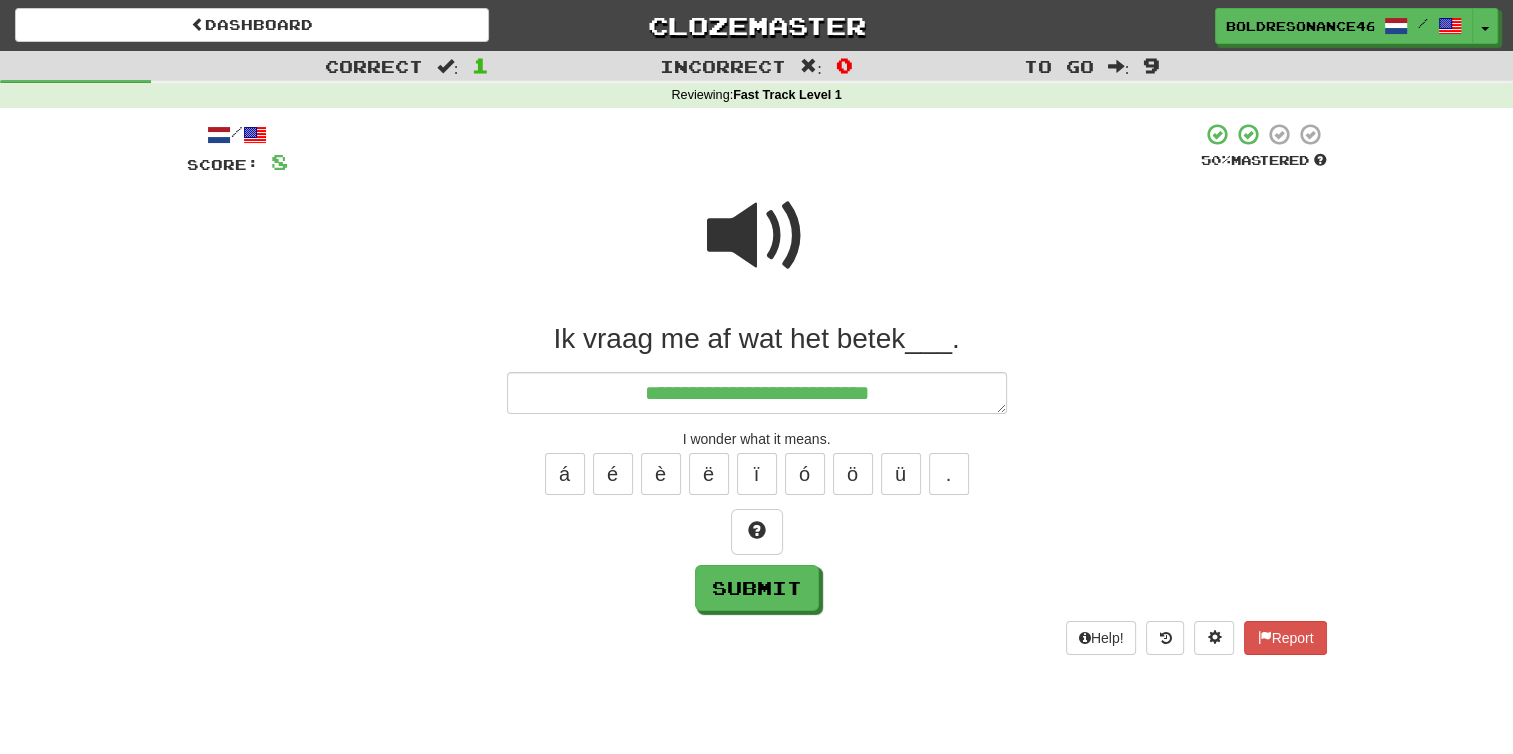 type on "*" 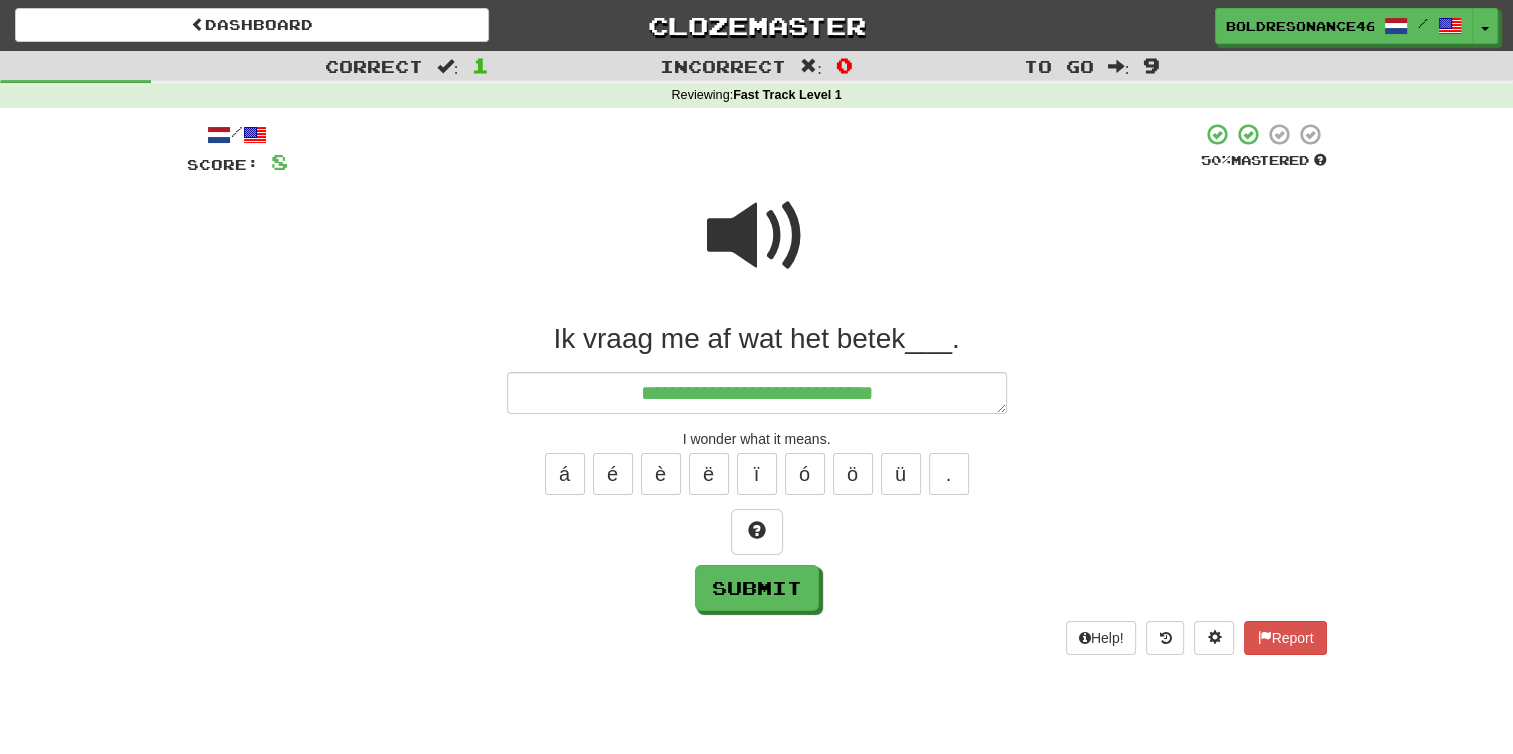 type on "*" 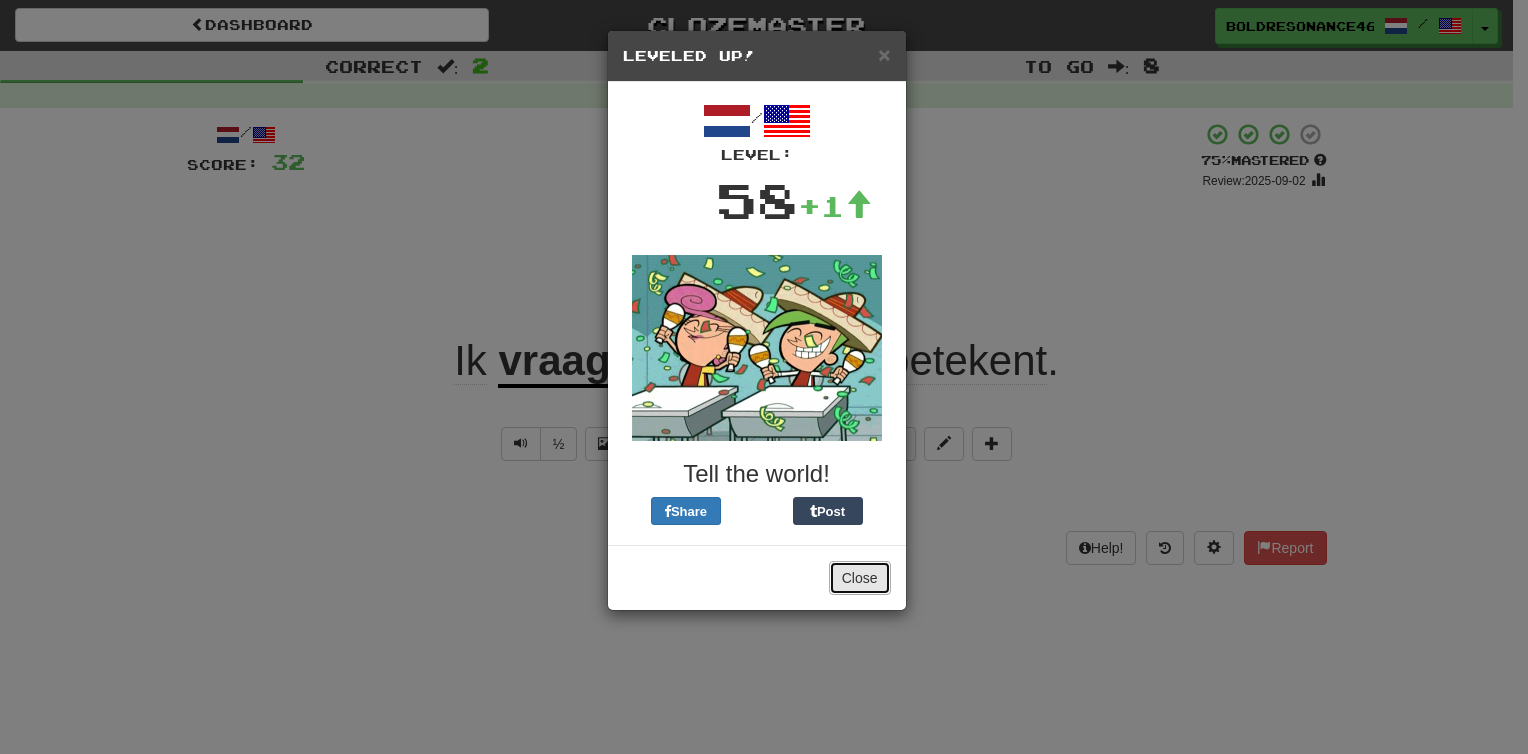 click on "Close" at bounding box center [860, 578] 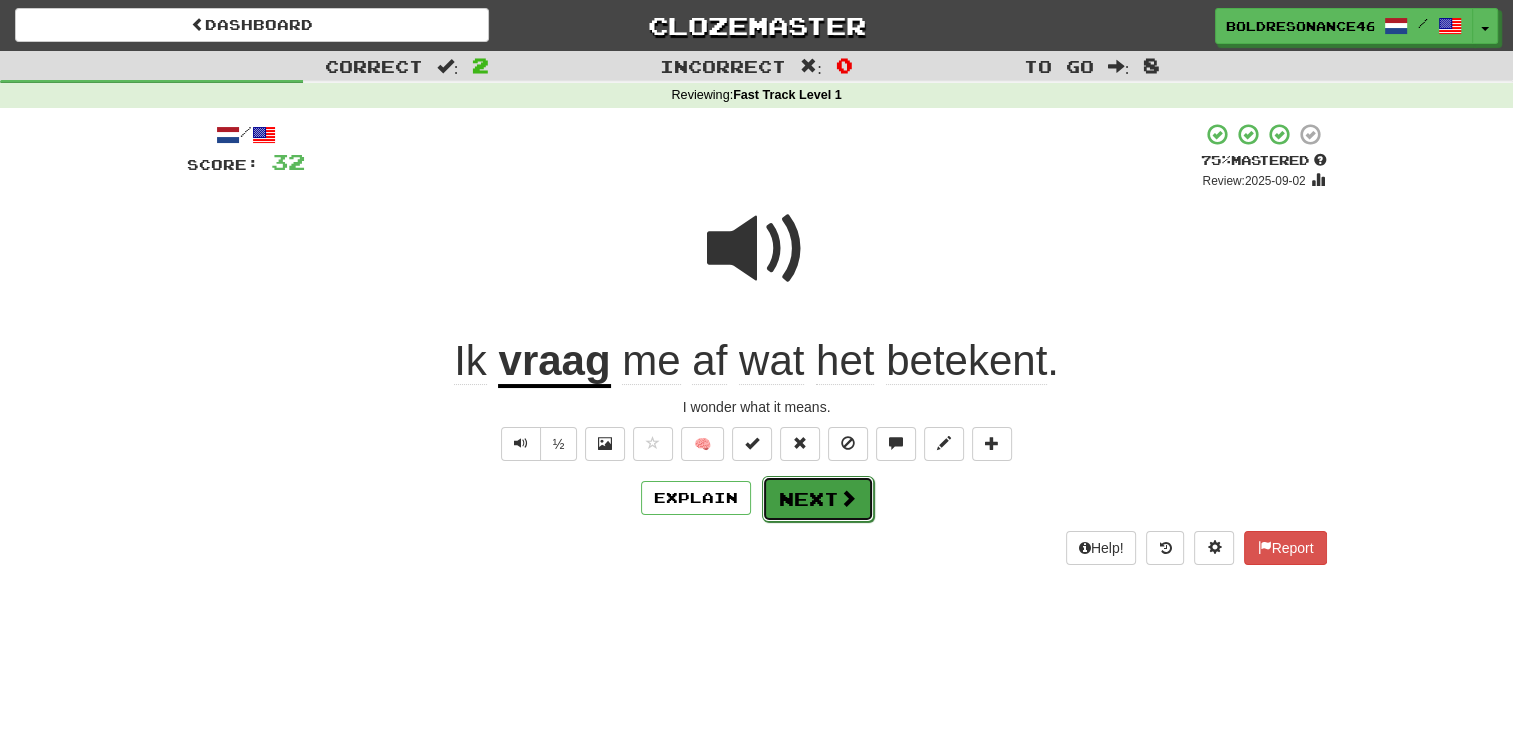 click on "Next" at bounding box center (818, 499) 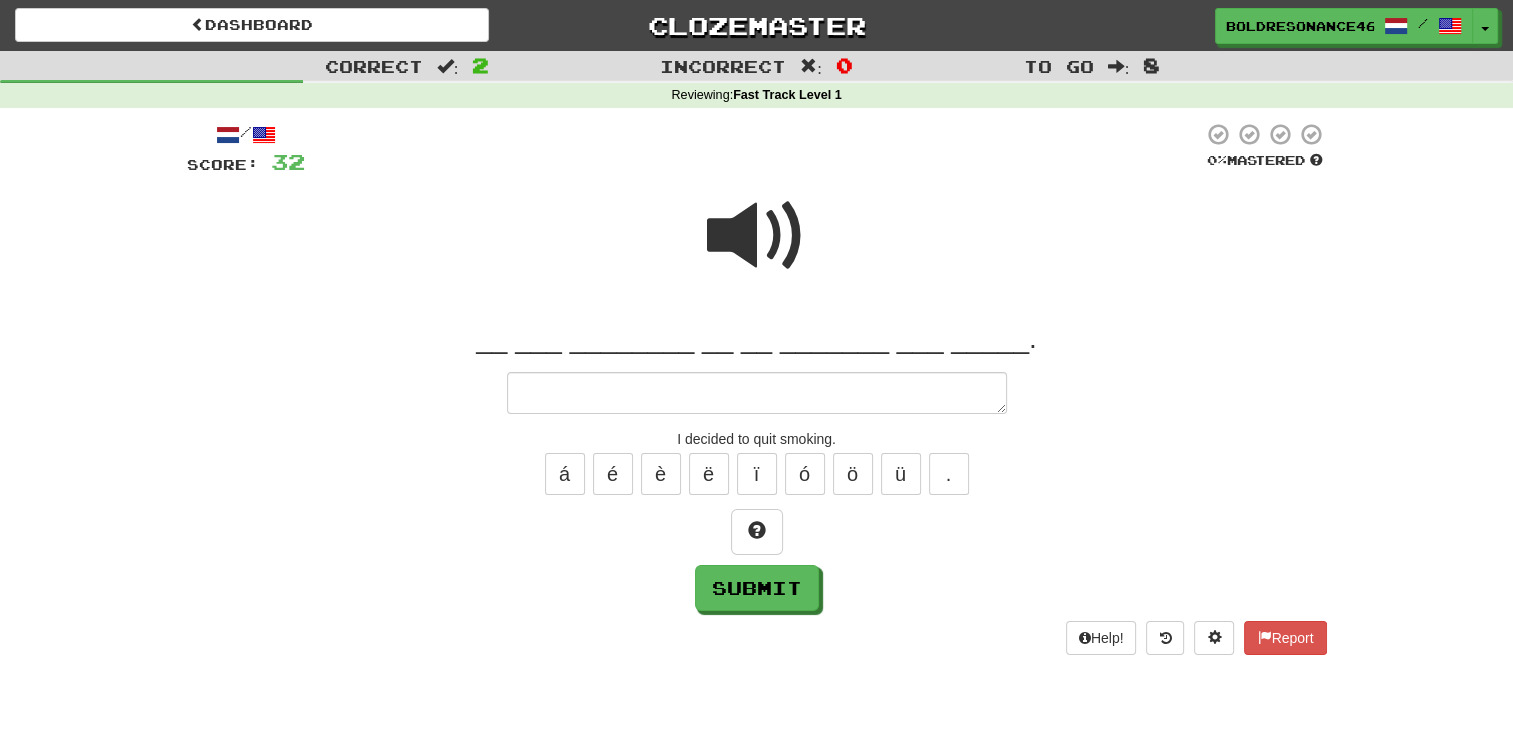 type on "*" 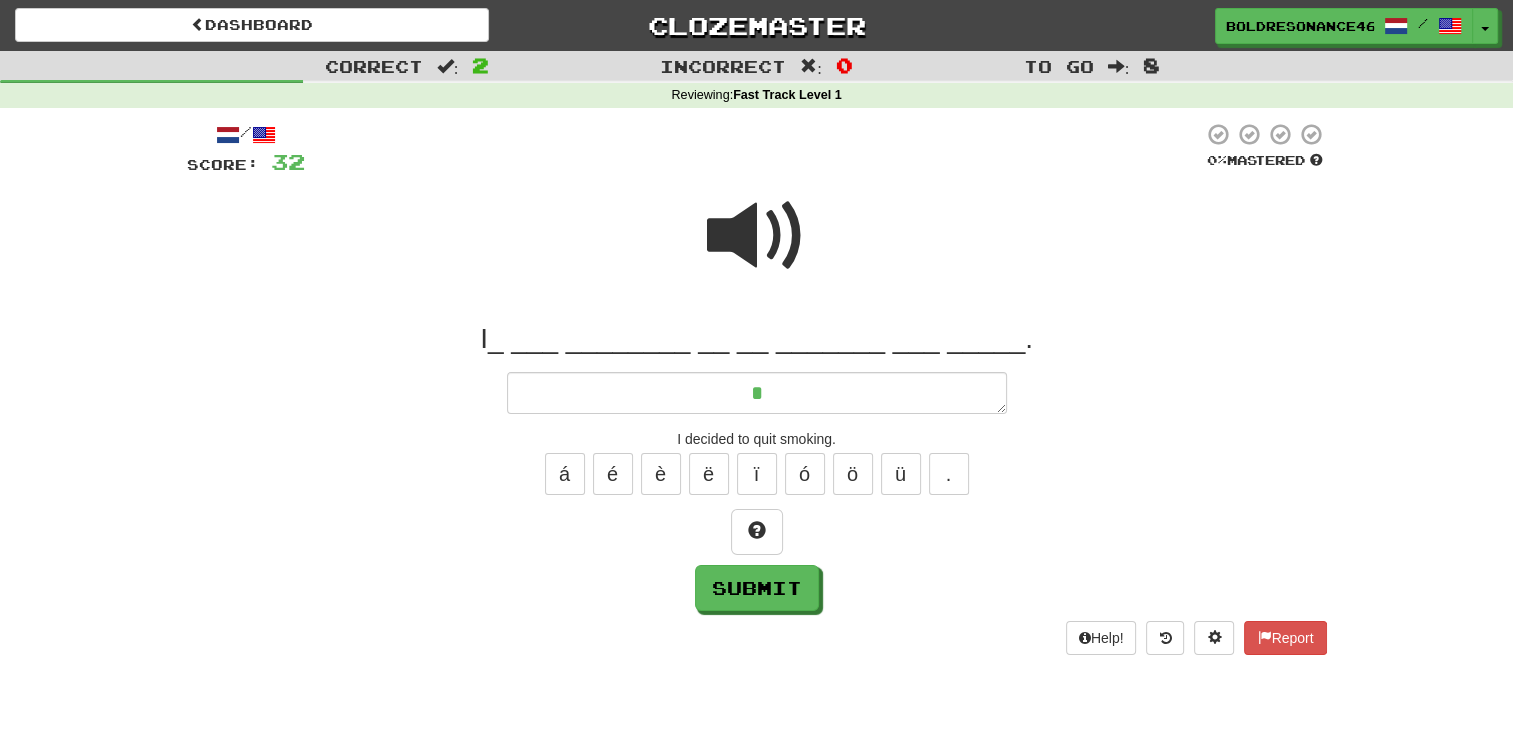 type on "*" 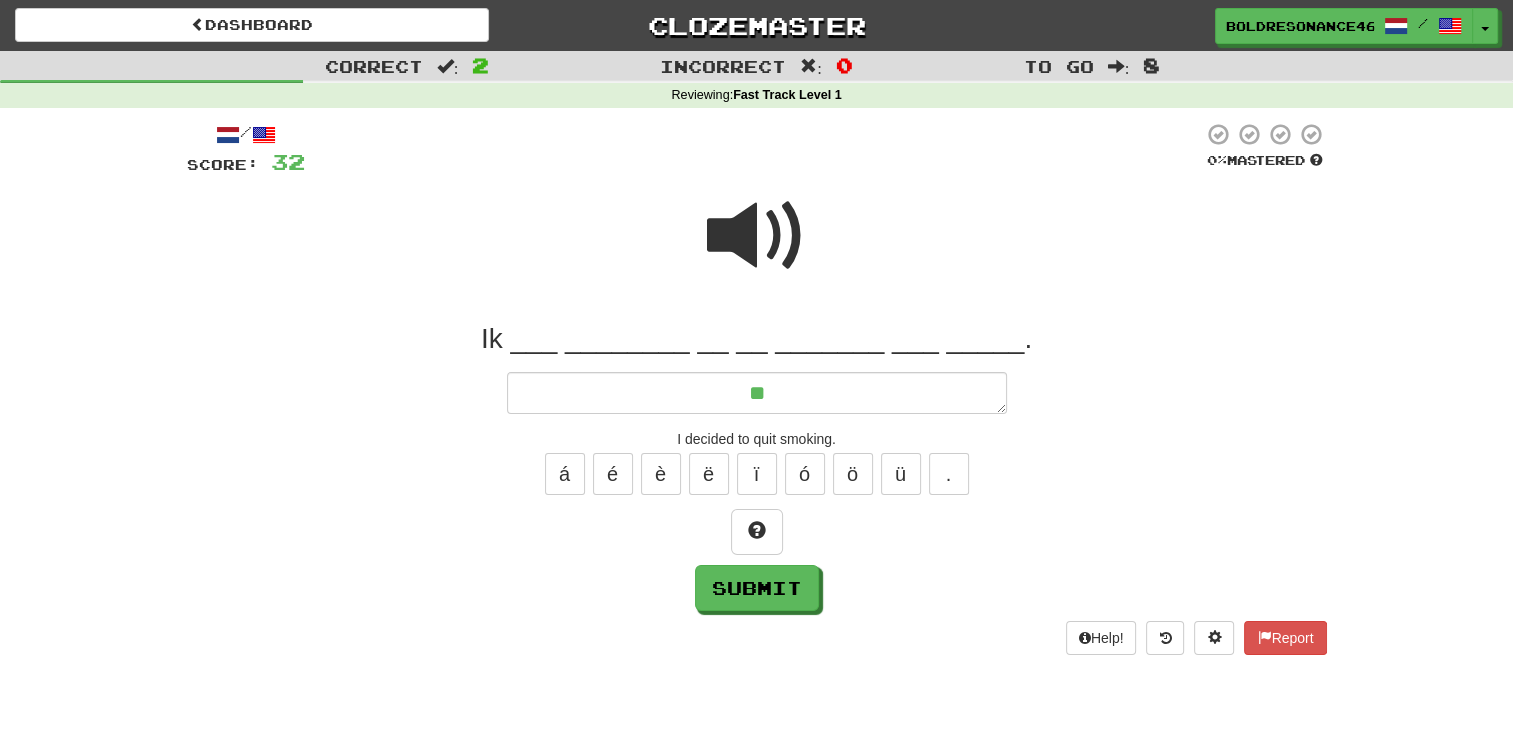 type on "*" 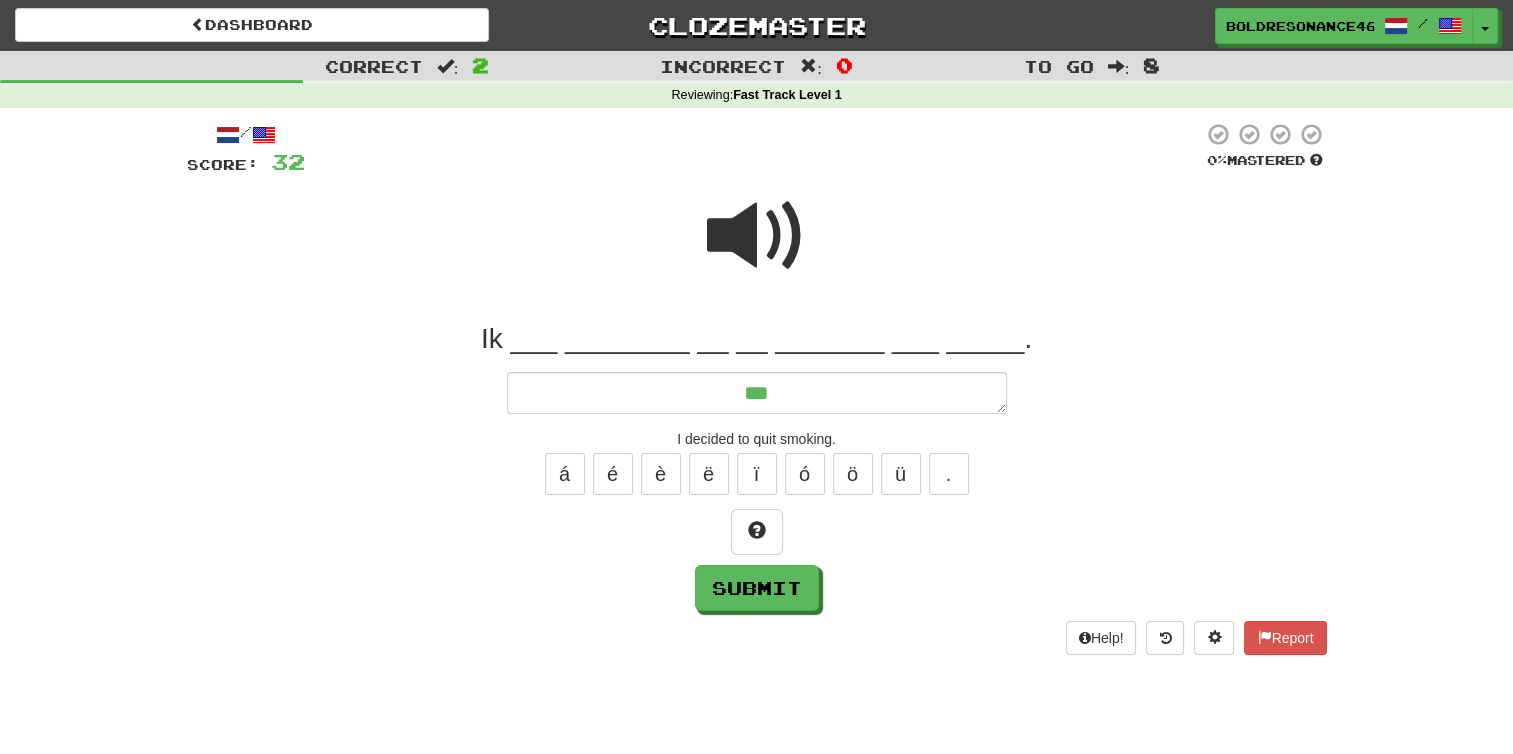 type on "*" 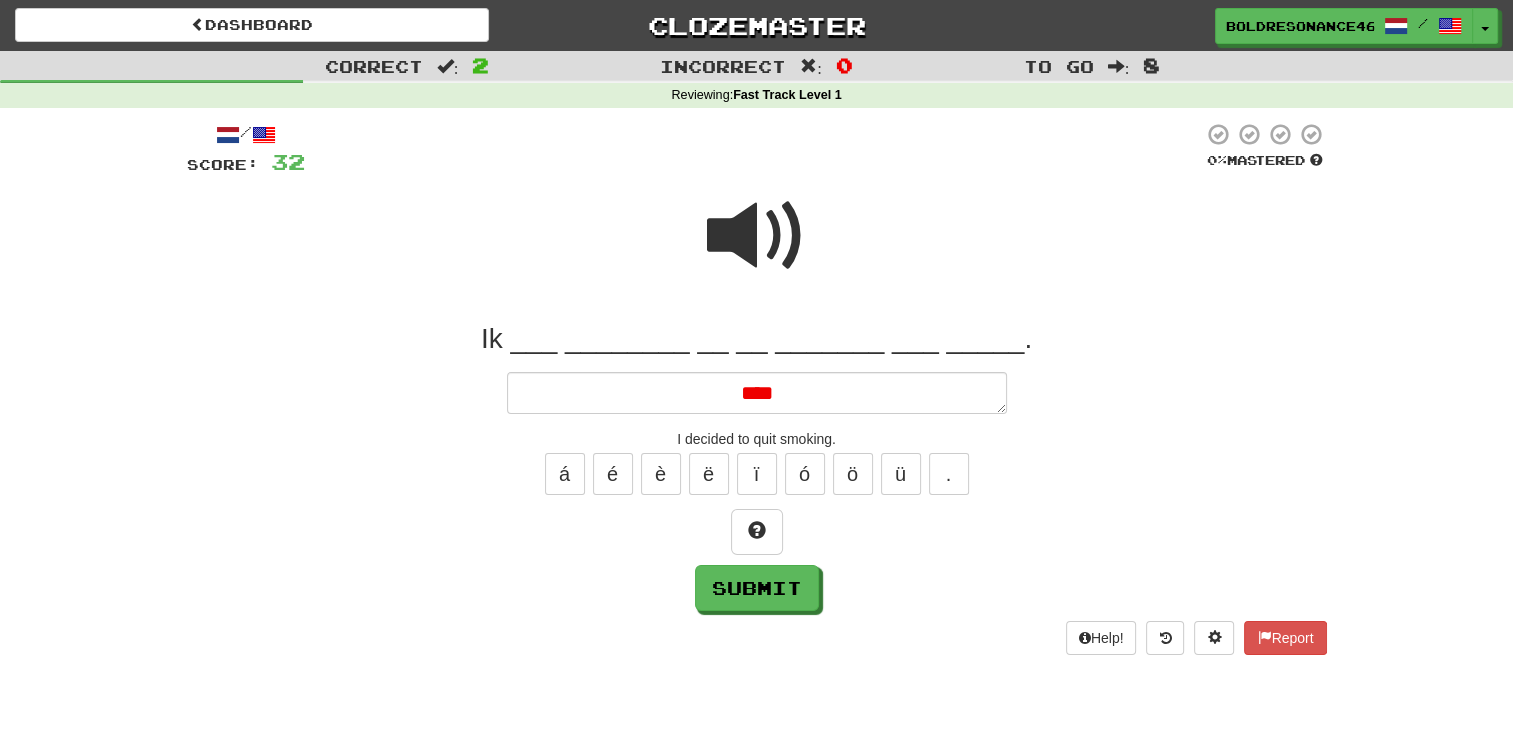 type on "*" 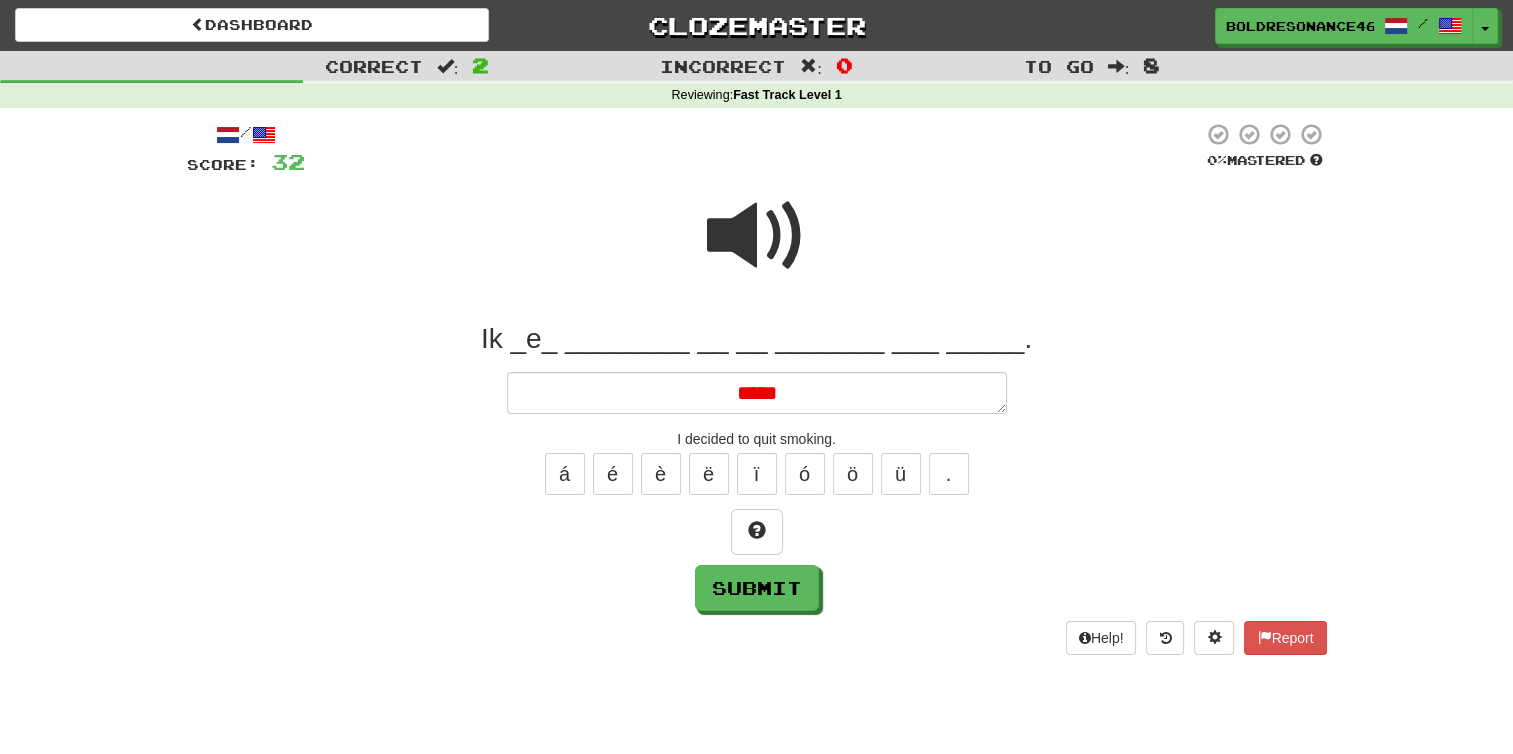 type on "*" 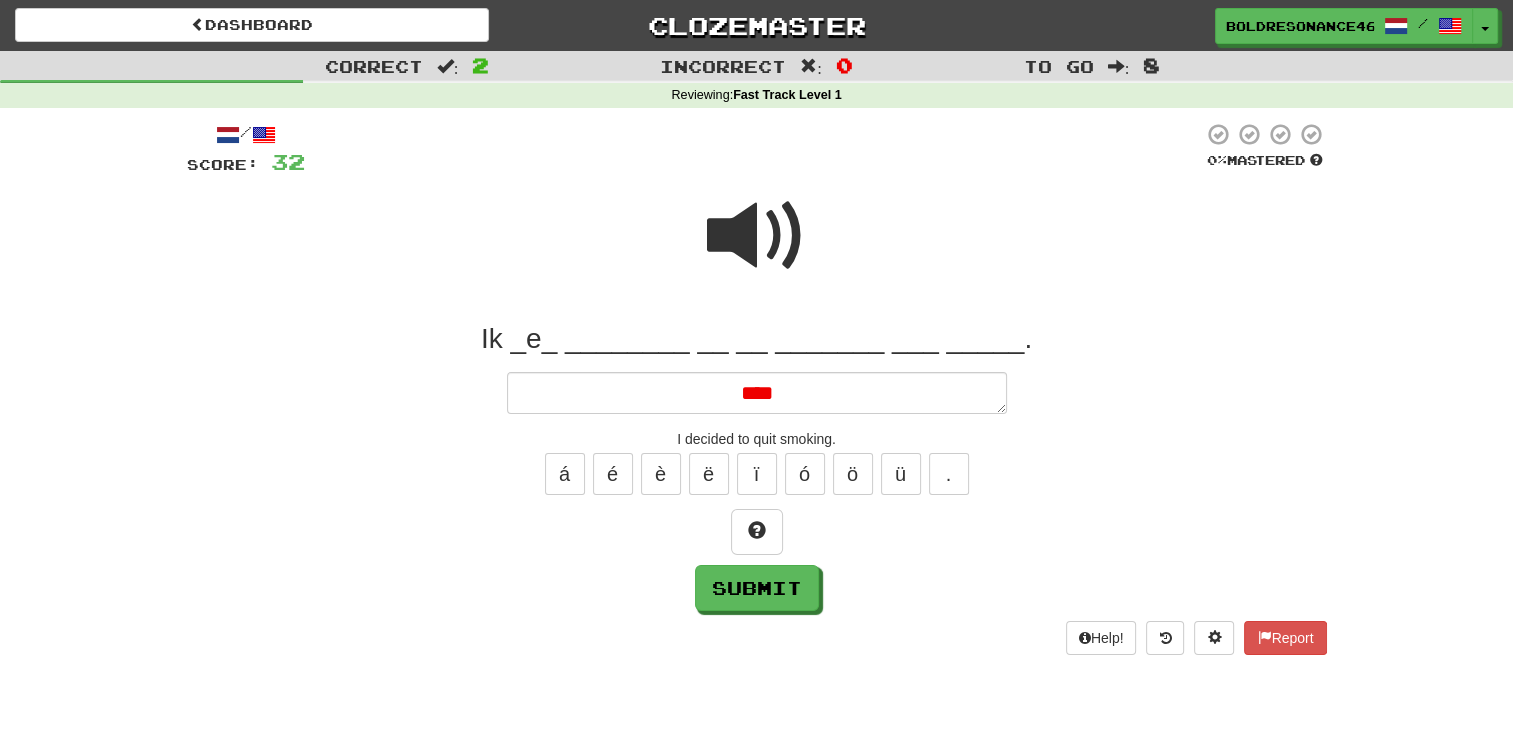 type on "*" 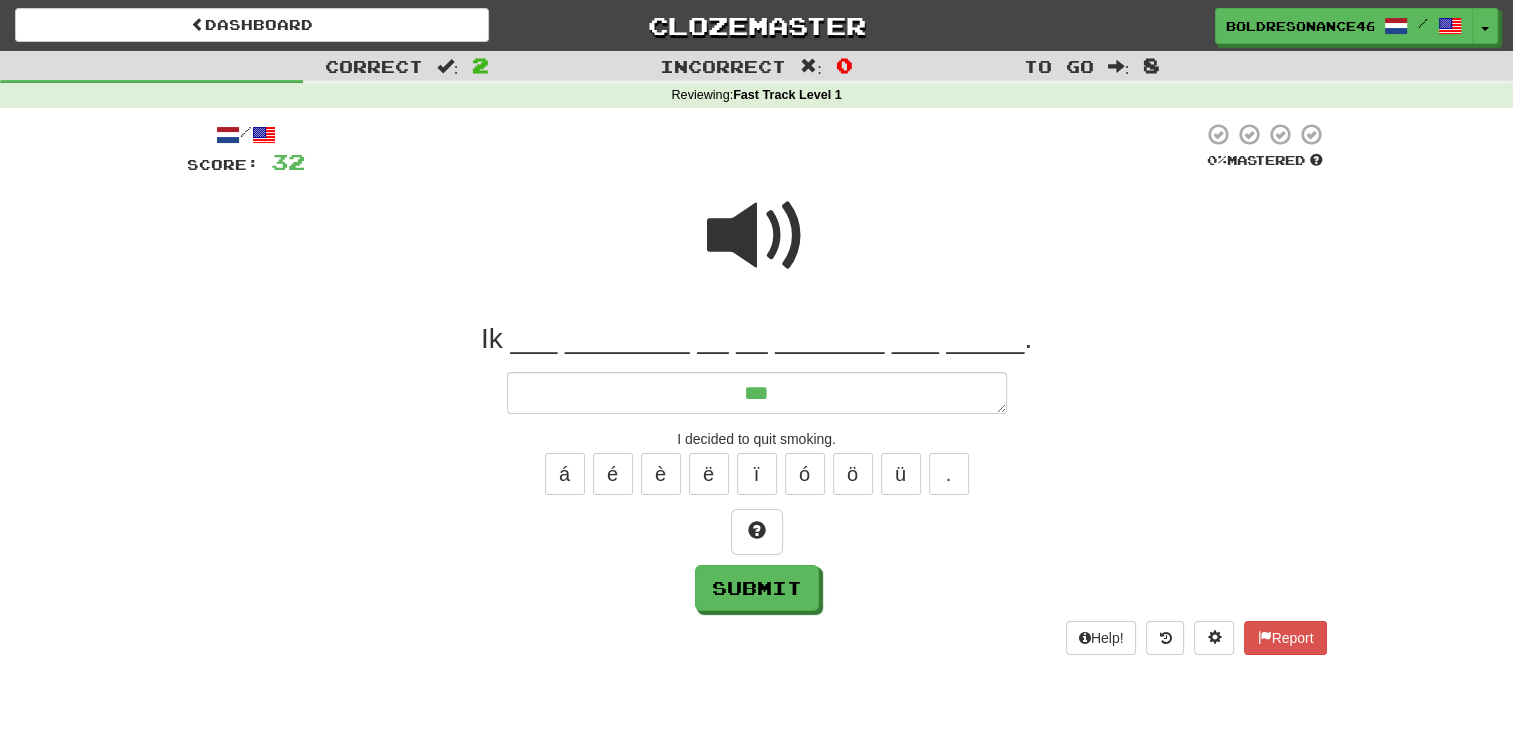 type on "*" 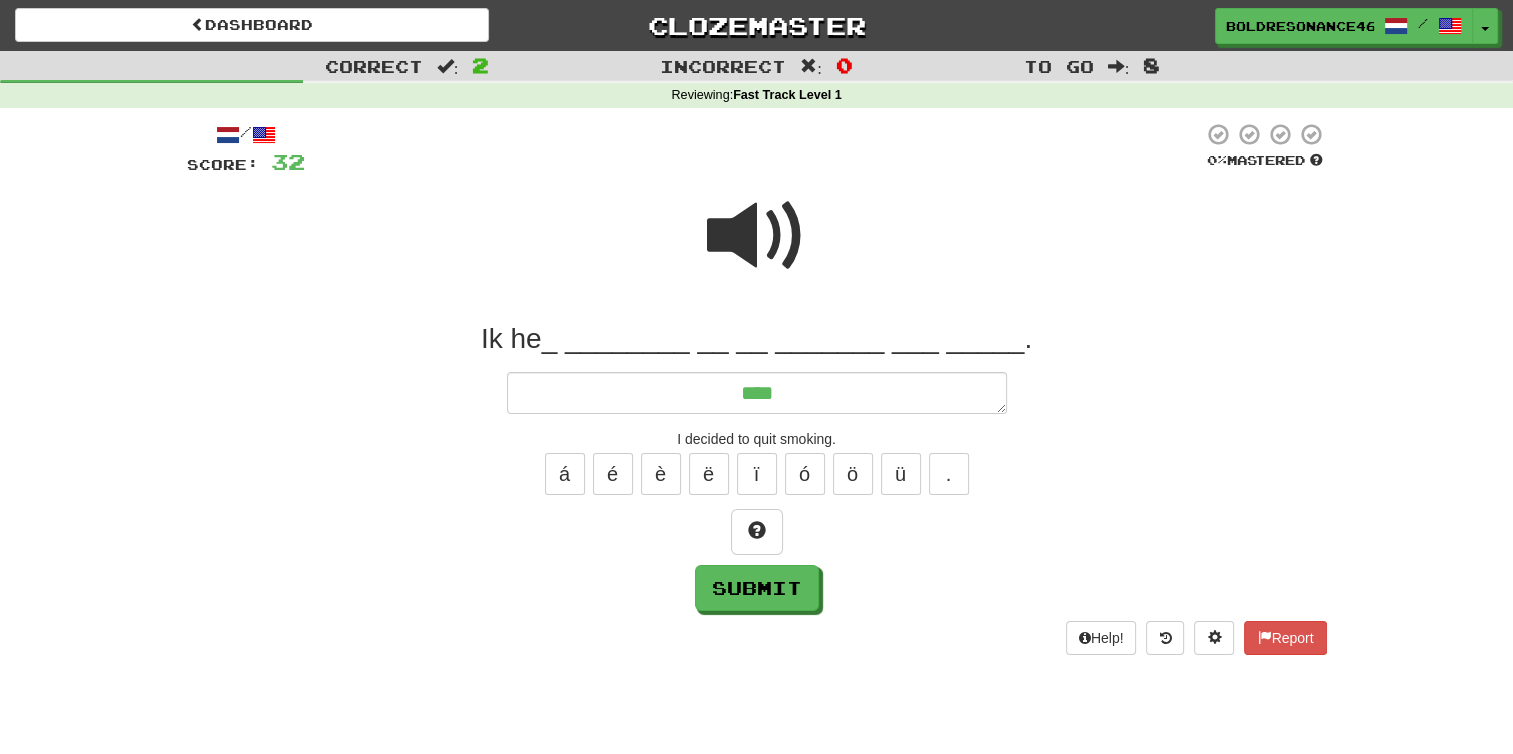 type on "*" 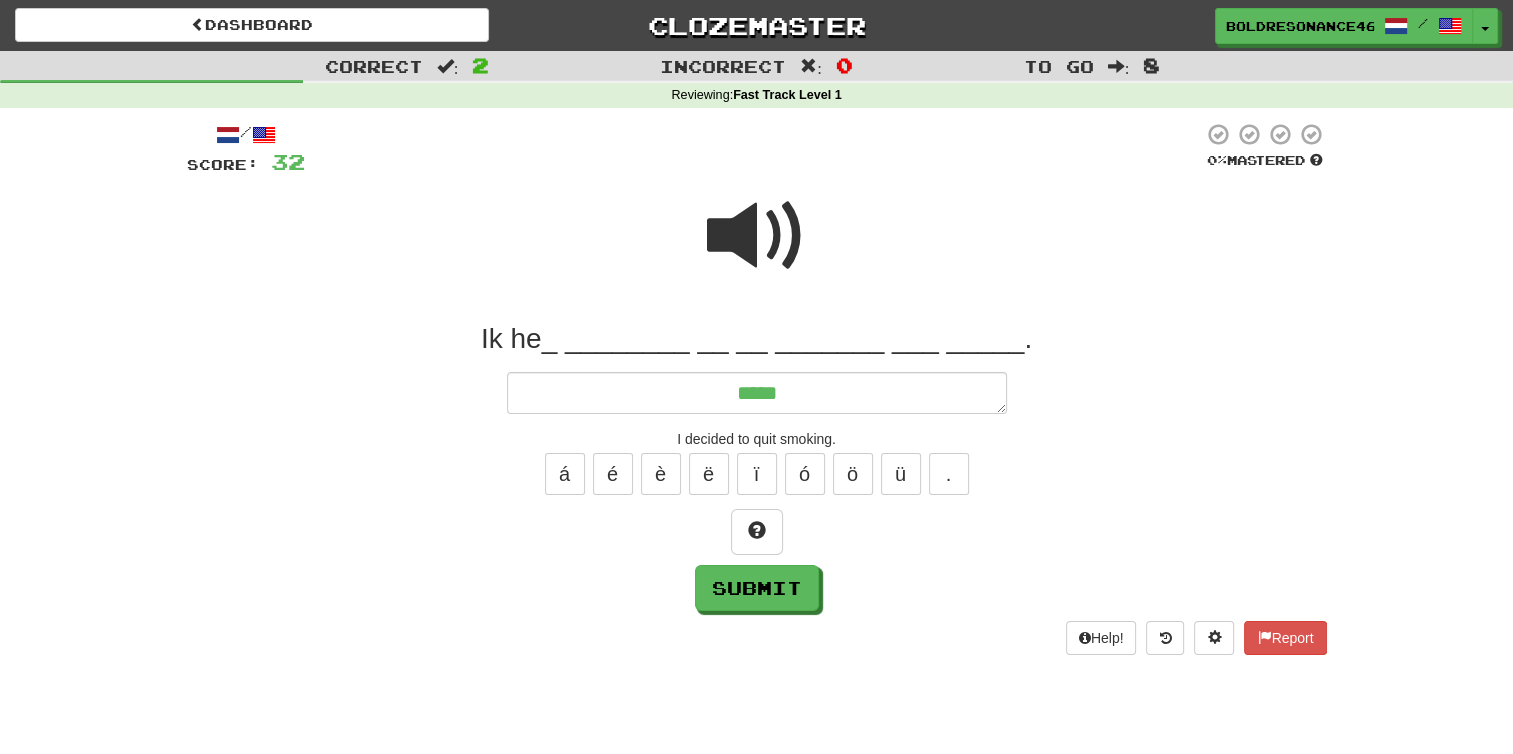 type on "*" 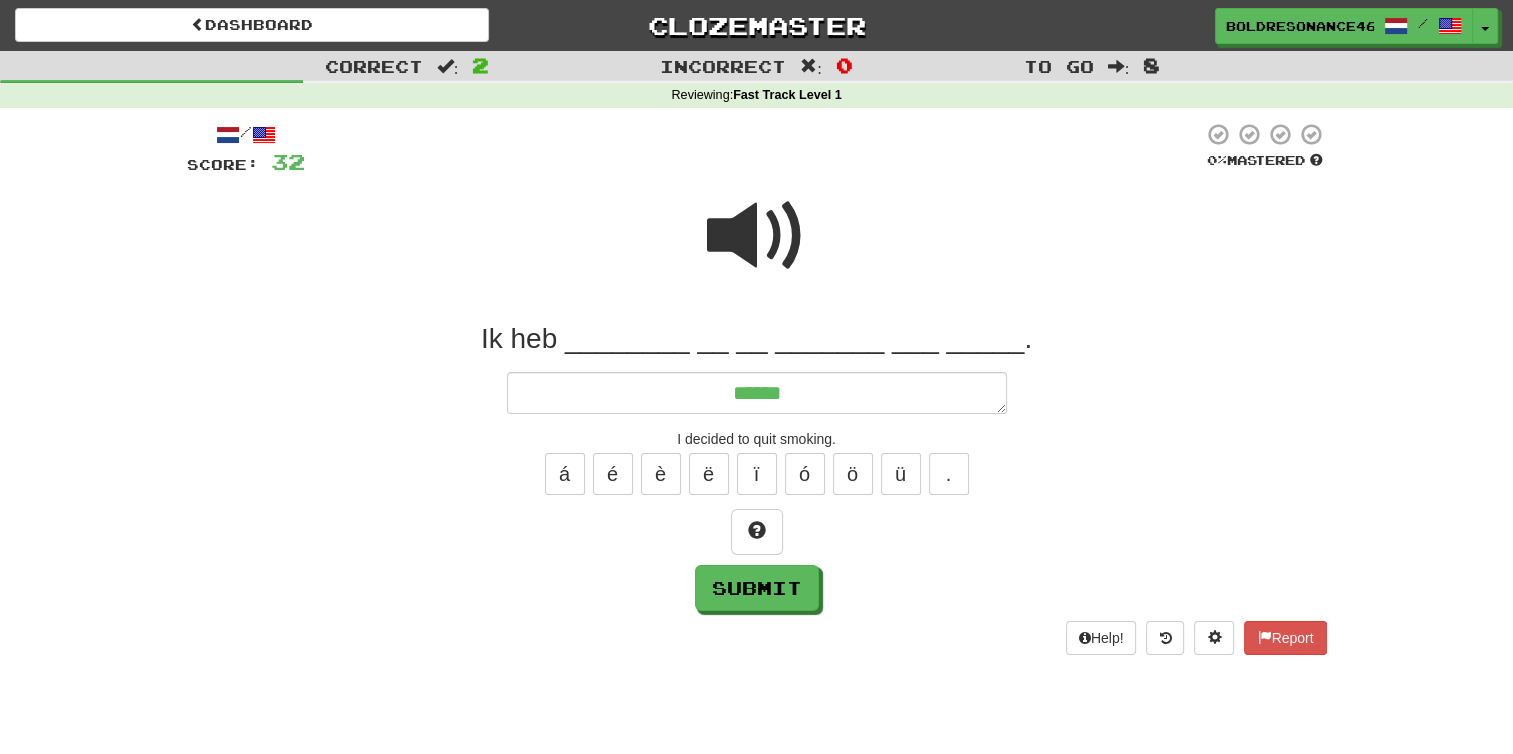 type on "*" 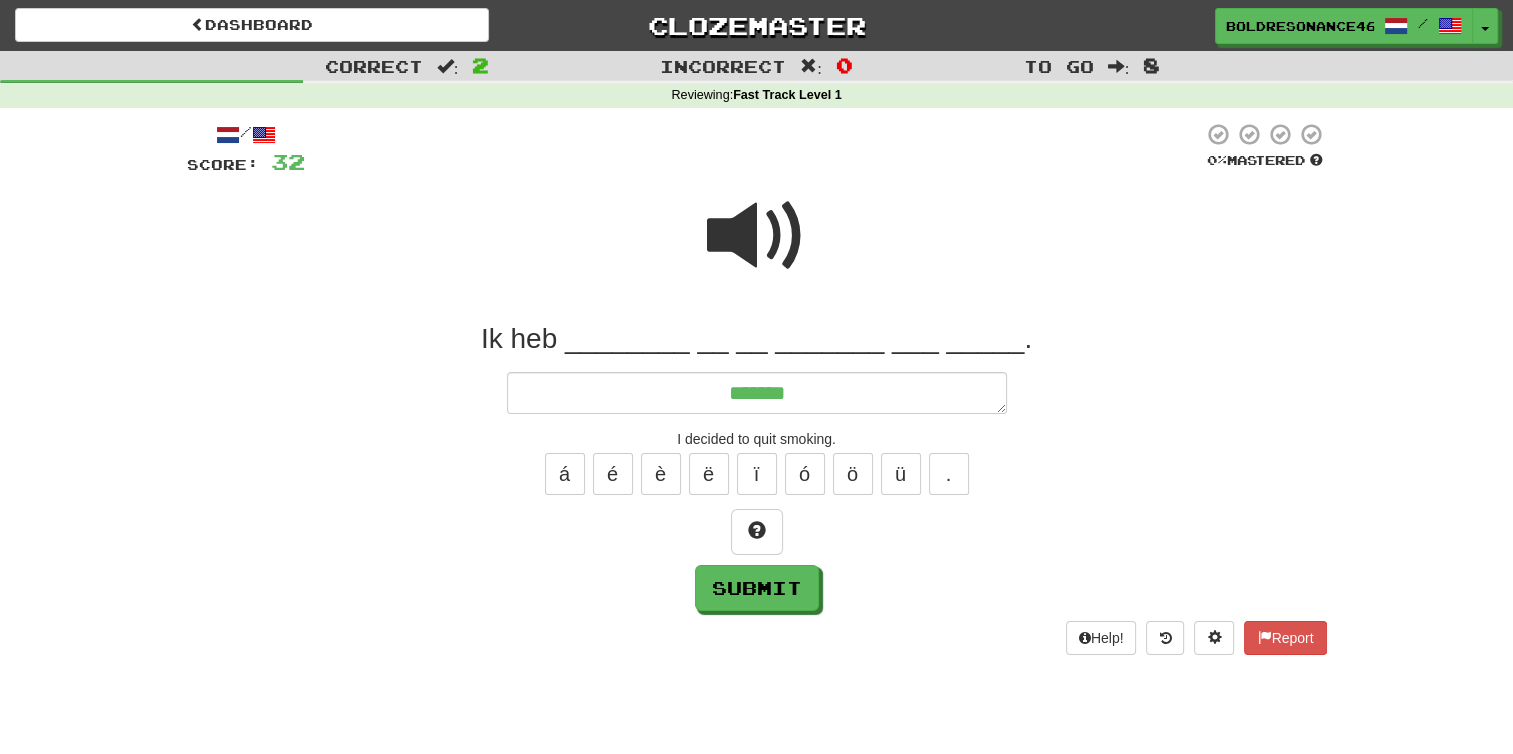 type on "*" 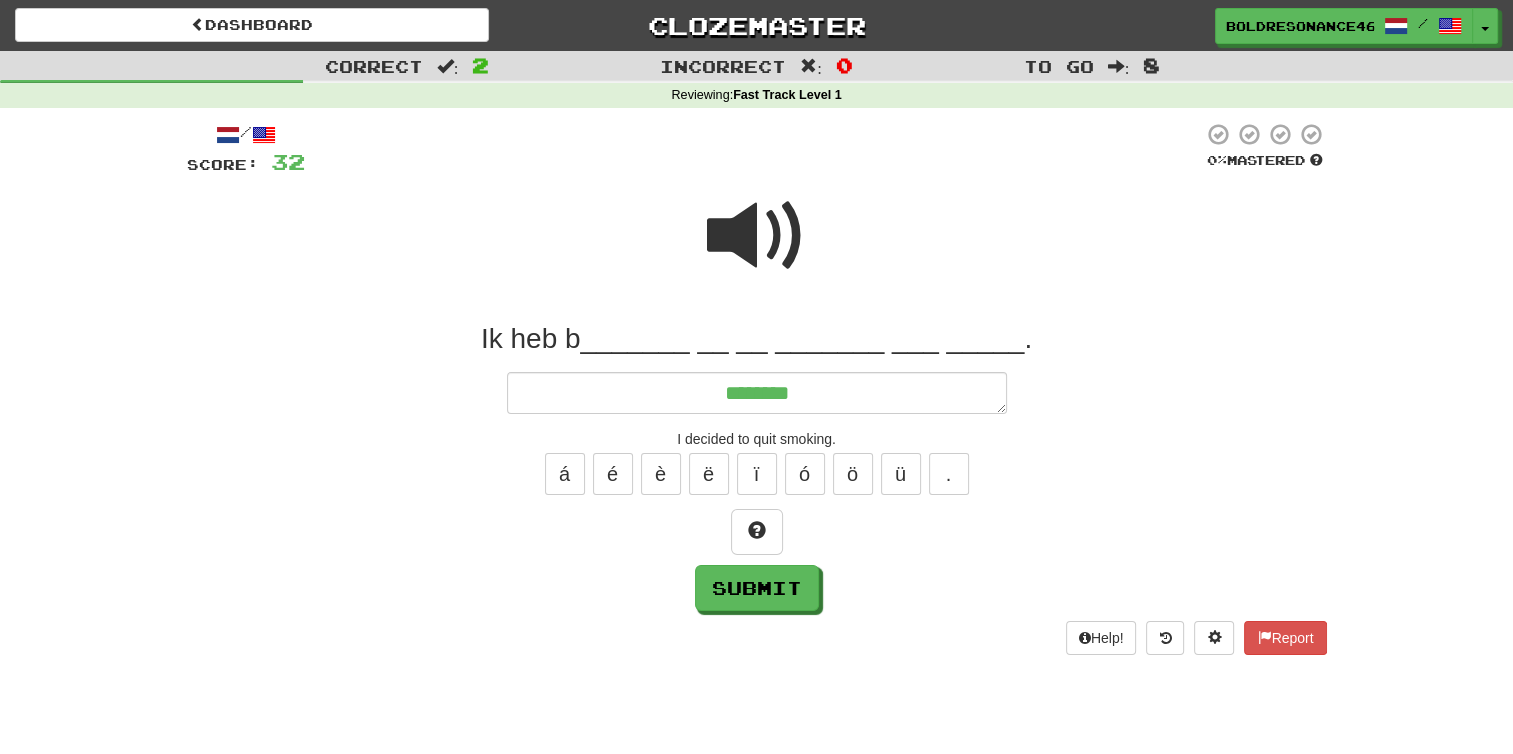 type on "*" 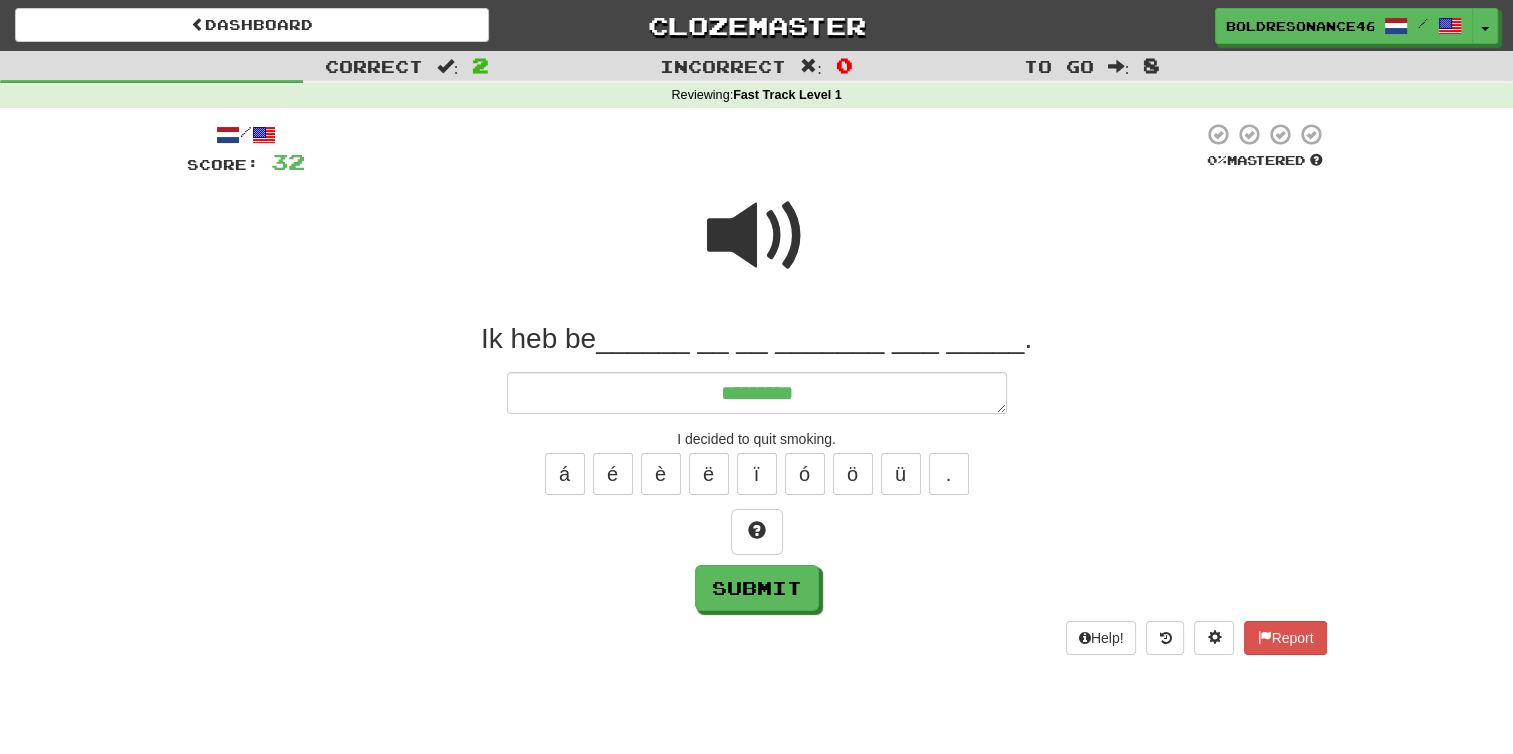 type on "*" 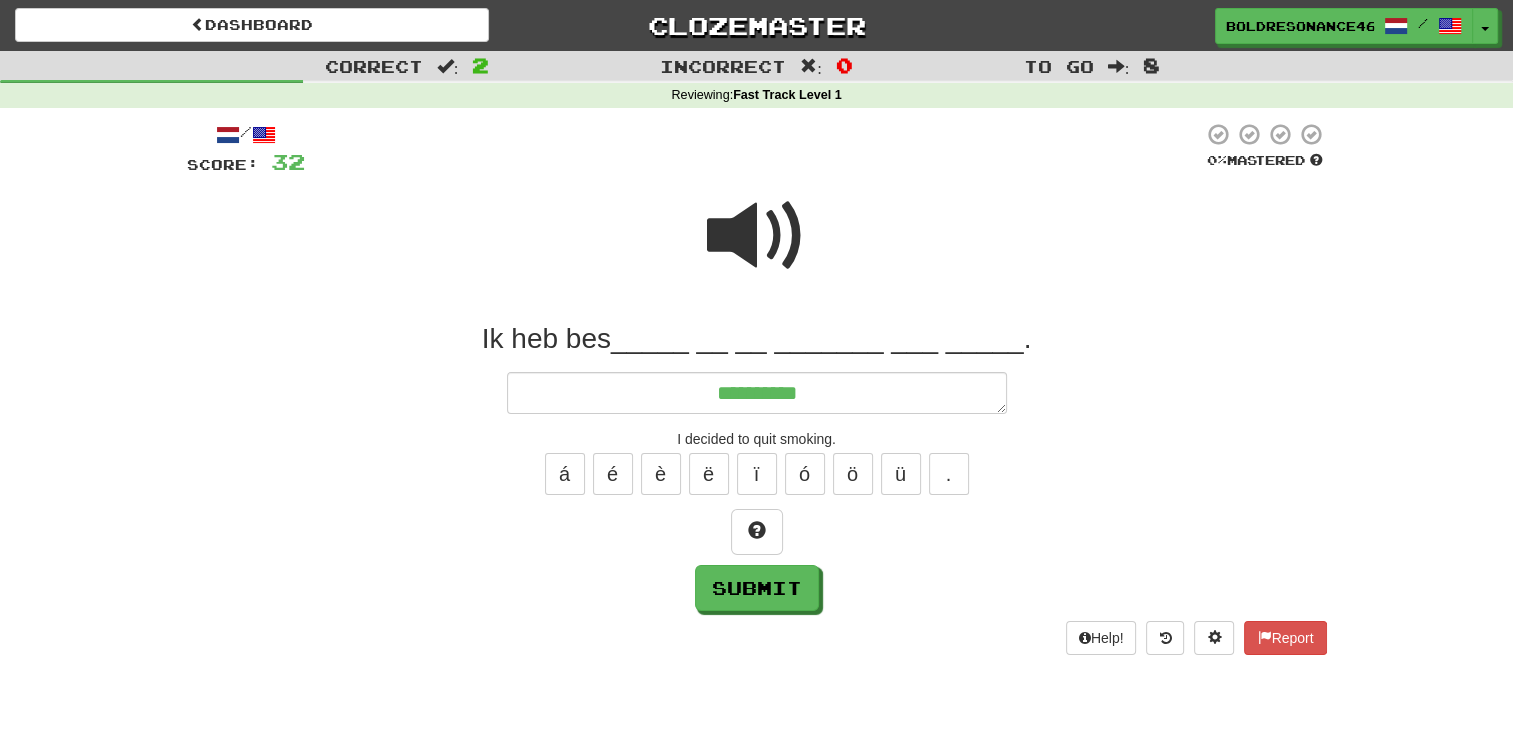 type on "*" 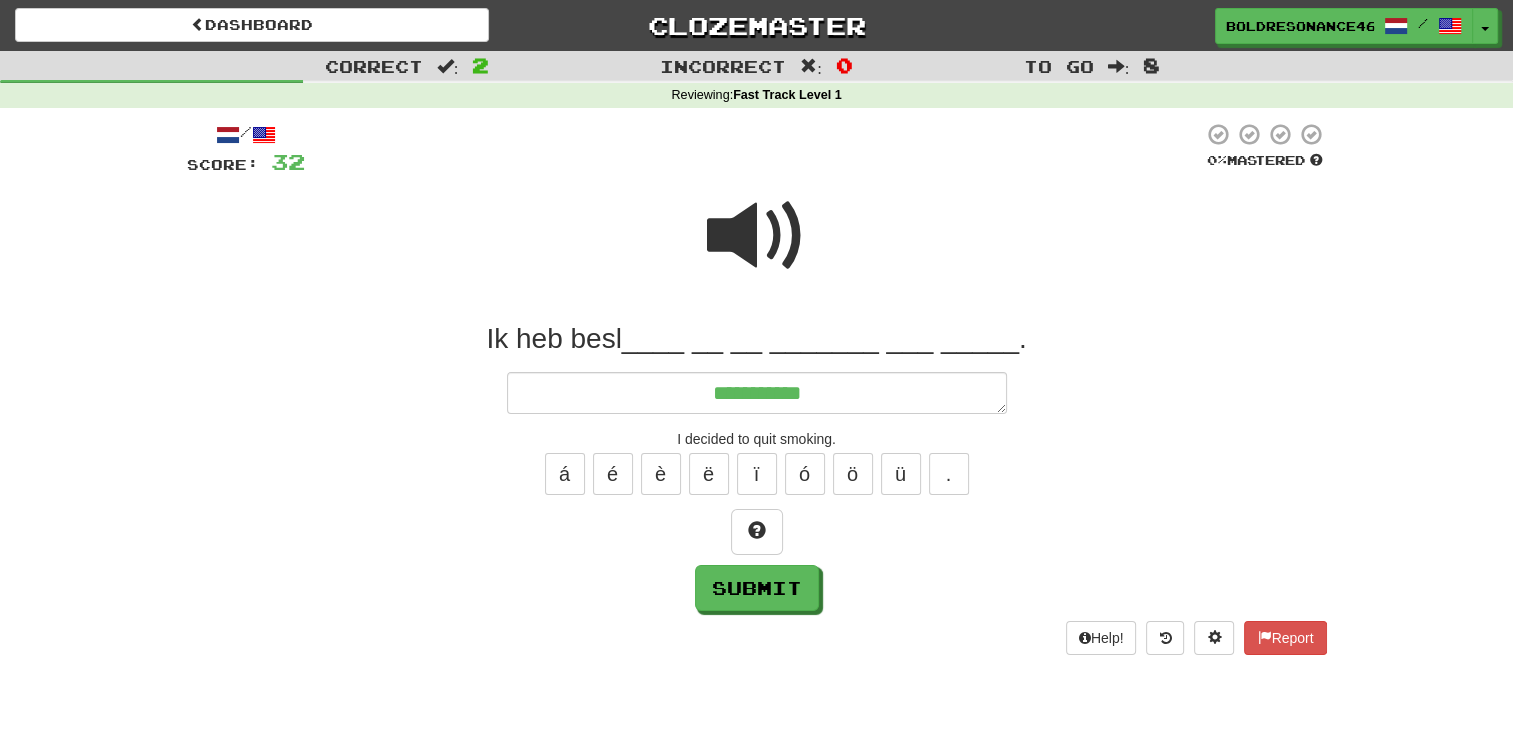 type on "*" 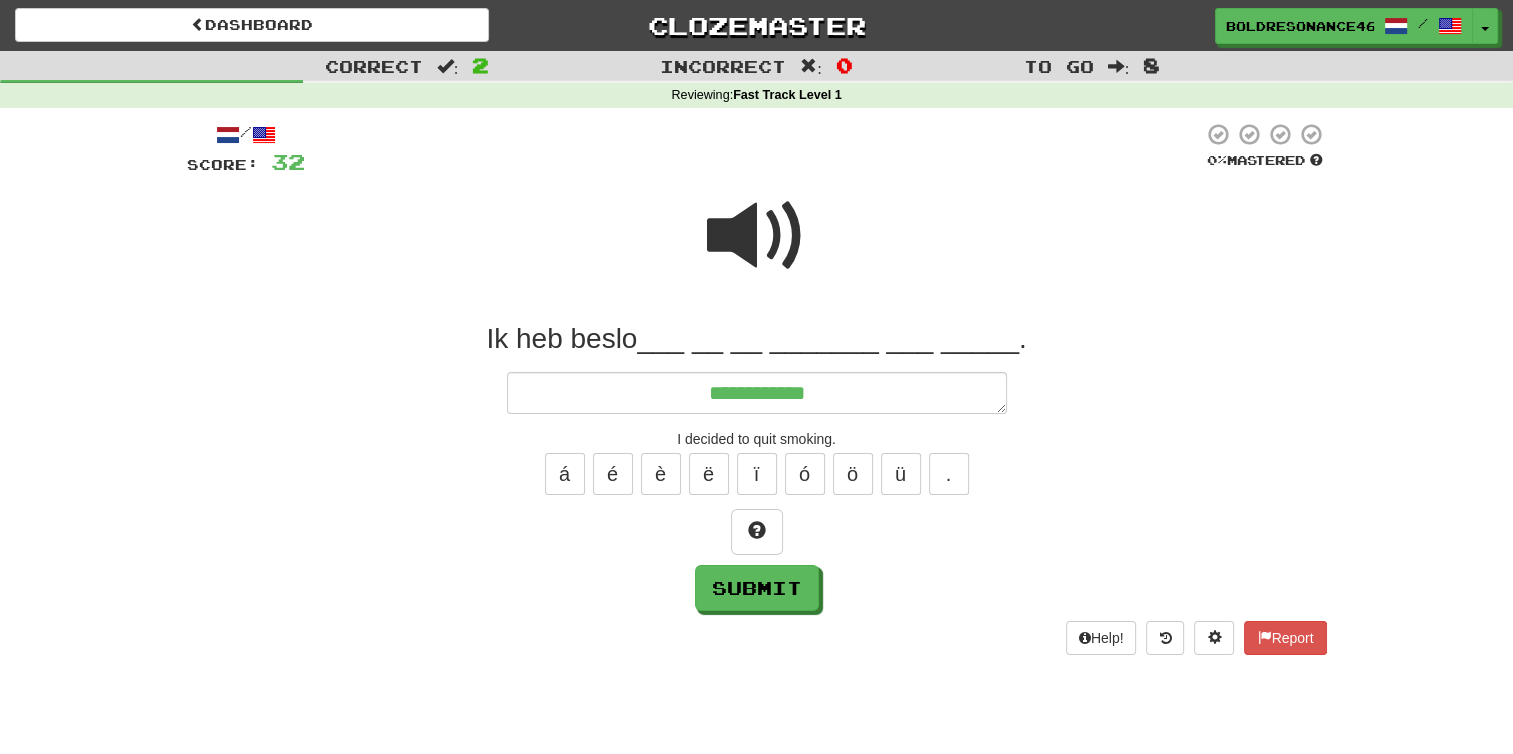 type on "*" 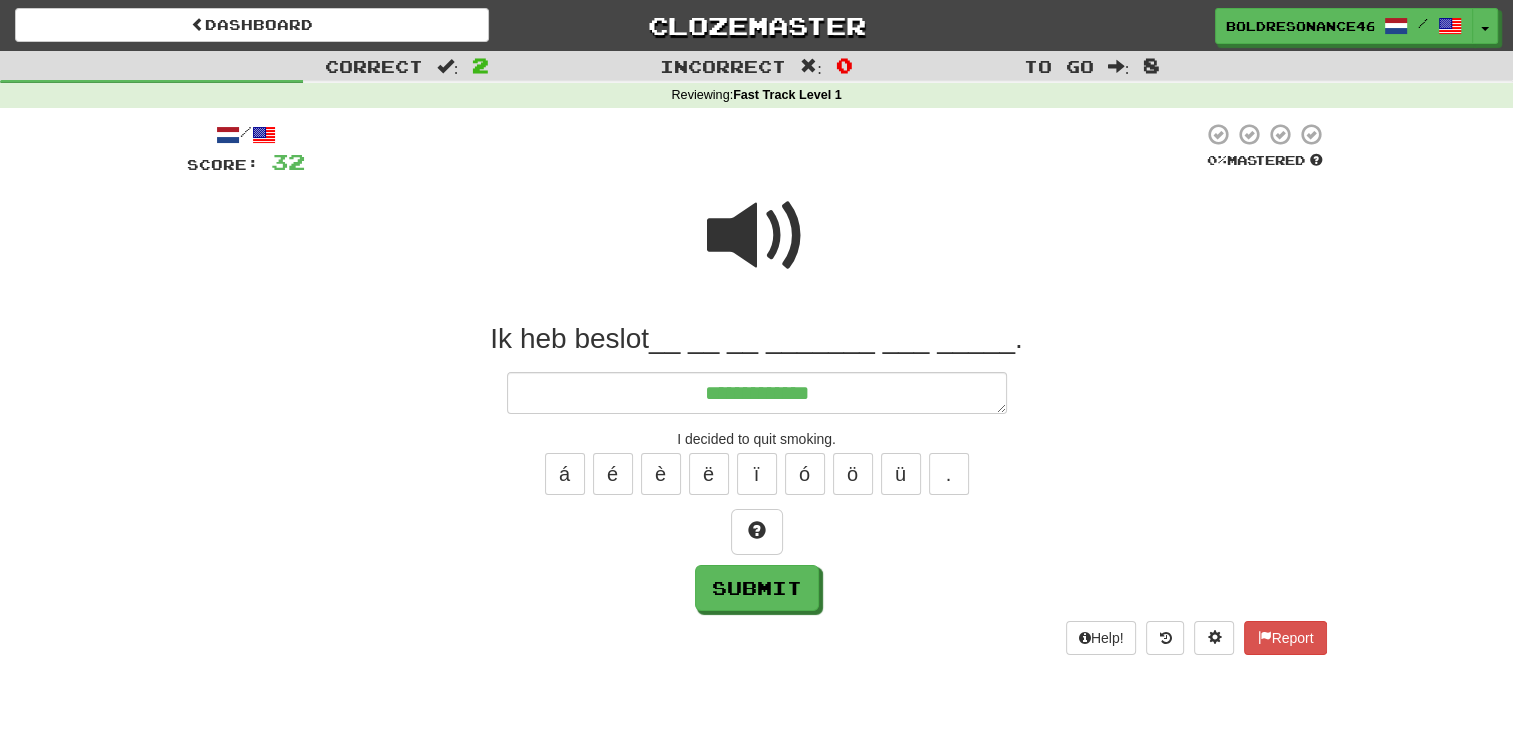 type on "*" 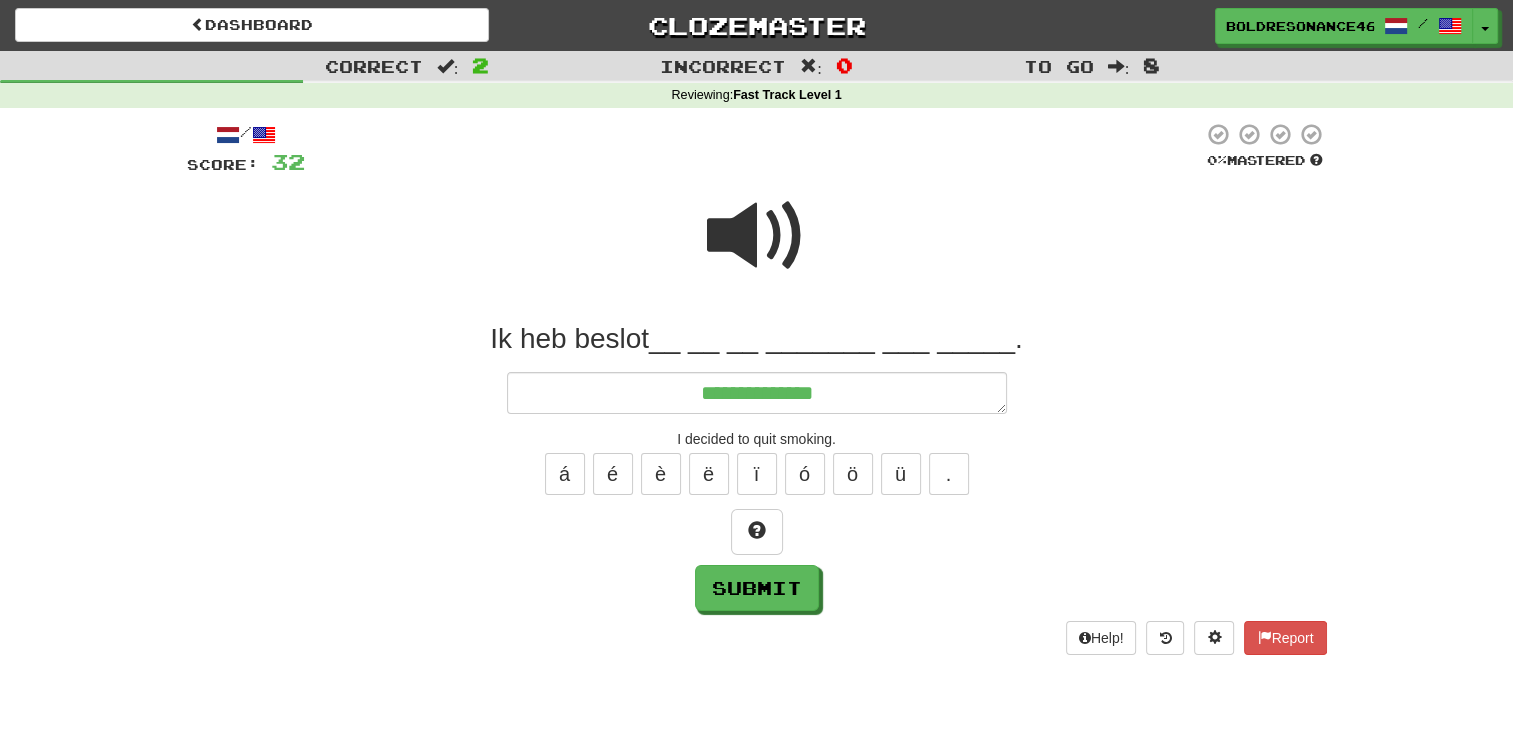 type on "*" 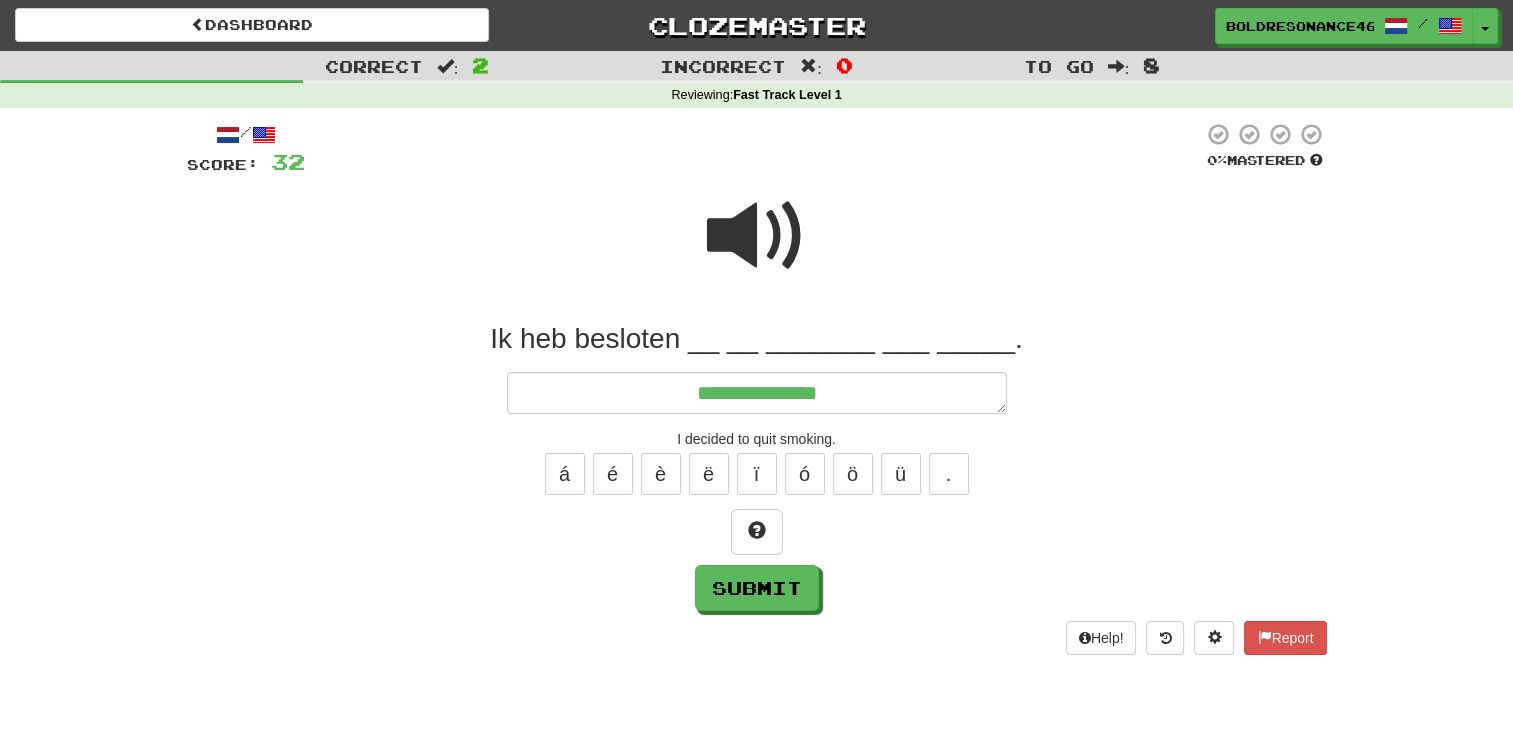 type on "*" 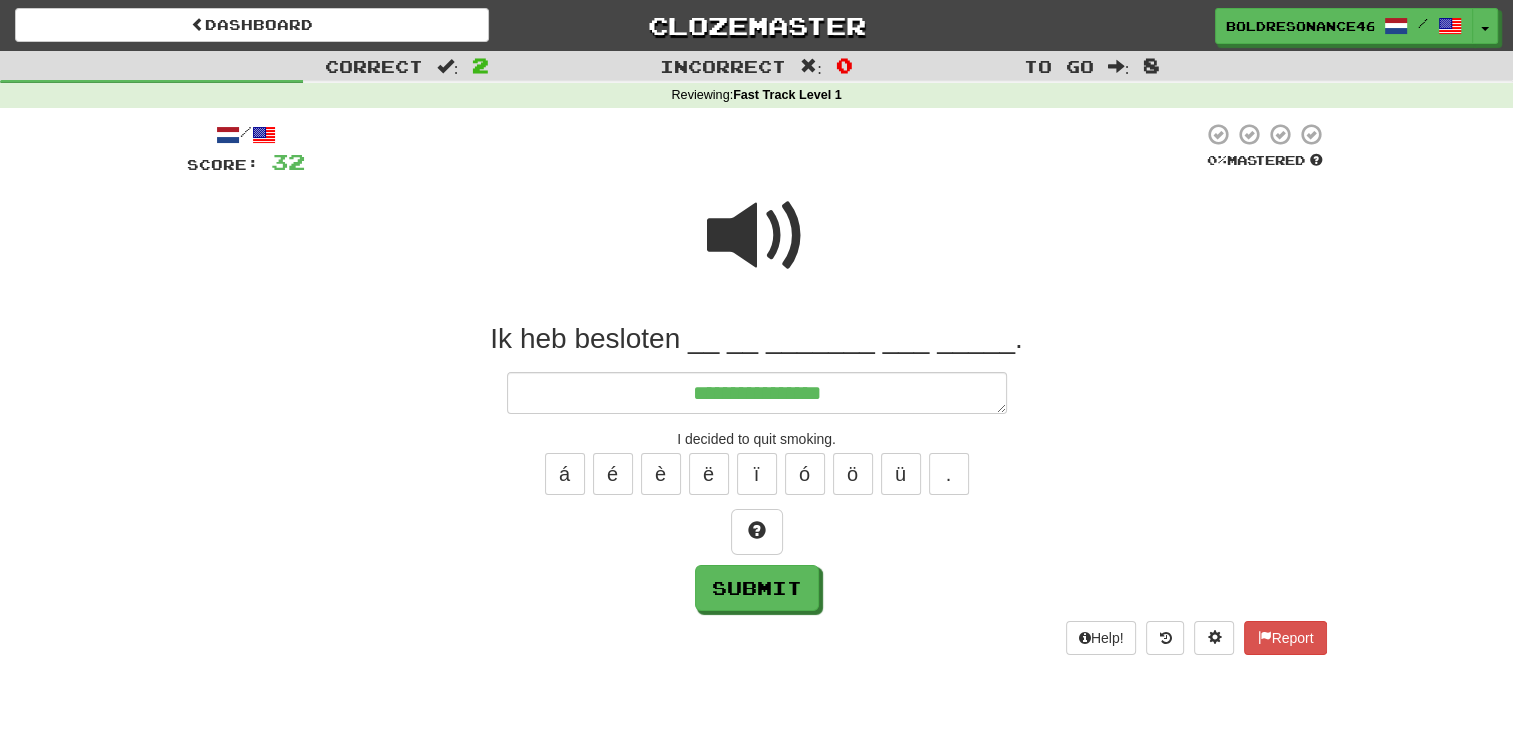 type on "*" 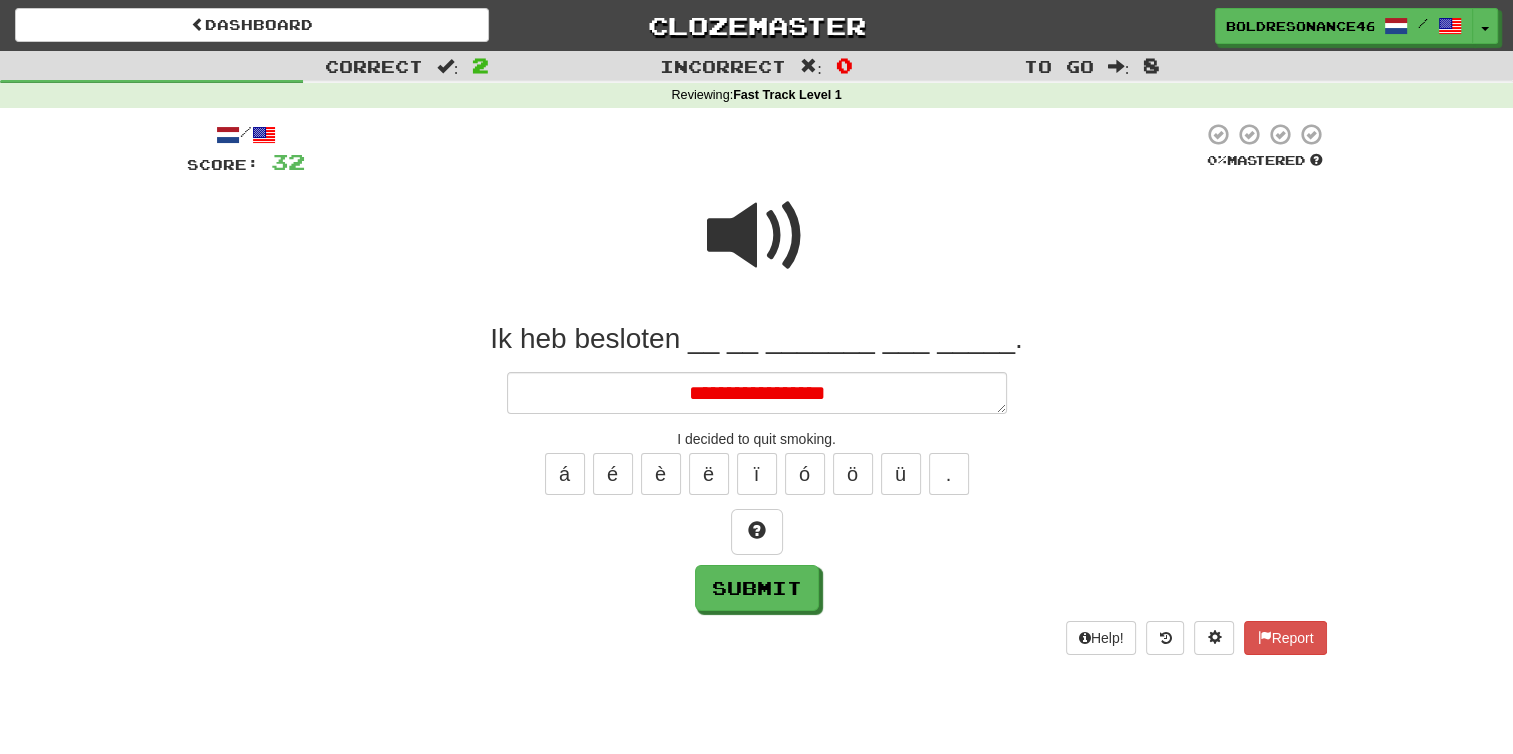 type on "*" 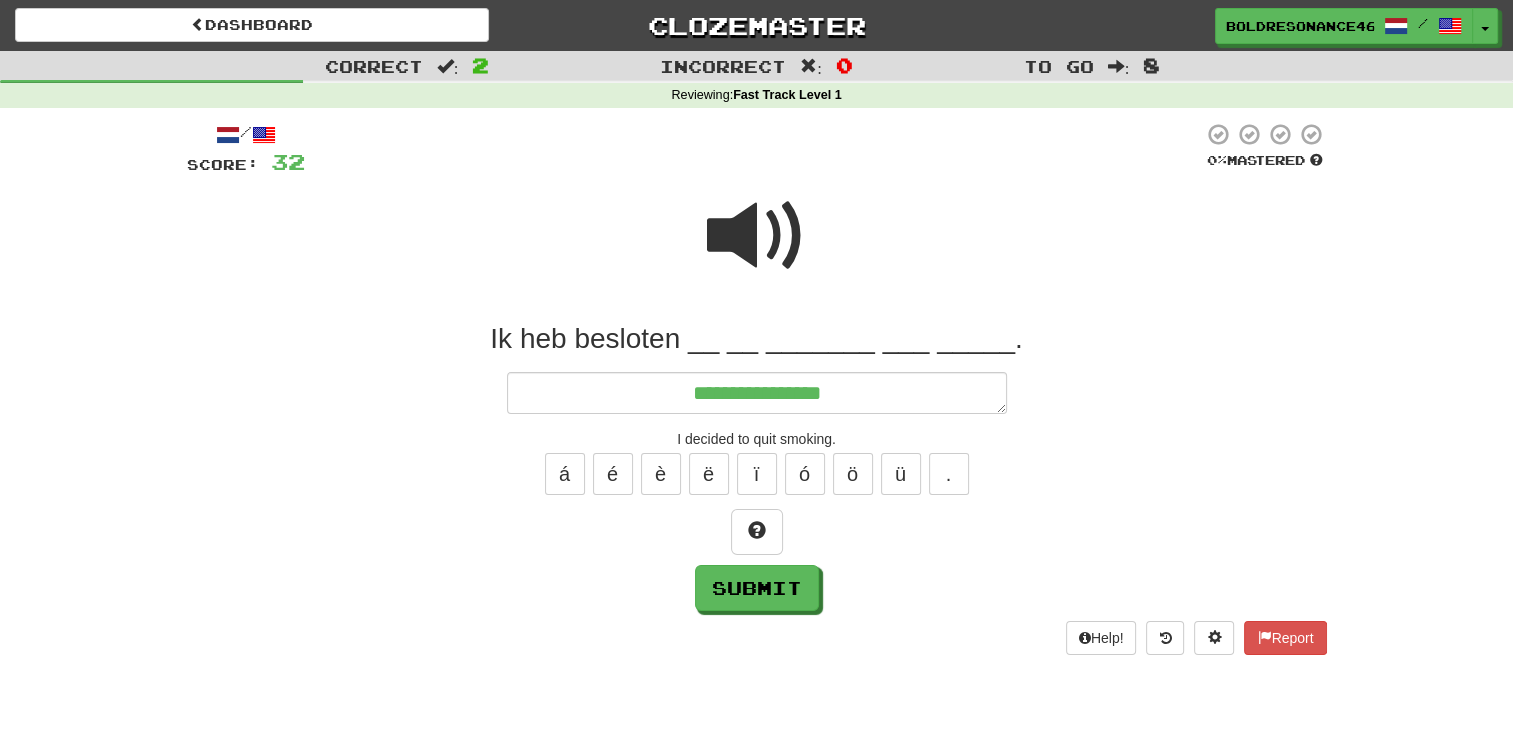 type on "*" 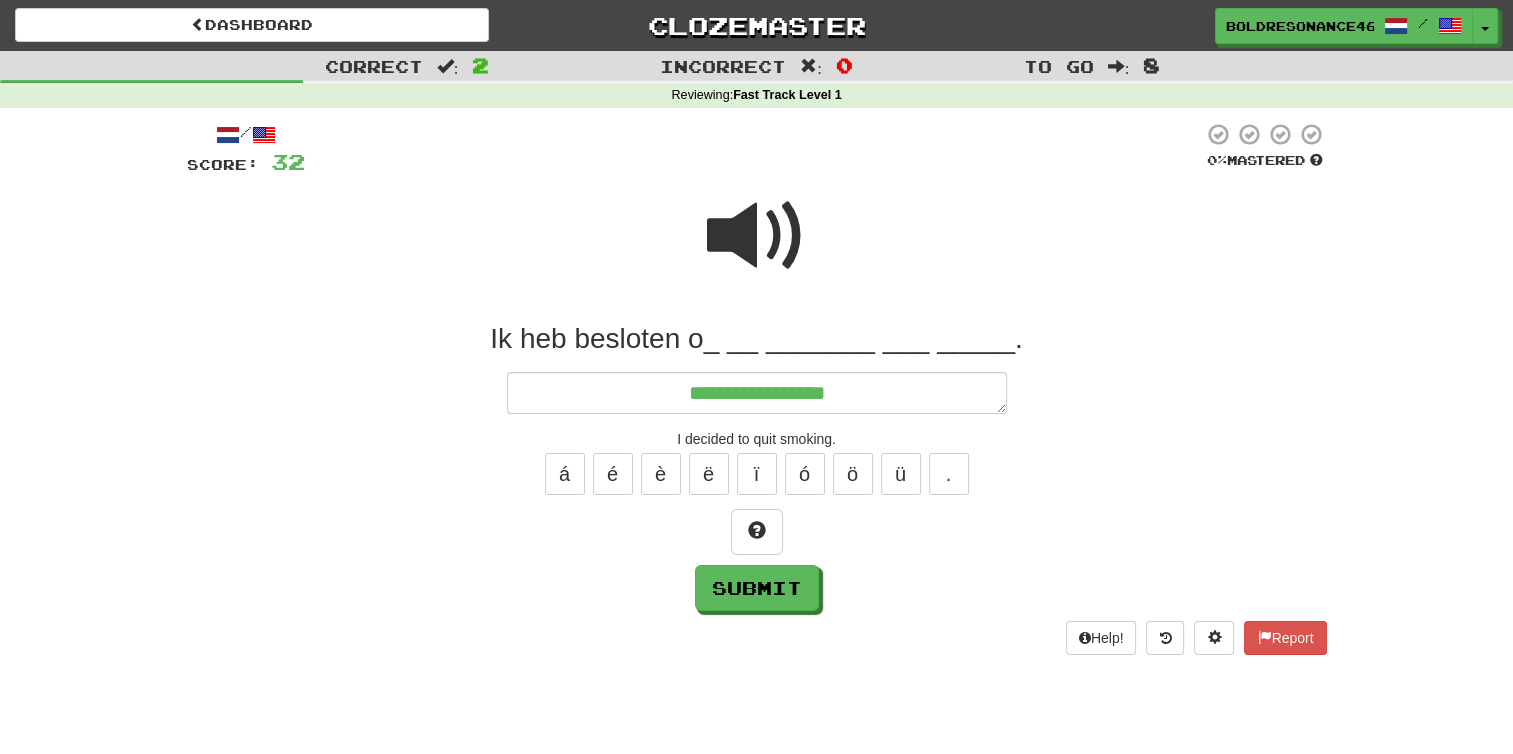 type on "*" 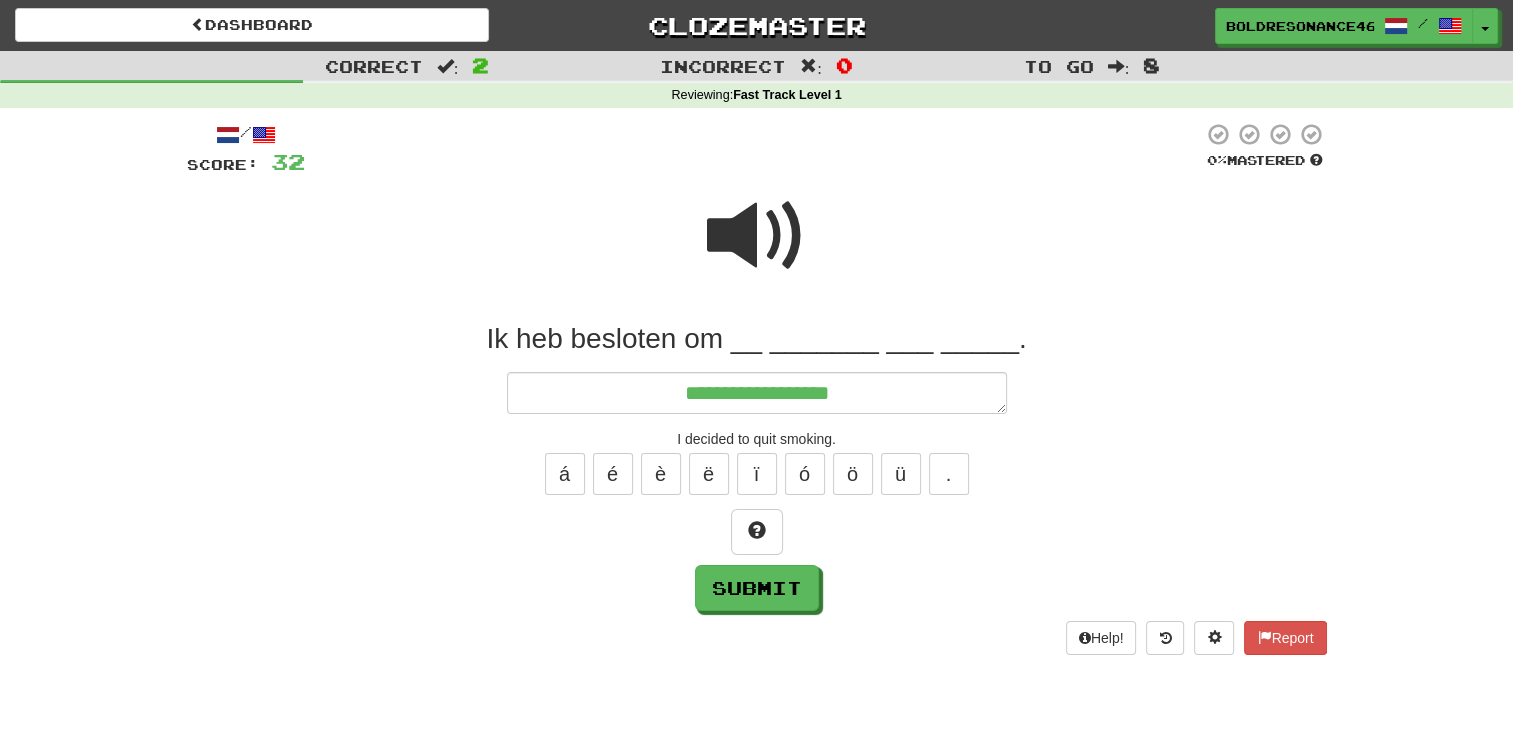 type on "*" 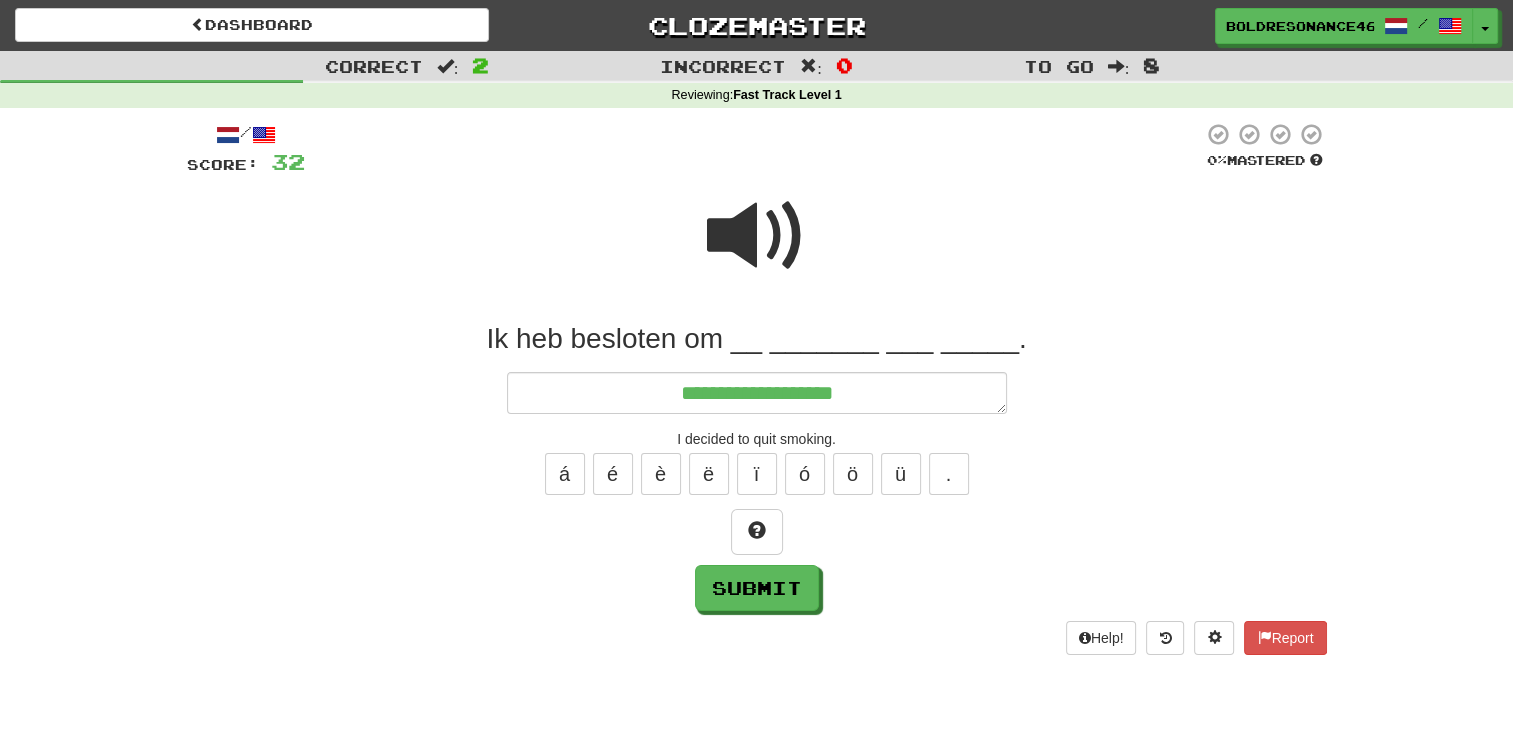 type on "**********" 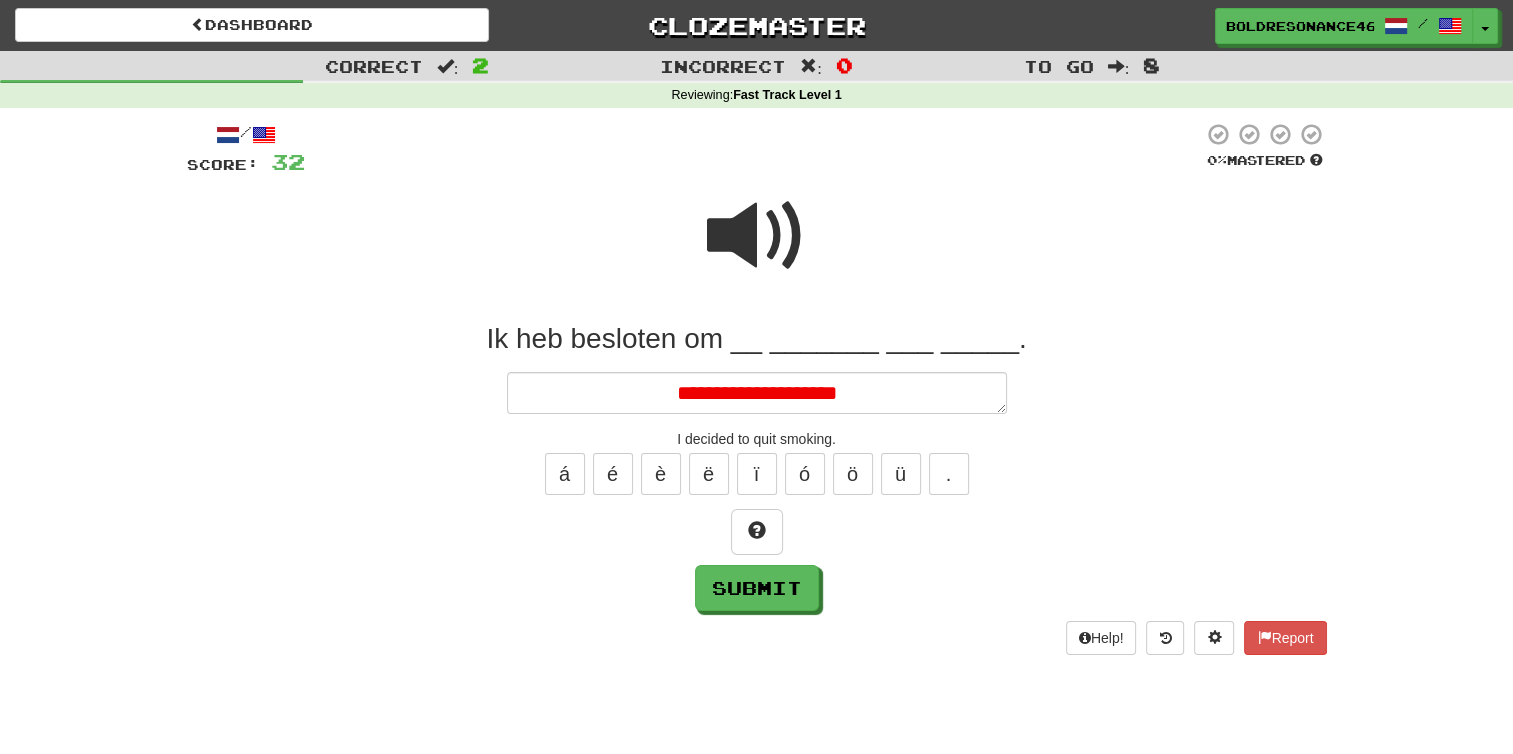 type on "*" 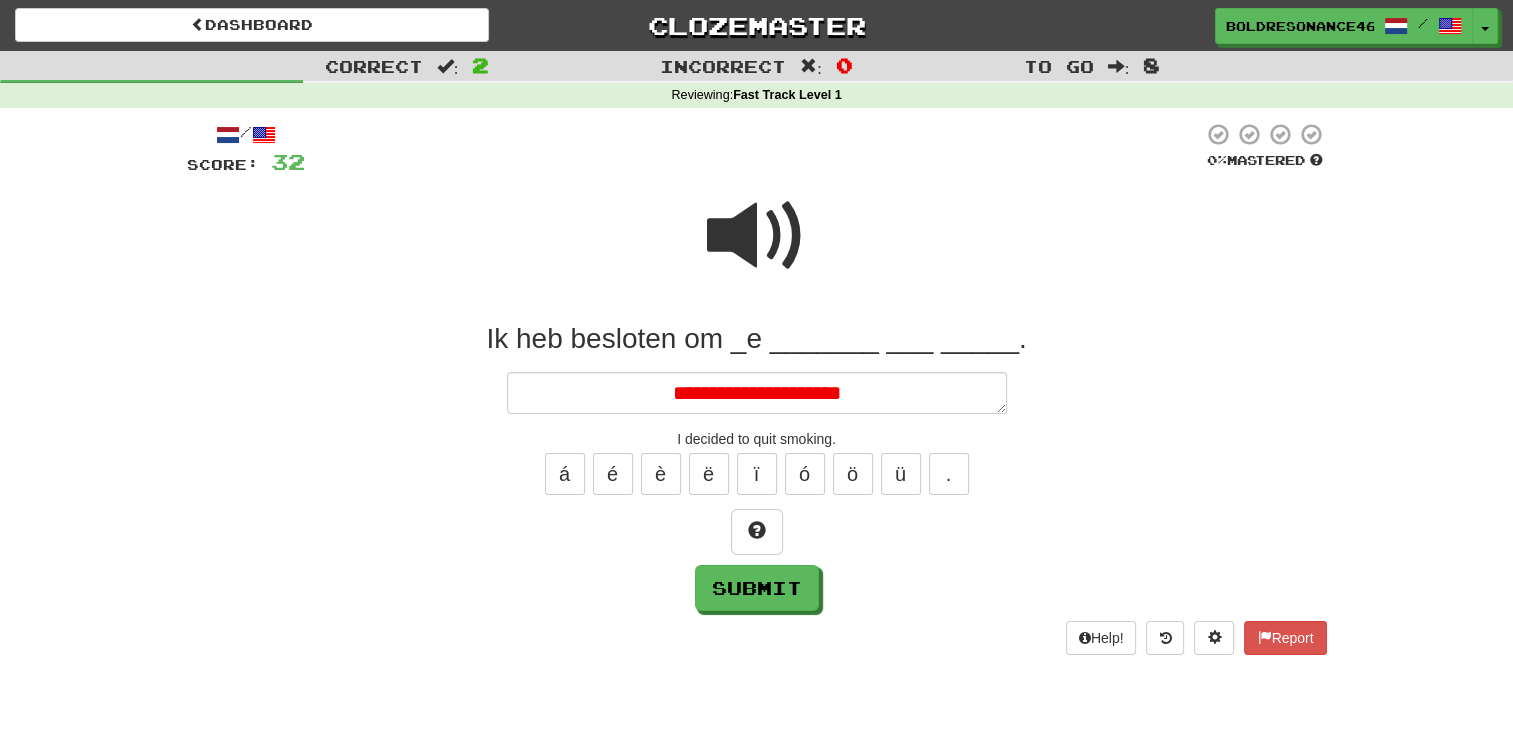 type on "*" 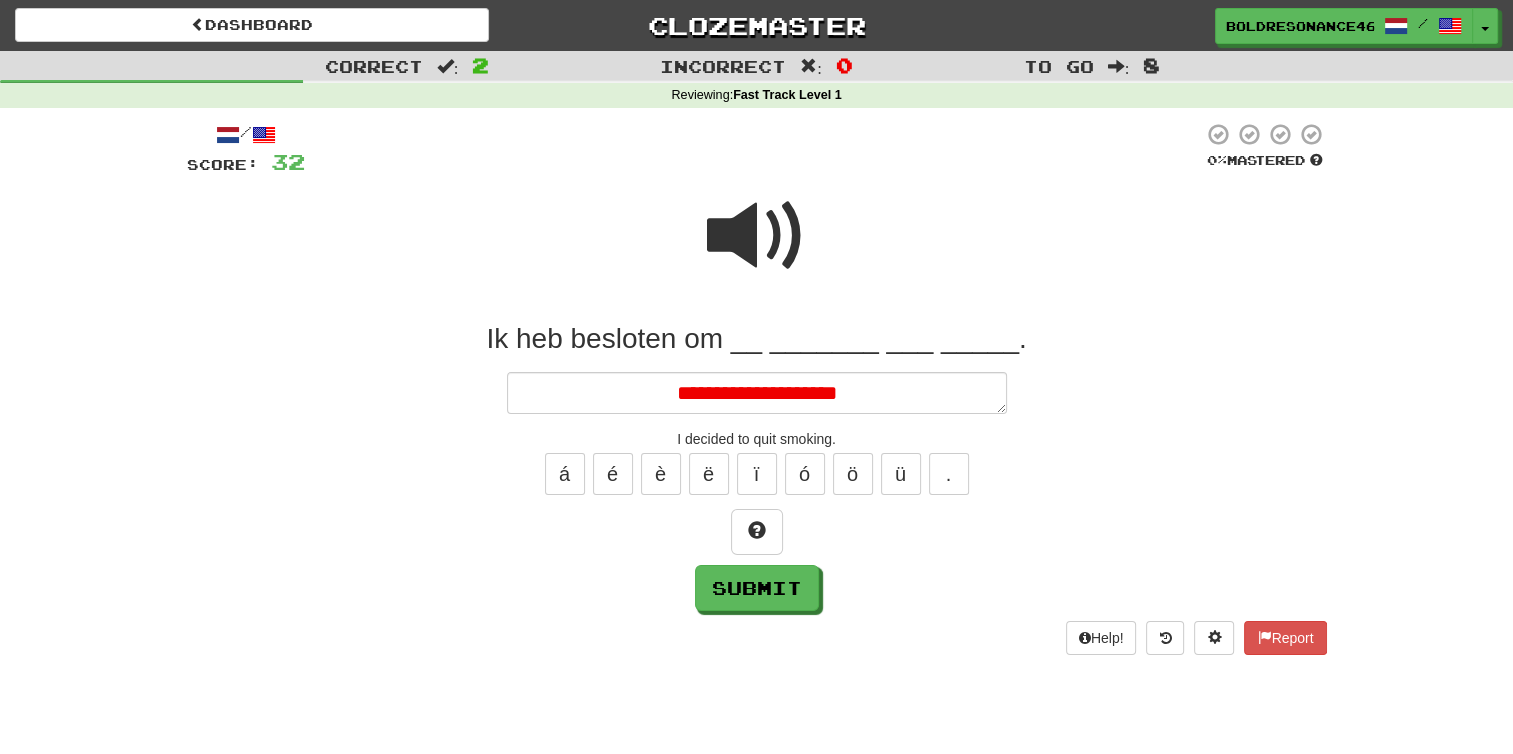 type on "*" 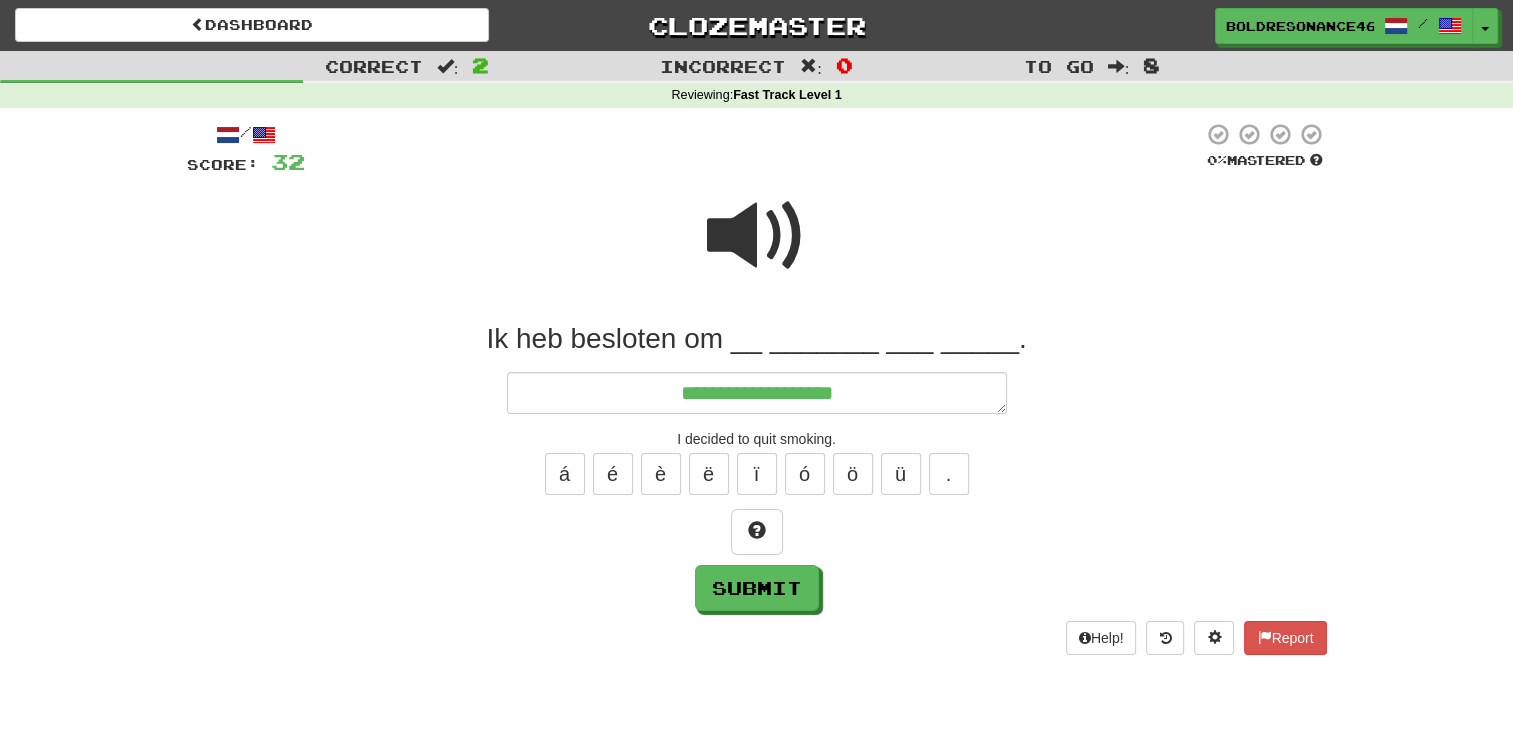 type on "**********" 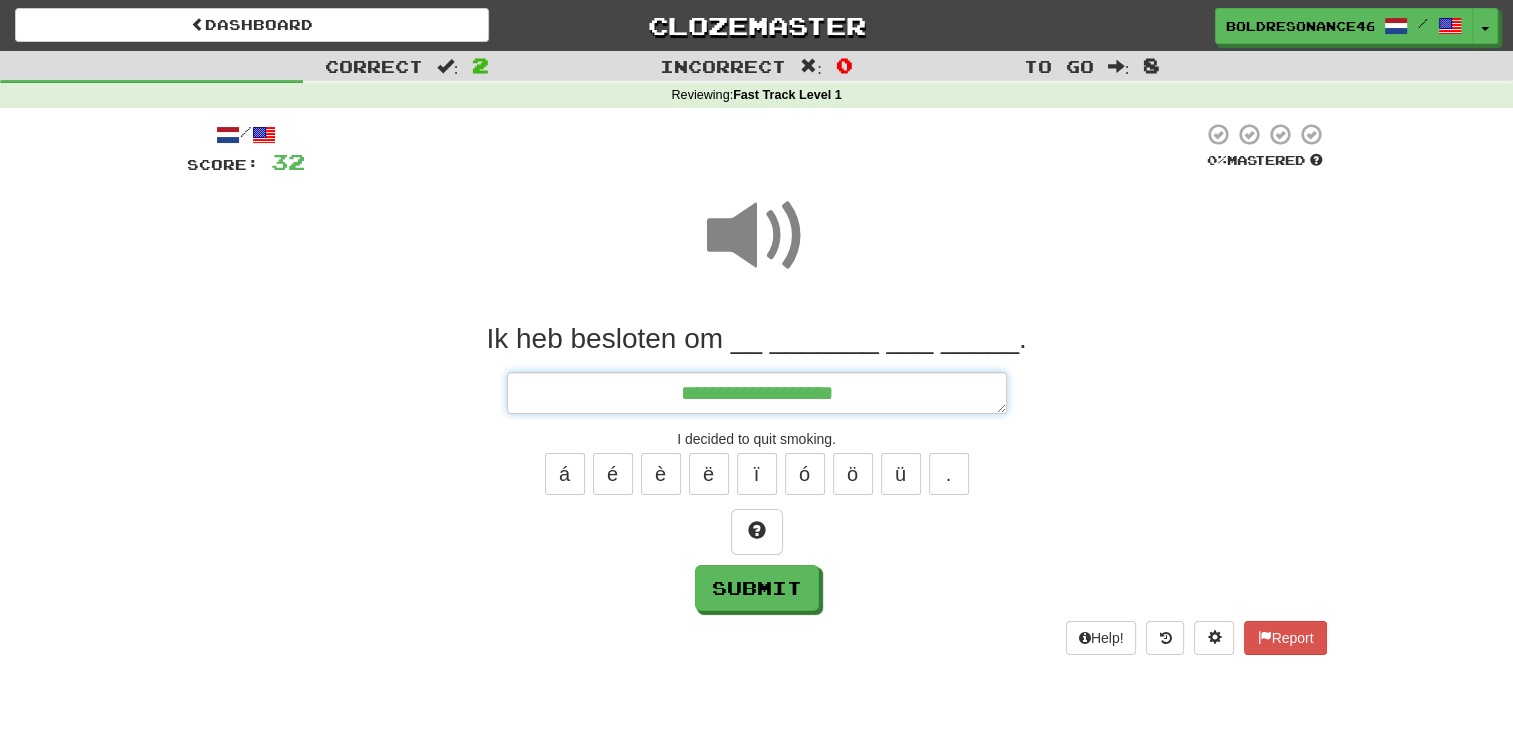 click on "**********" at bounding box center [757, 393] 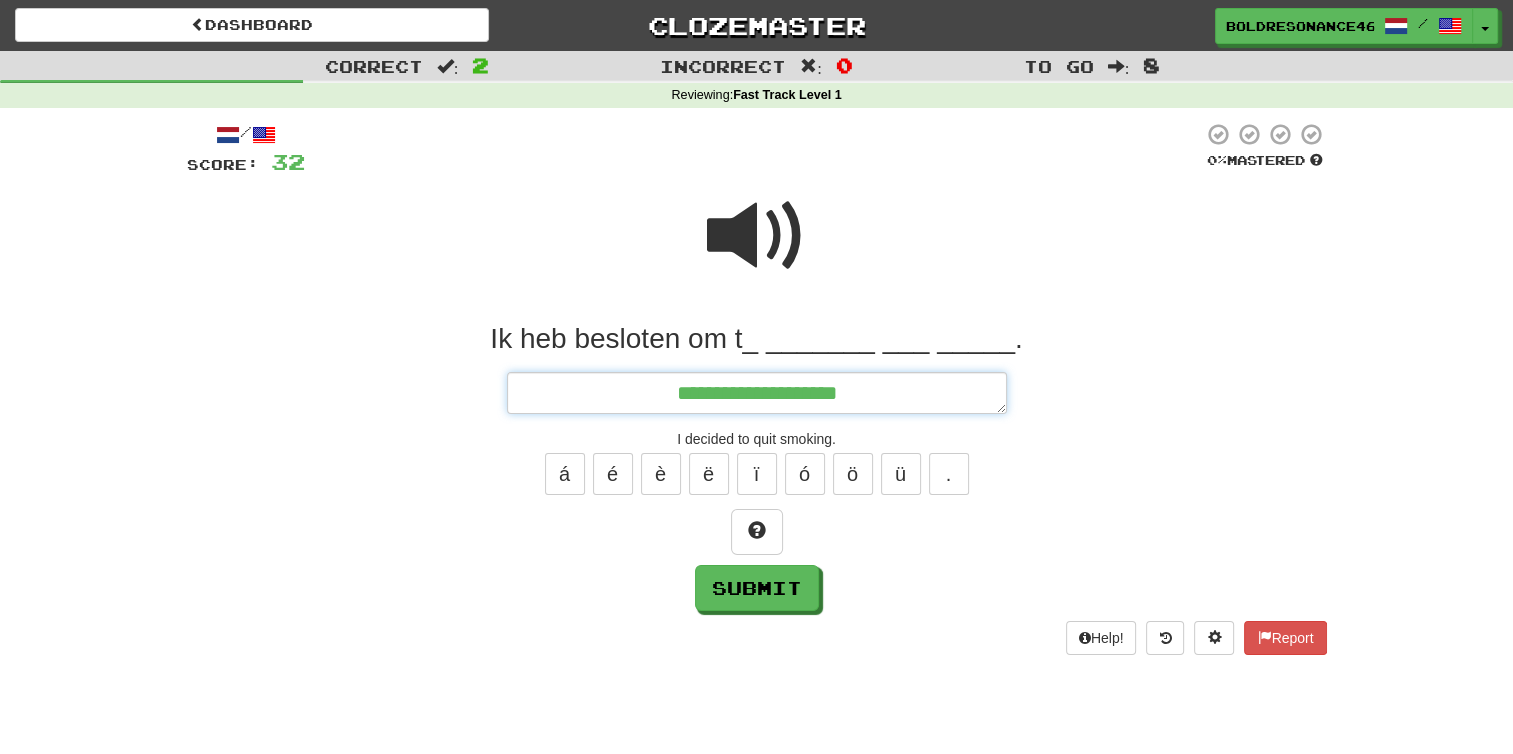 type on "*" 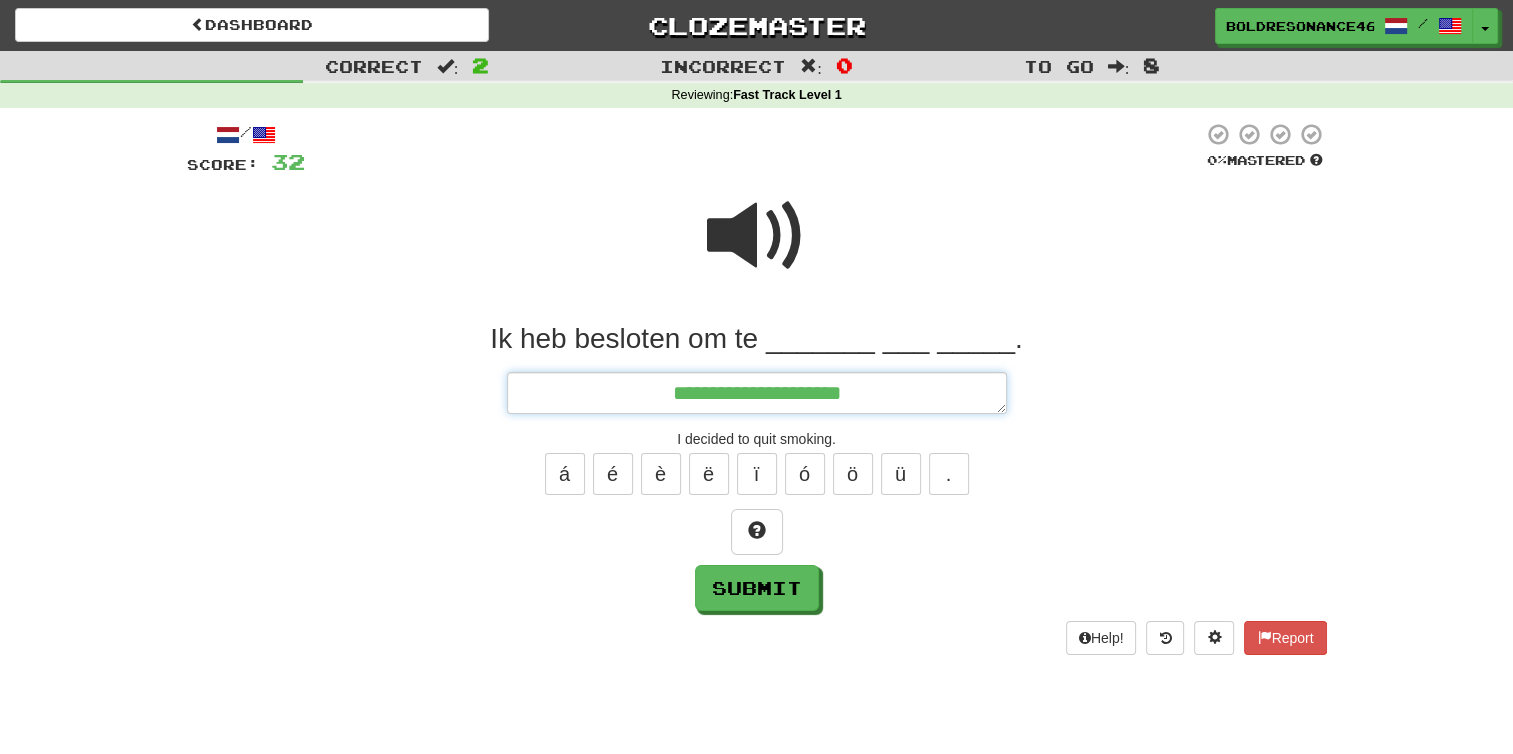 type on "*" 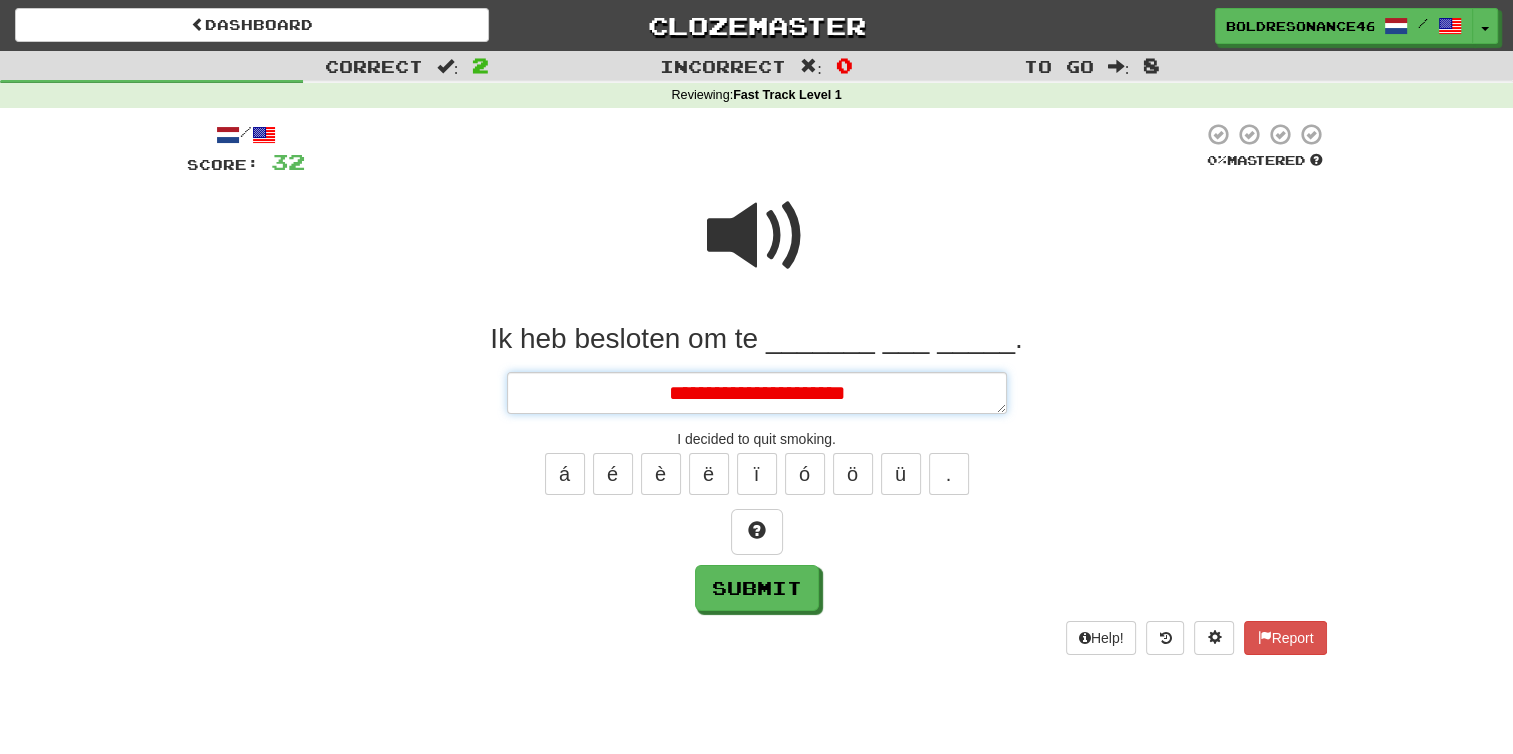 type on "*" 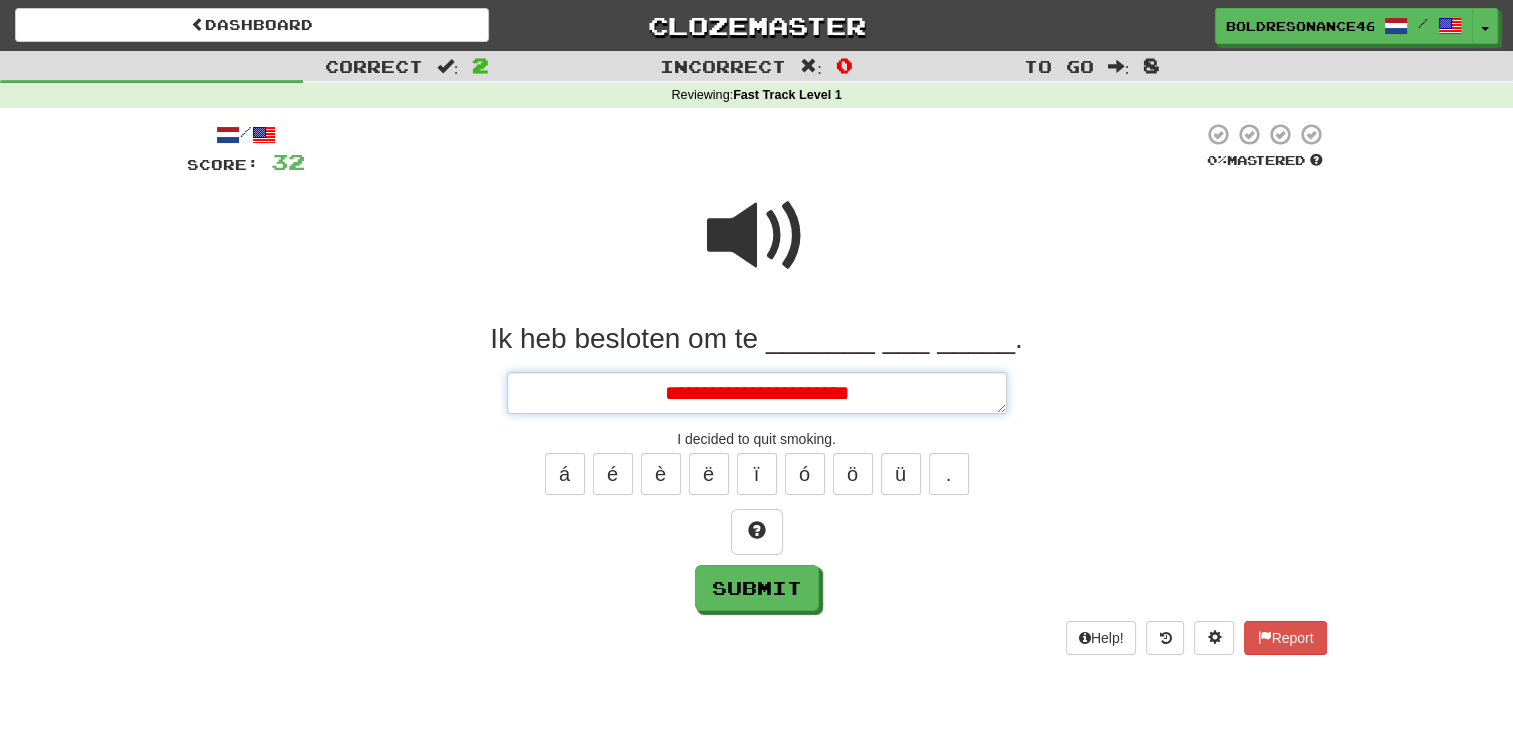type on "*" 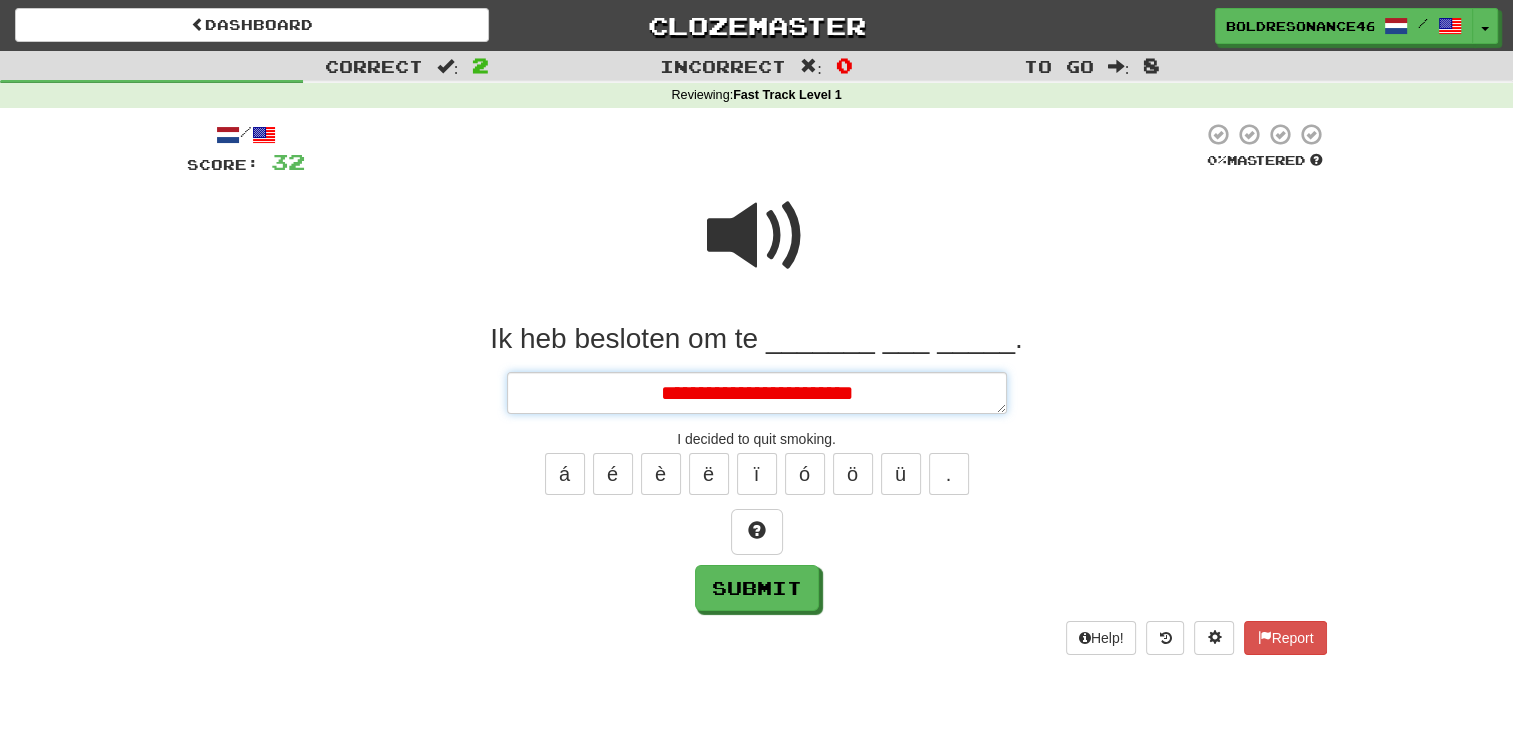 type on "*" 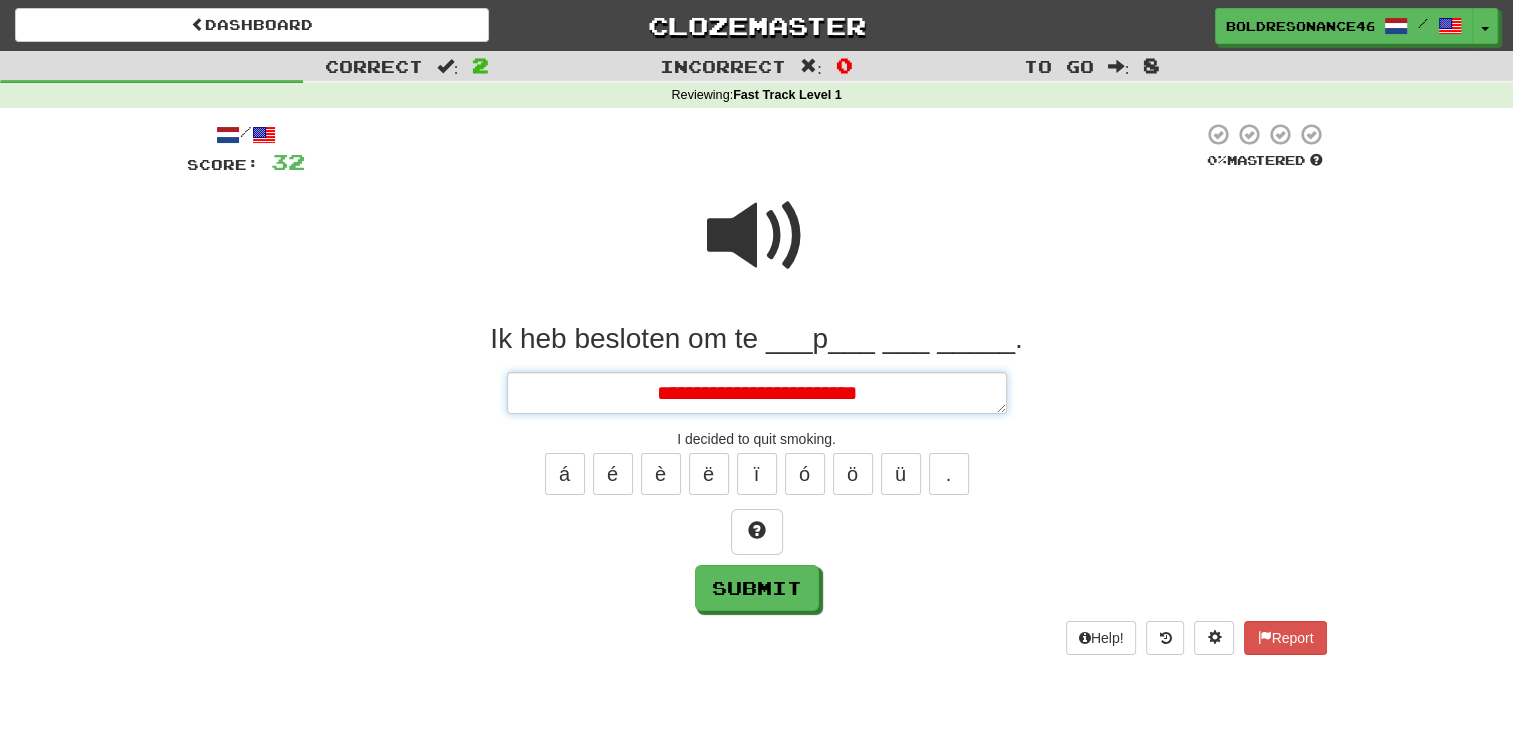 type on "*" 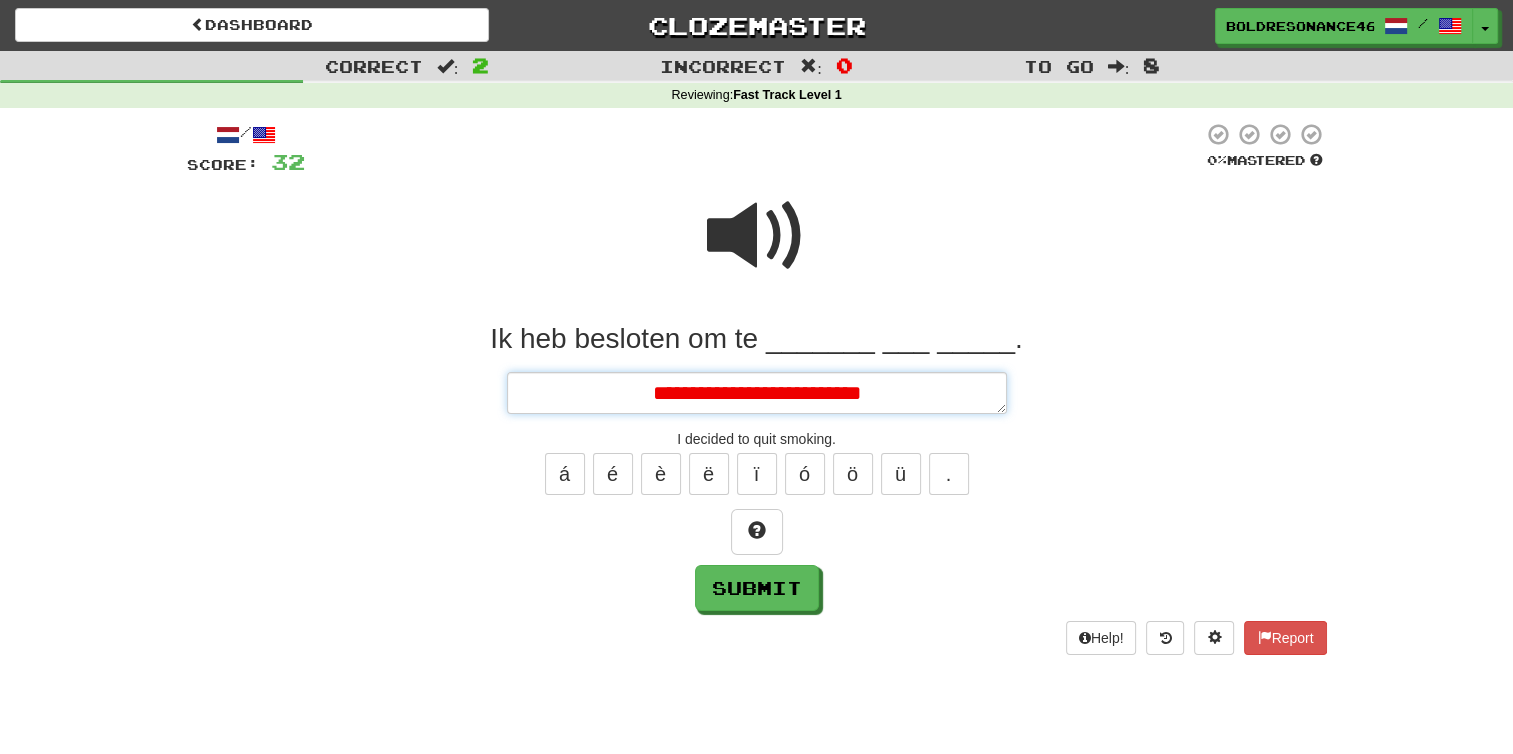 type on "*" 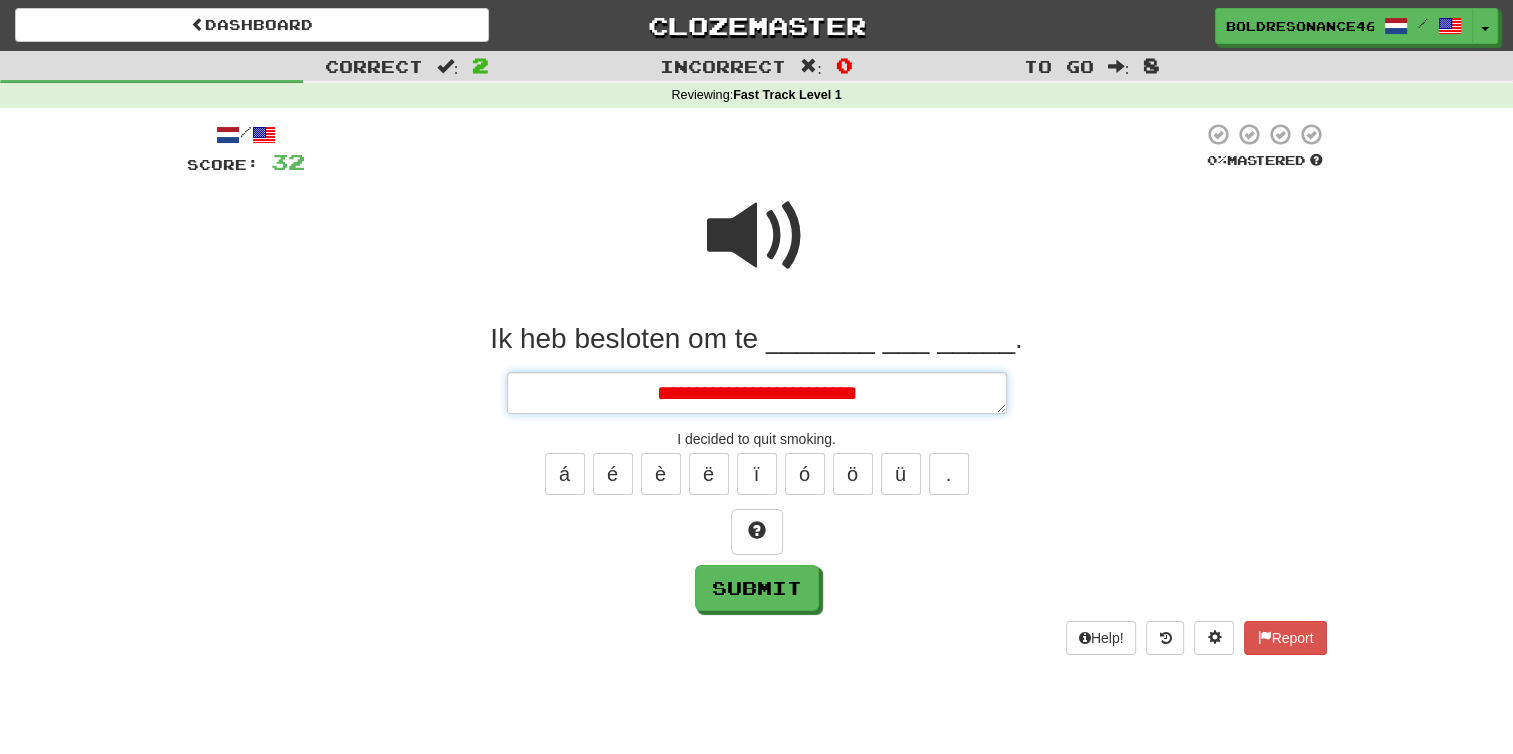 type on "*" 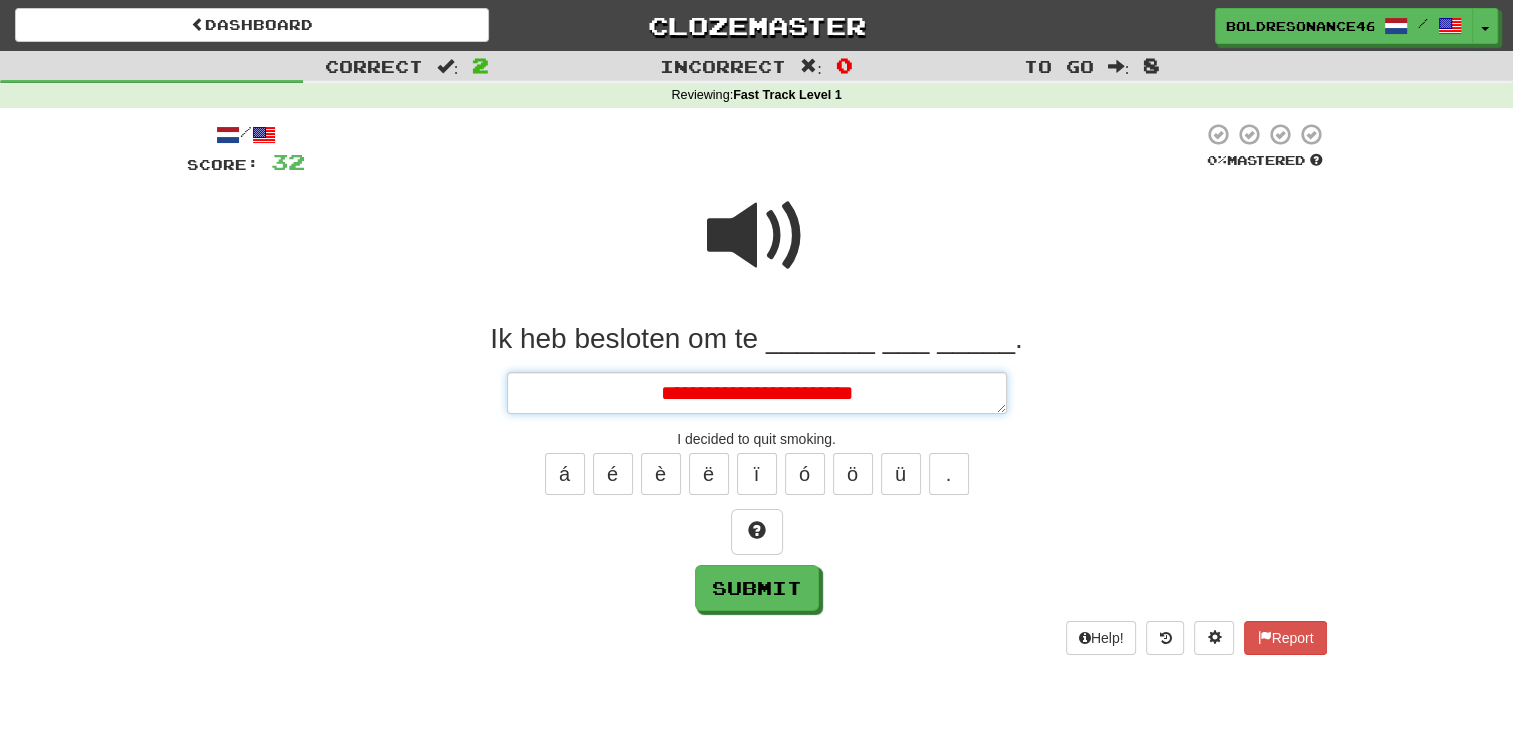 type on "*" 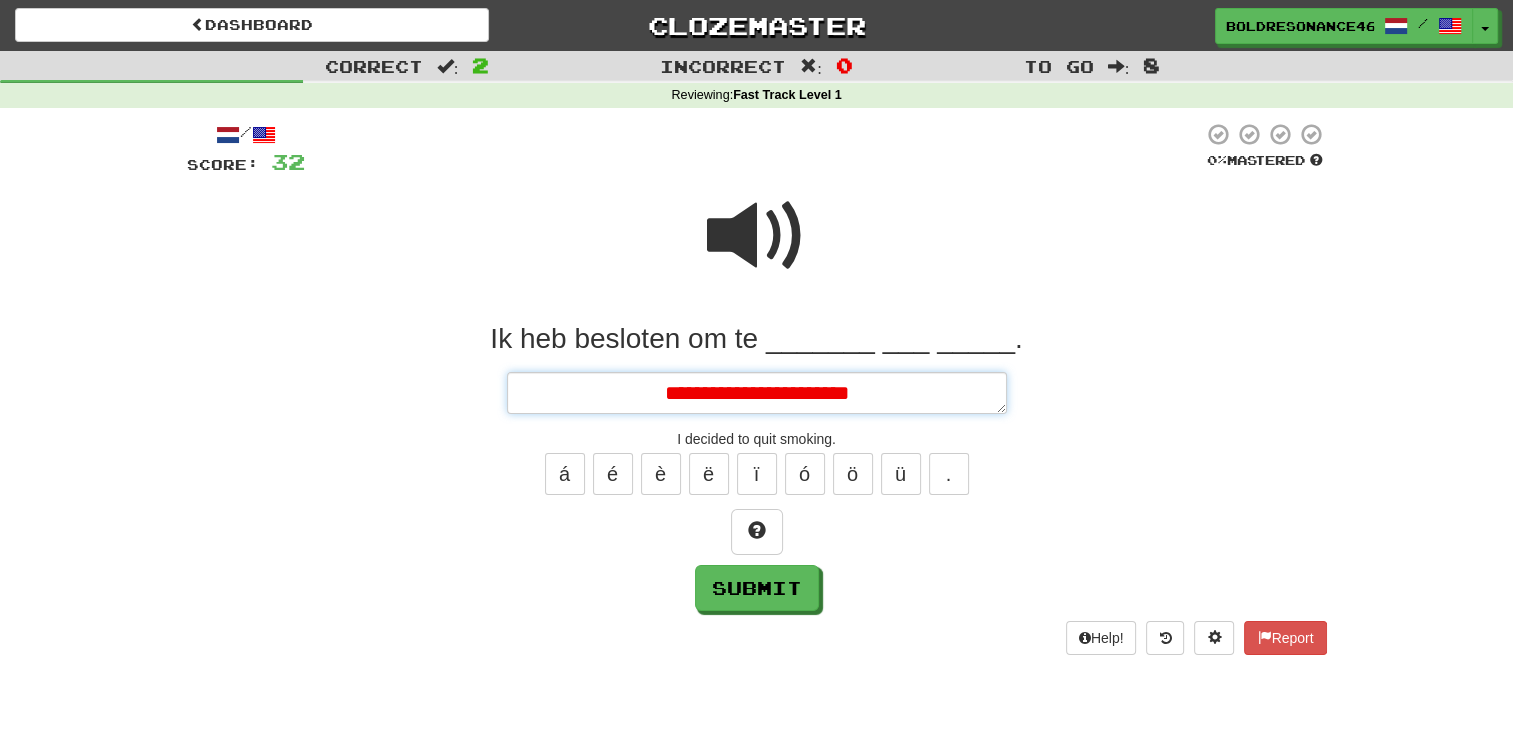 type on "*" 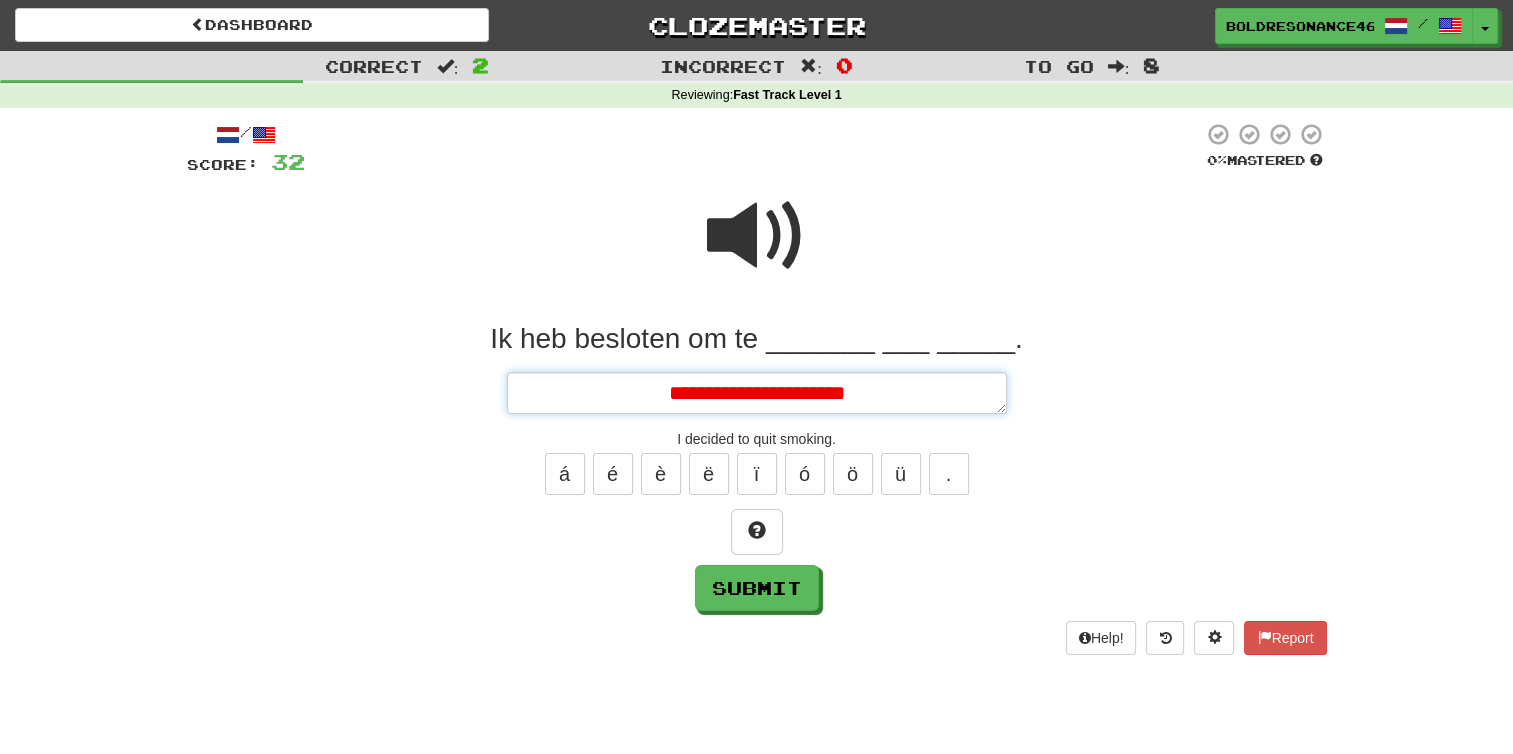 type 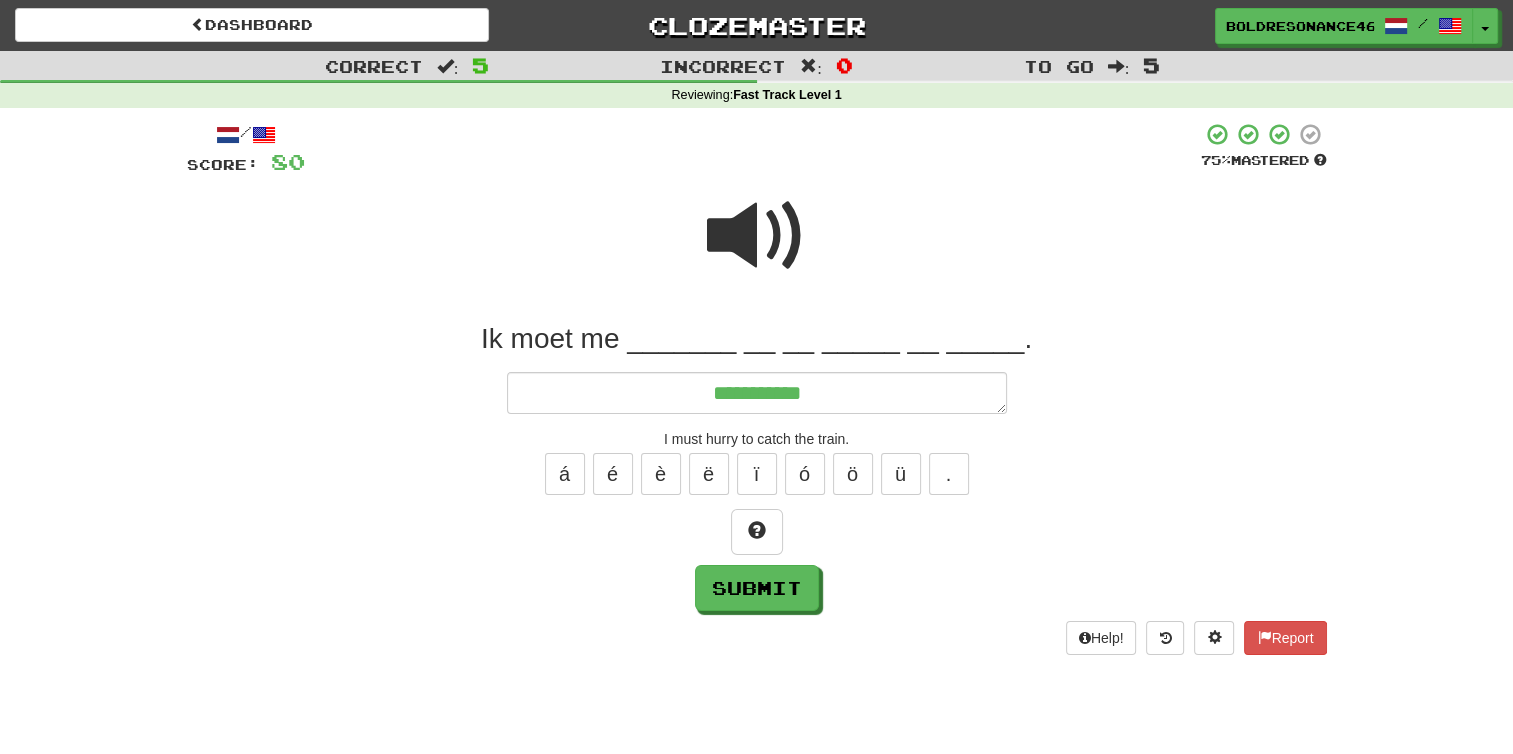 click at bounding box center (757, 236) 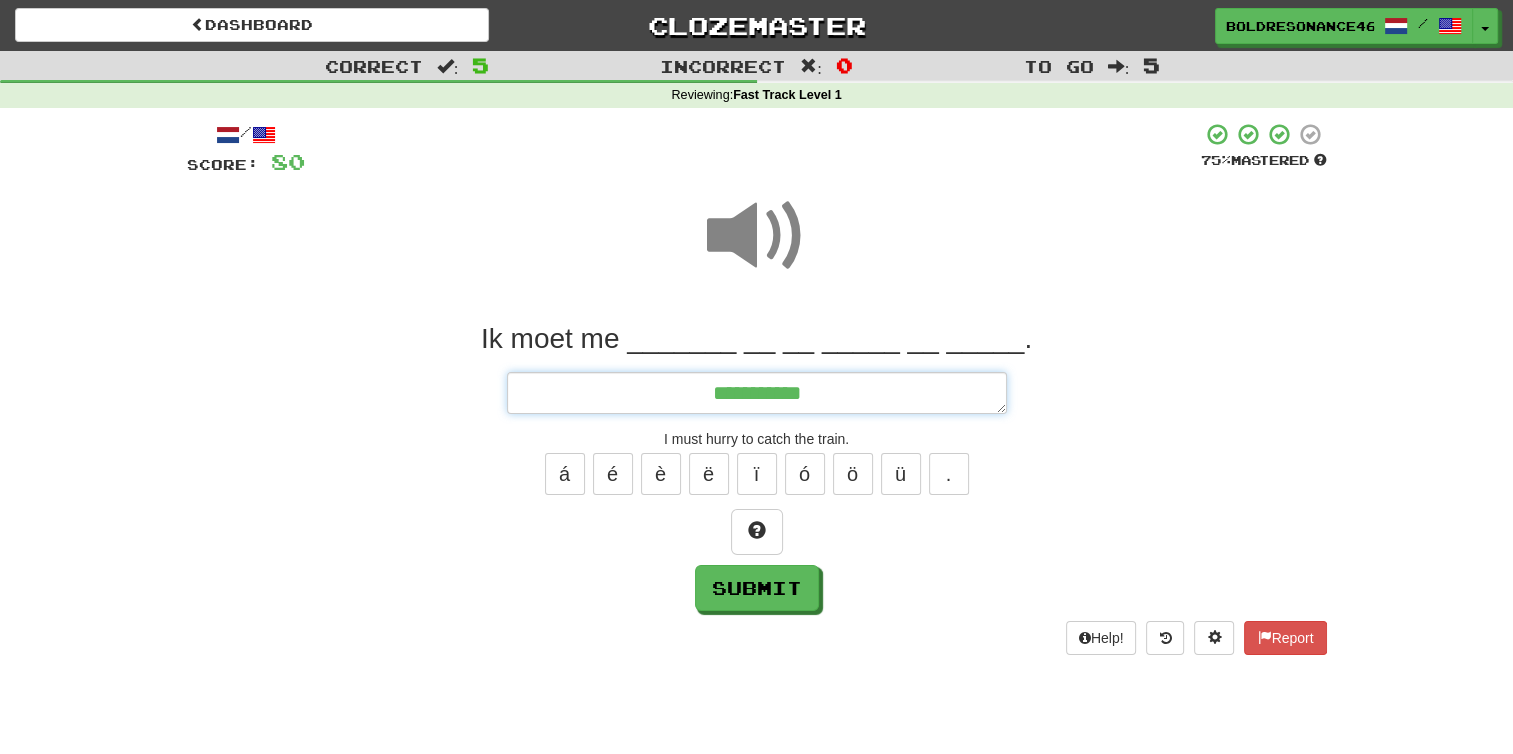 click on "**********" at bounding box center (757, 393) 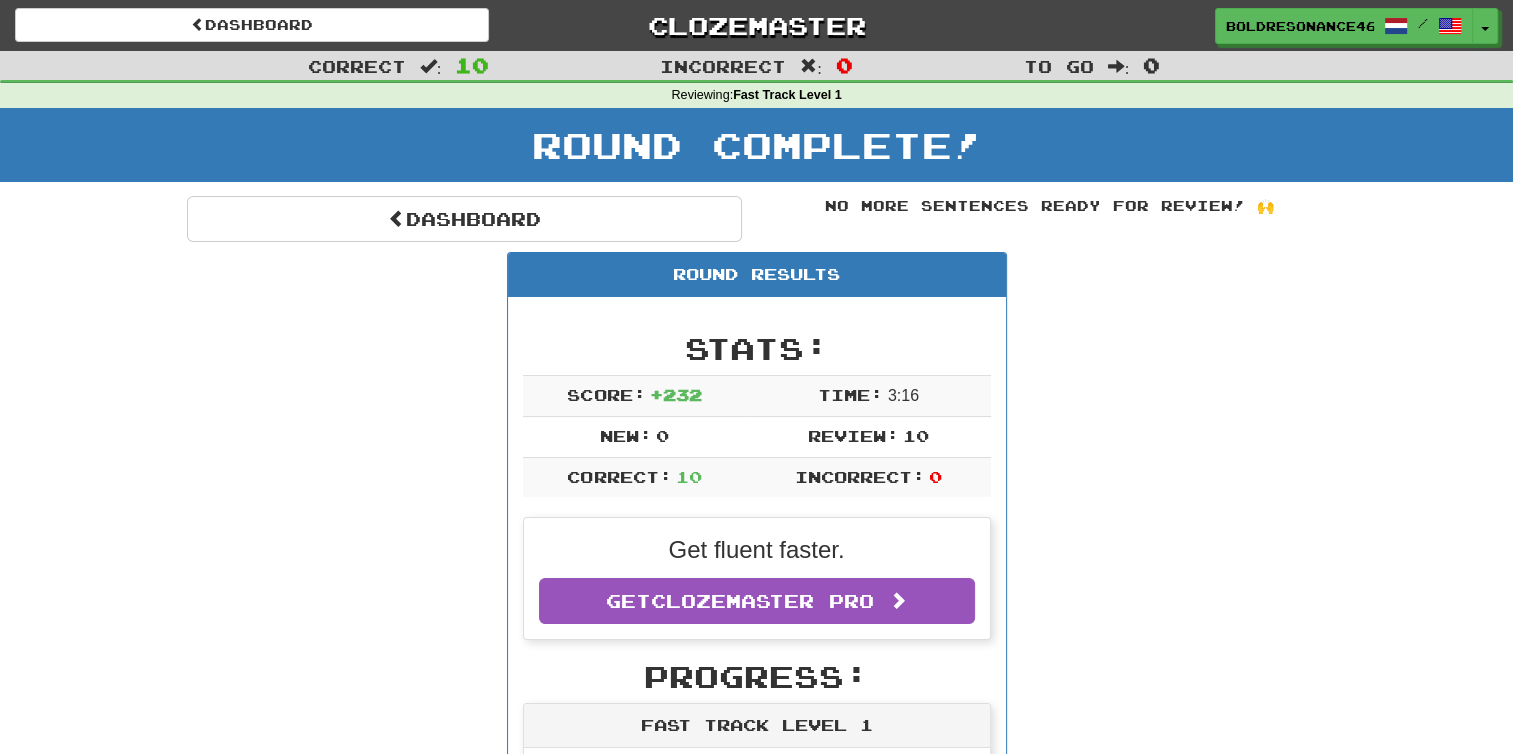 click on "Round Complete!" at bounding box center (756, 145) 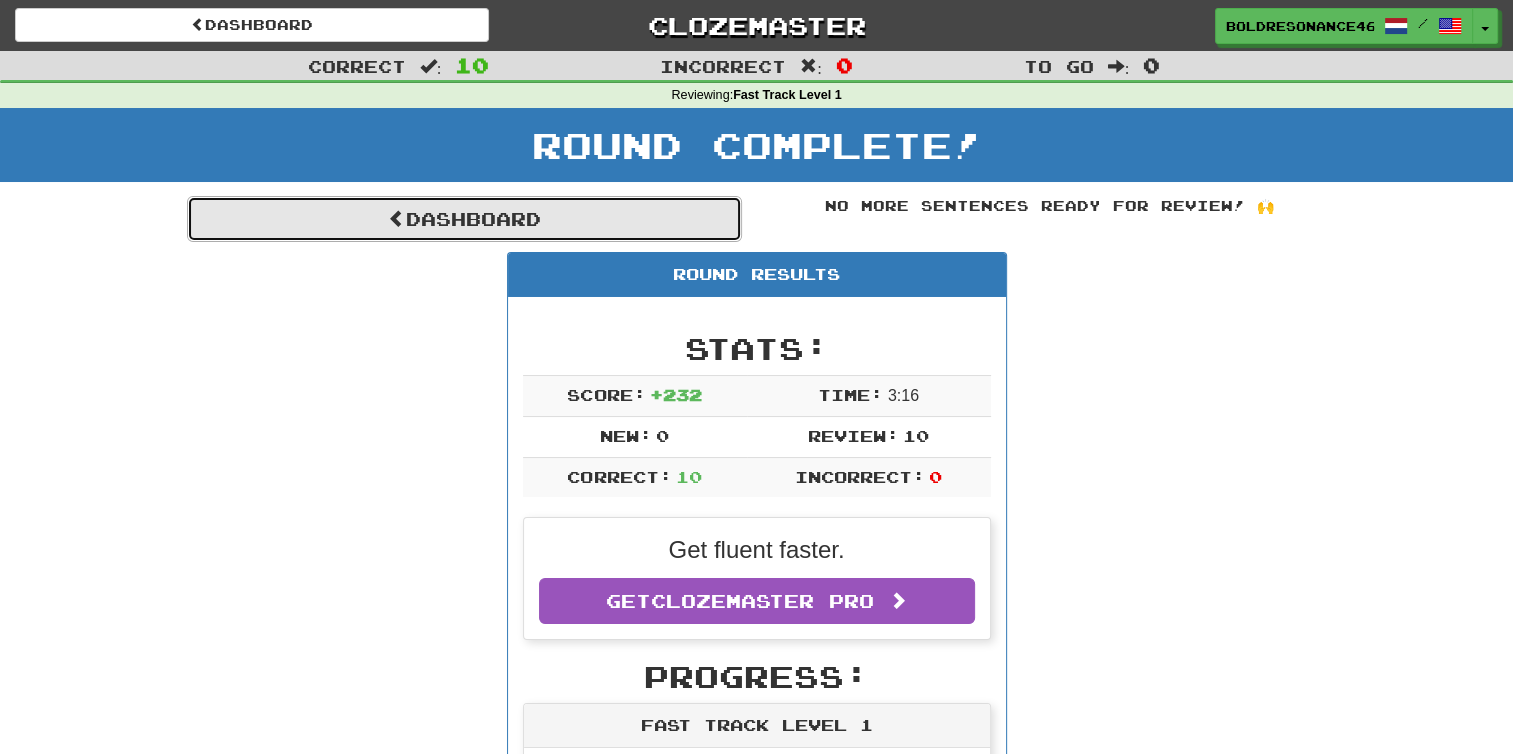 click on "Dashboard" at bounding box center (464, 219) 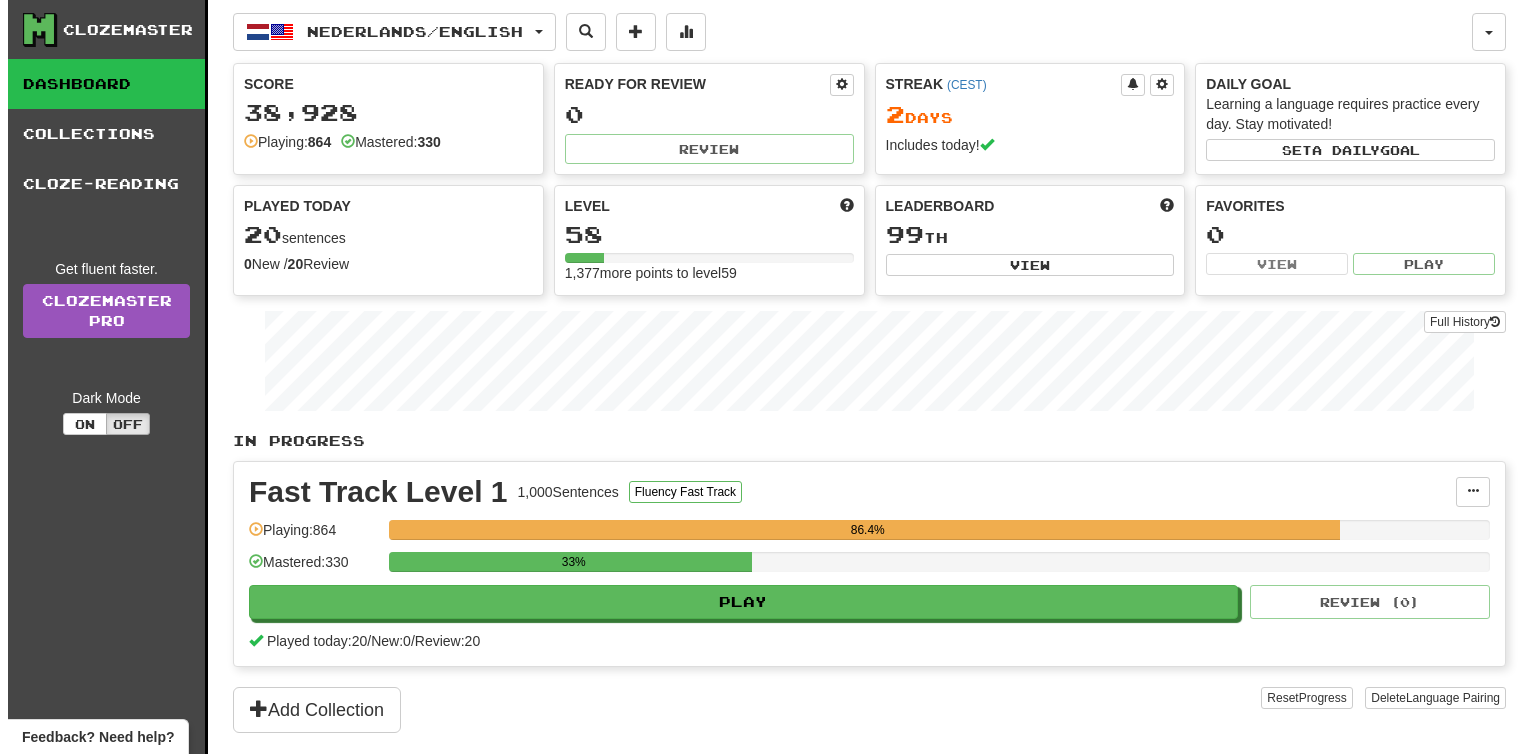 scroll, scrollTop: 0, scrollLeft: 0, axis: both 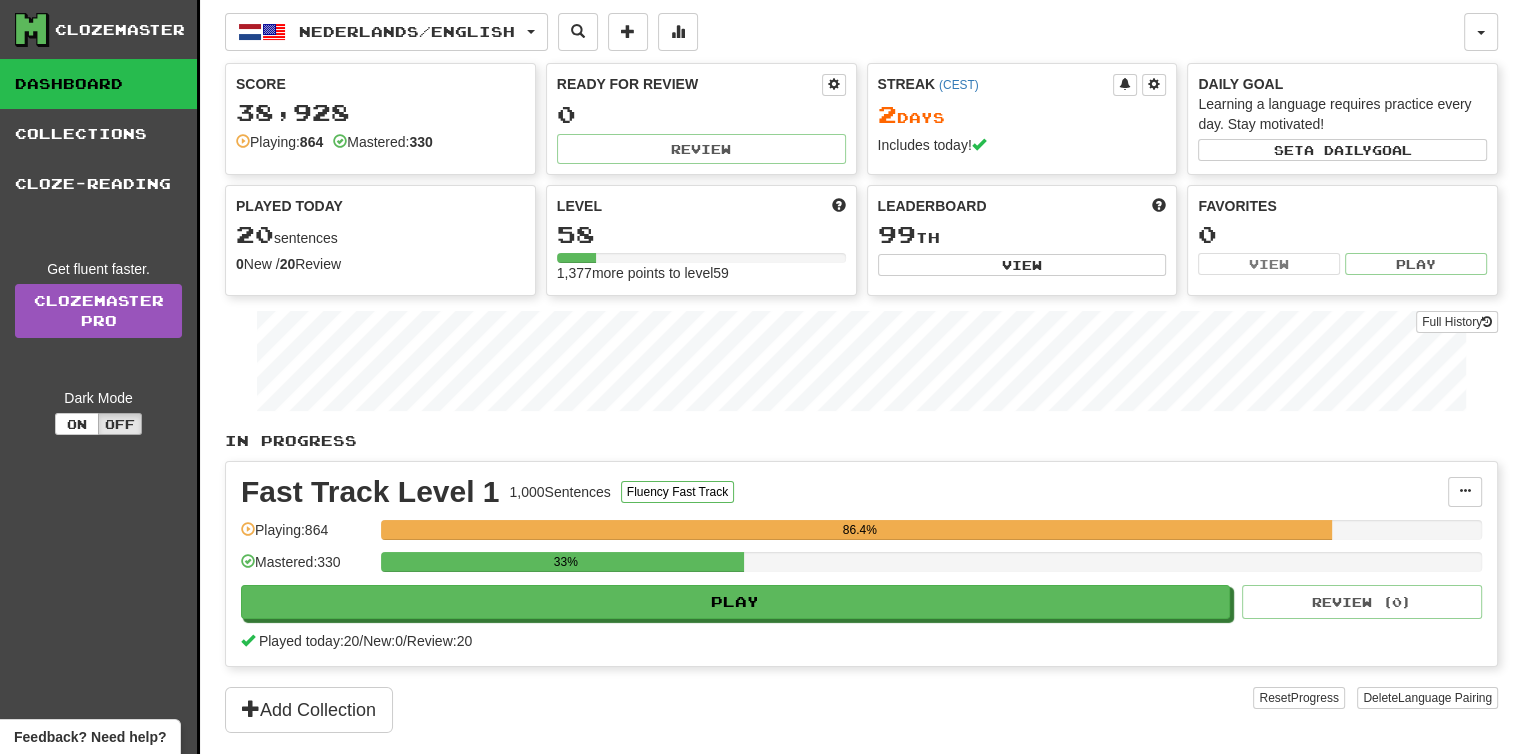 click on "Fast Track Level 1 1,000  Sentences Fluency Fast Track Manage Sentences Unpin from Dashboard  Playing:  864 86.4%  Mastered:  330 33% Play Review ( 0 )   Played today:  20  /  New:  0  /  Review:  20" at bounding box center [861, 564] 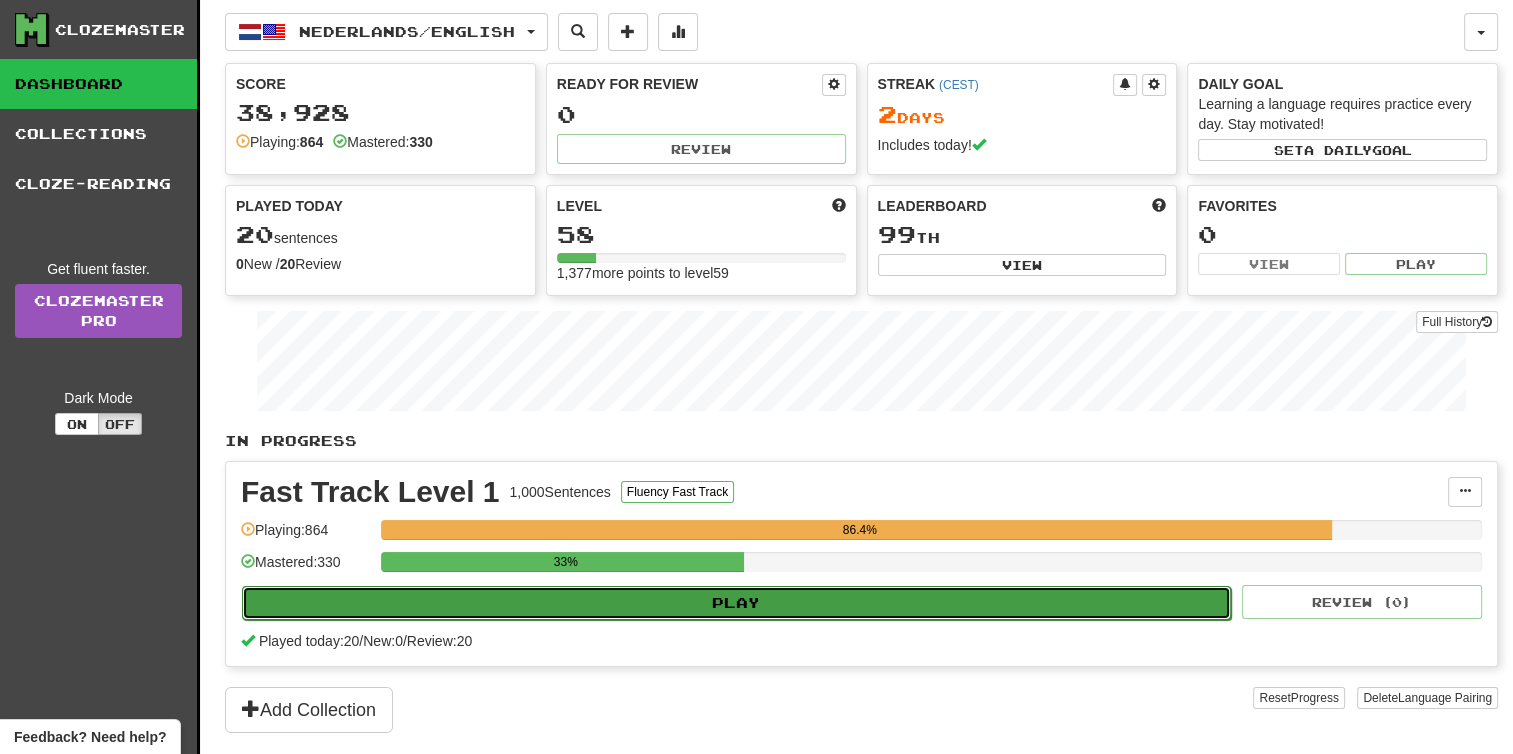 click on "Play" at bounding box center [736, 603] 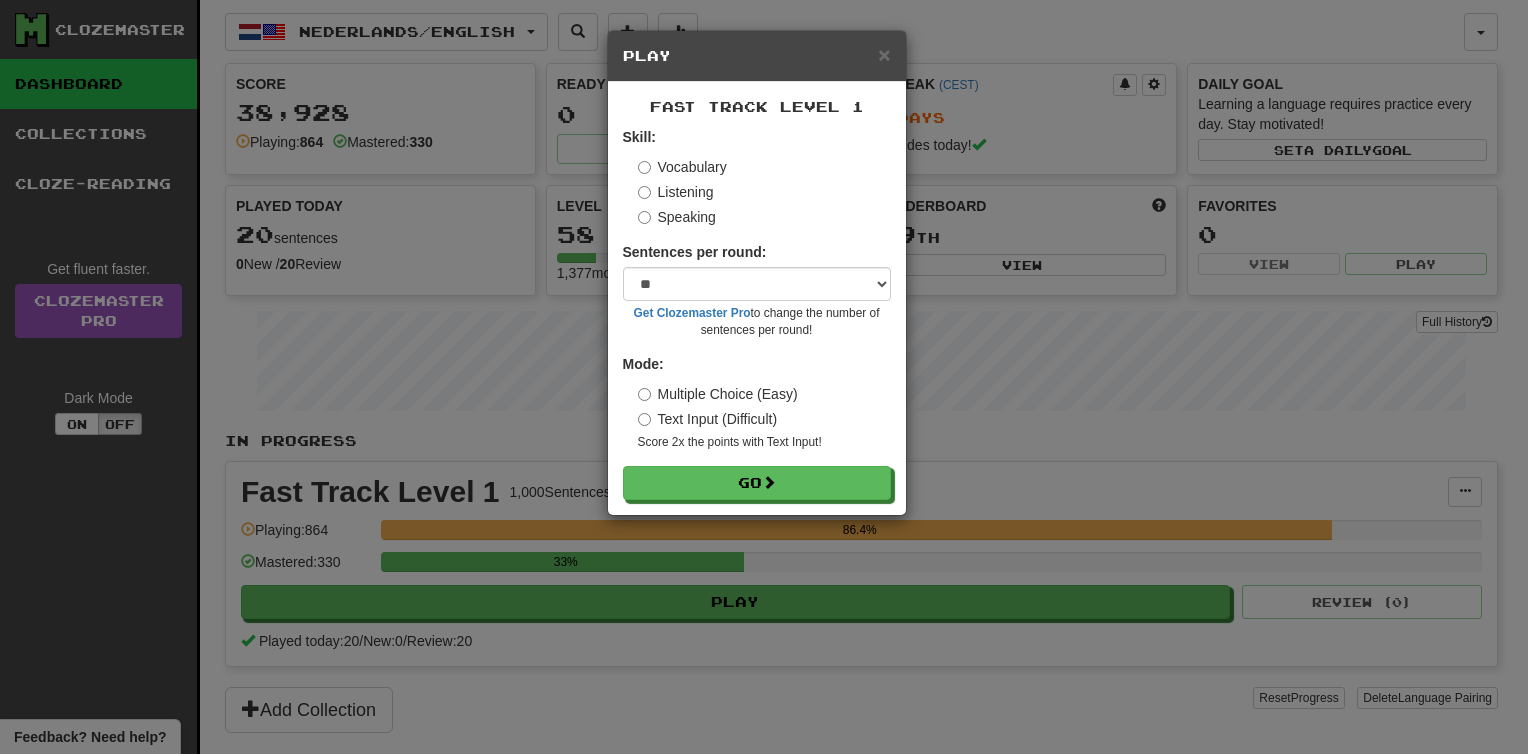 click on "Text Input (Difficult)" at bounding box center (708, 419) 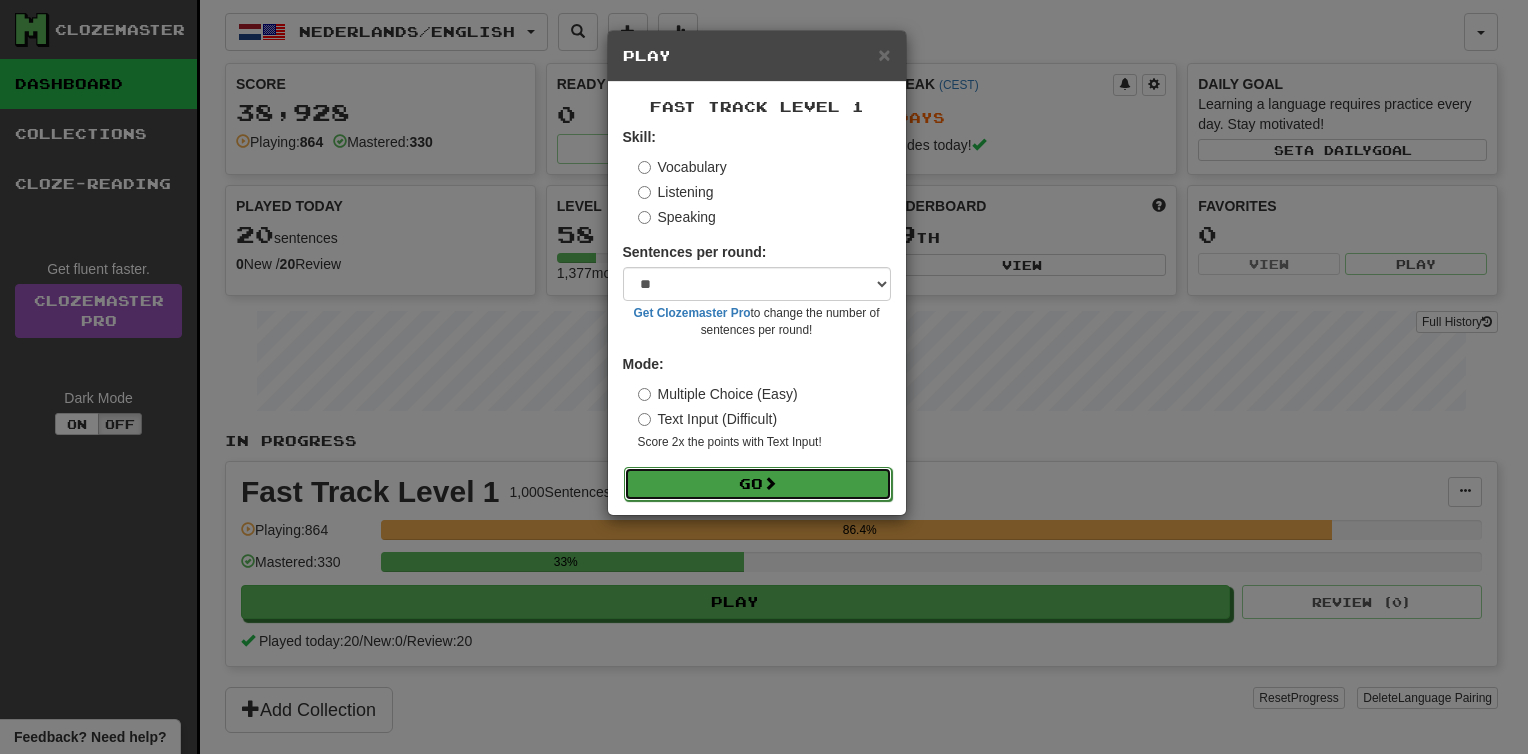 click on "Go" at bounding box center (758, 484) 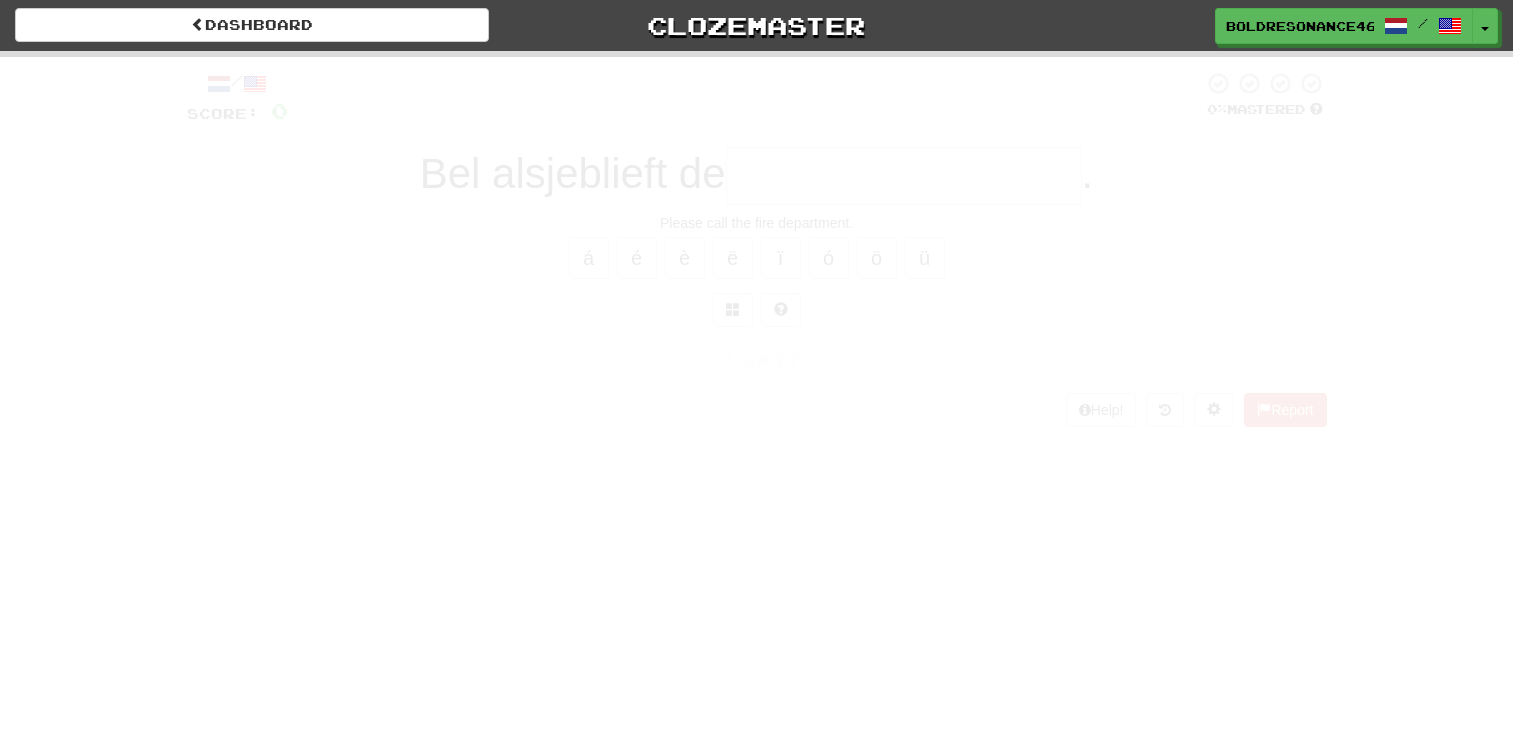 scroll, scrollTop: 0, scrollLeft: 0, axis: both 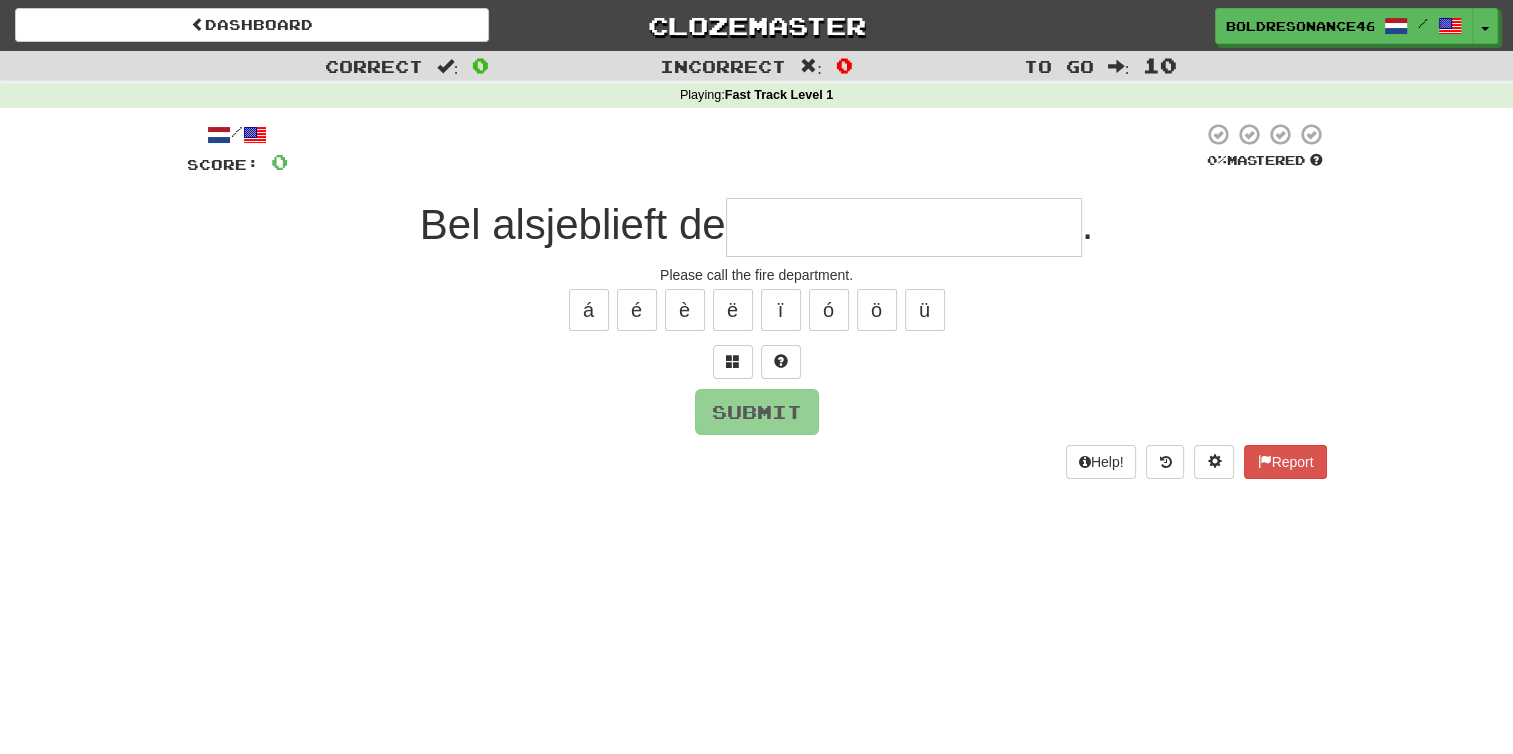 type on "*" 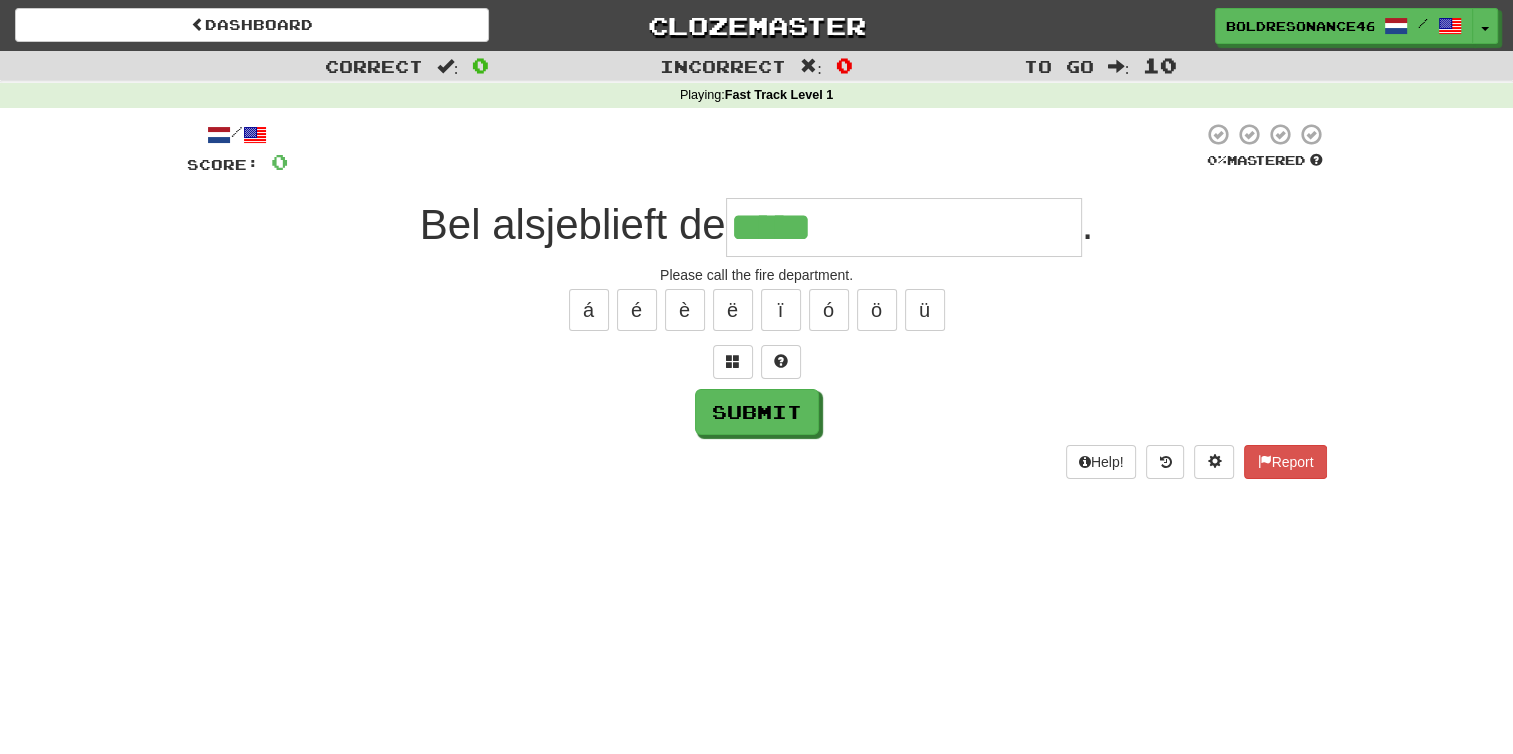 type on "**********" 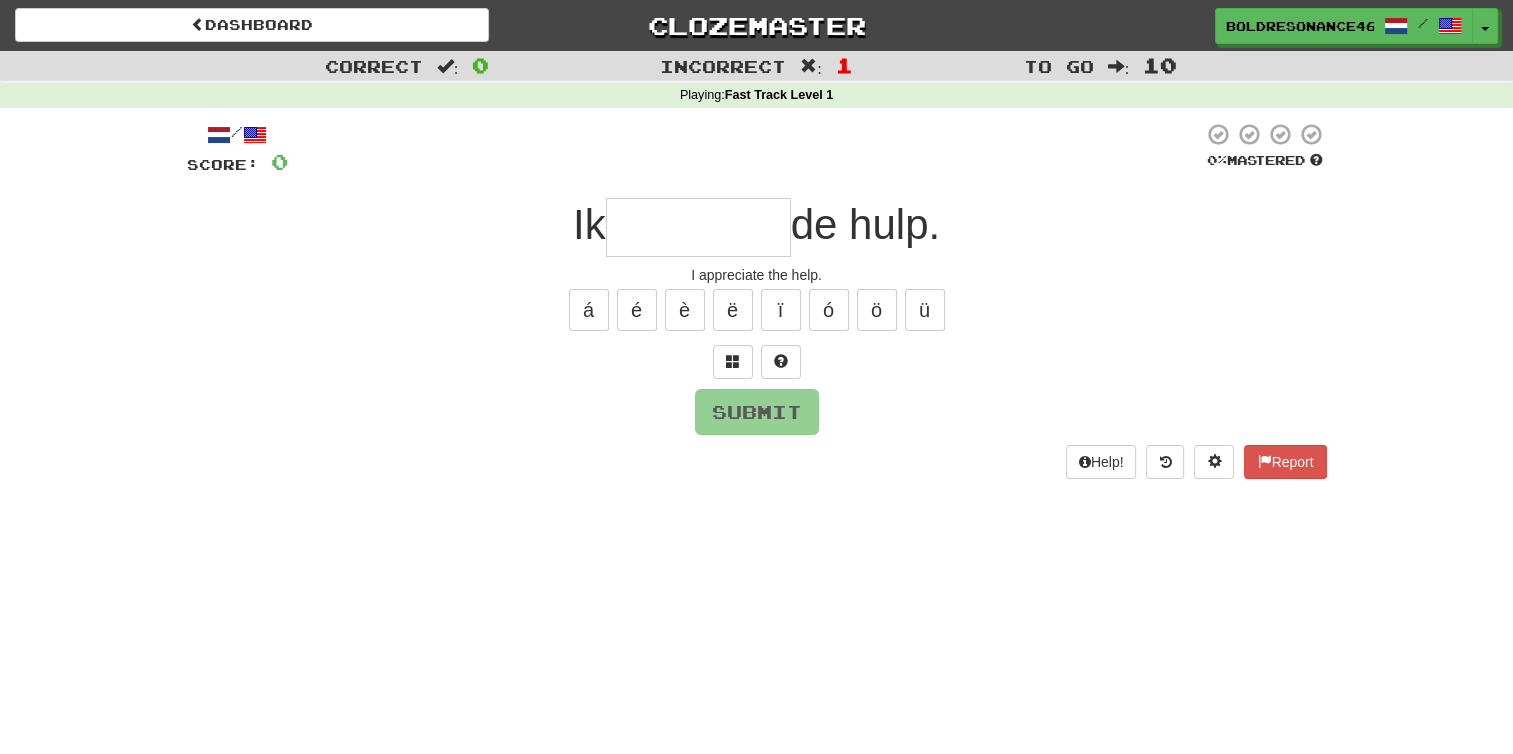 type on "********" 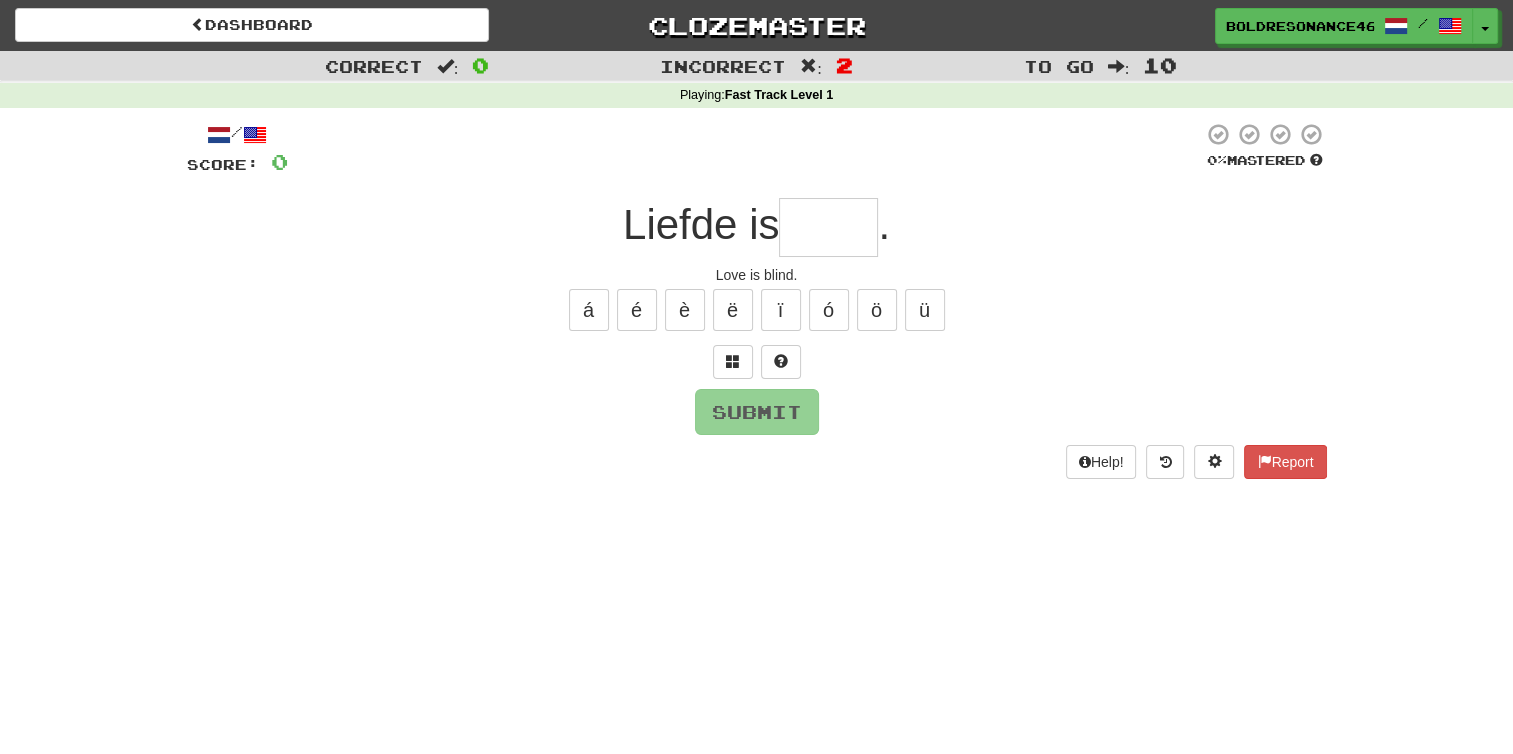type on "*****" 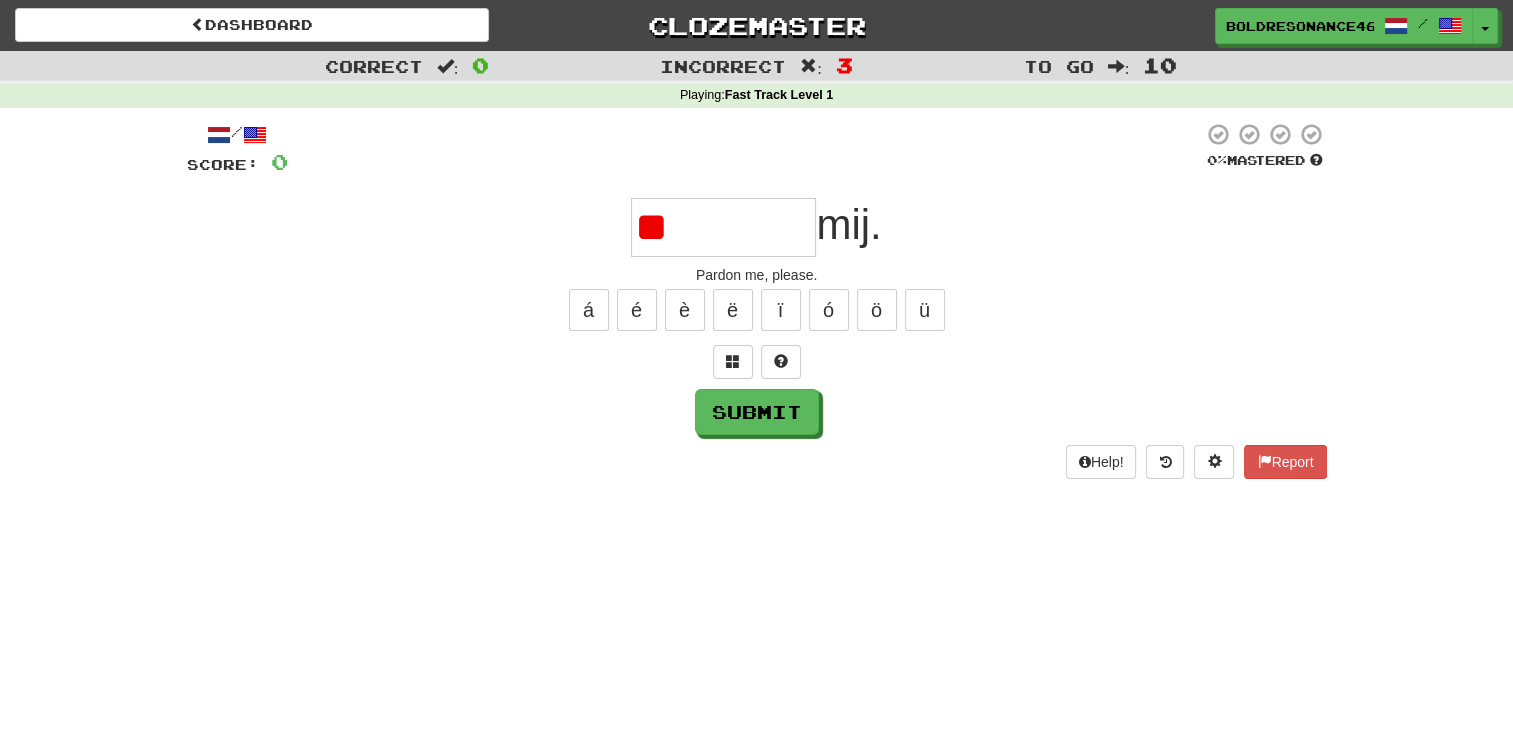 type on "*" 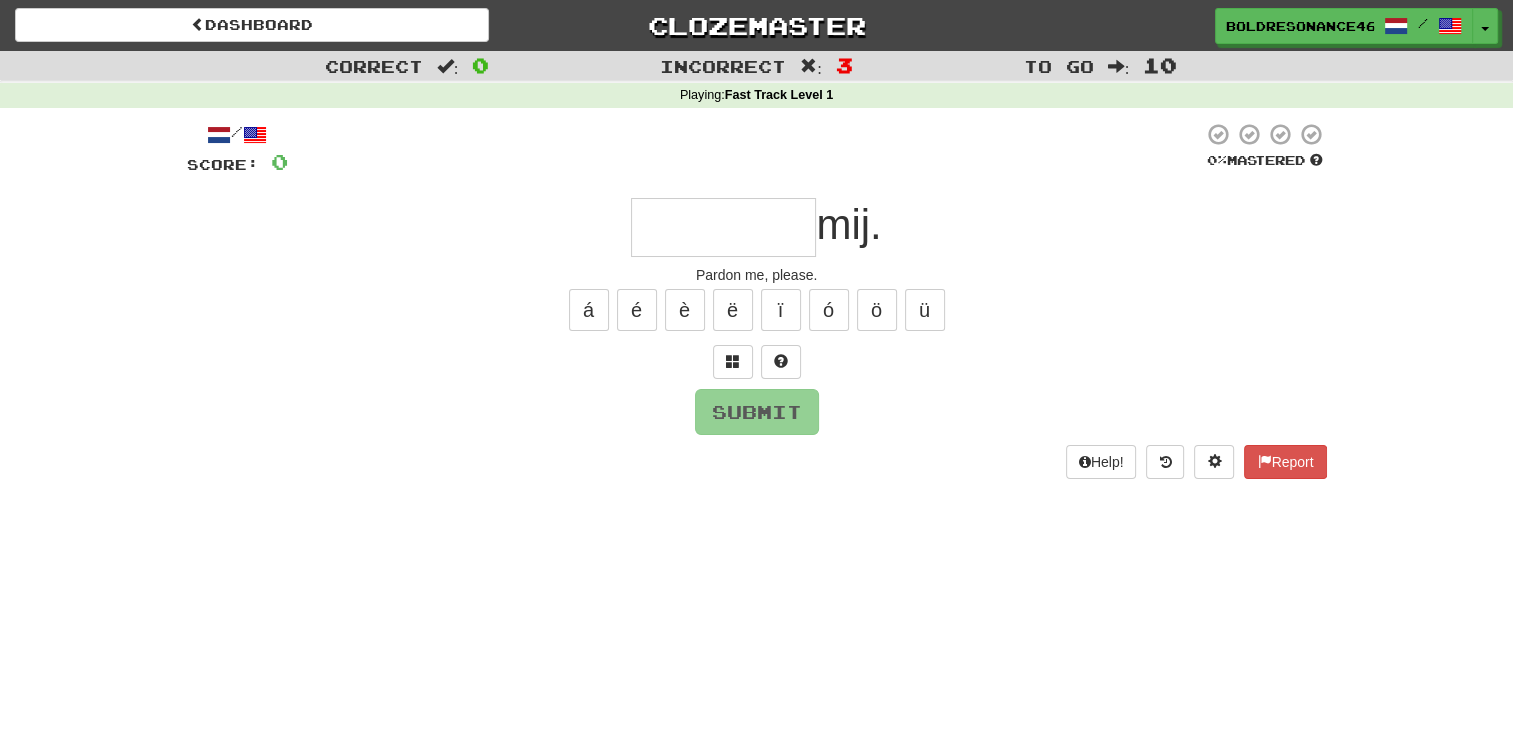 type on "********" 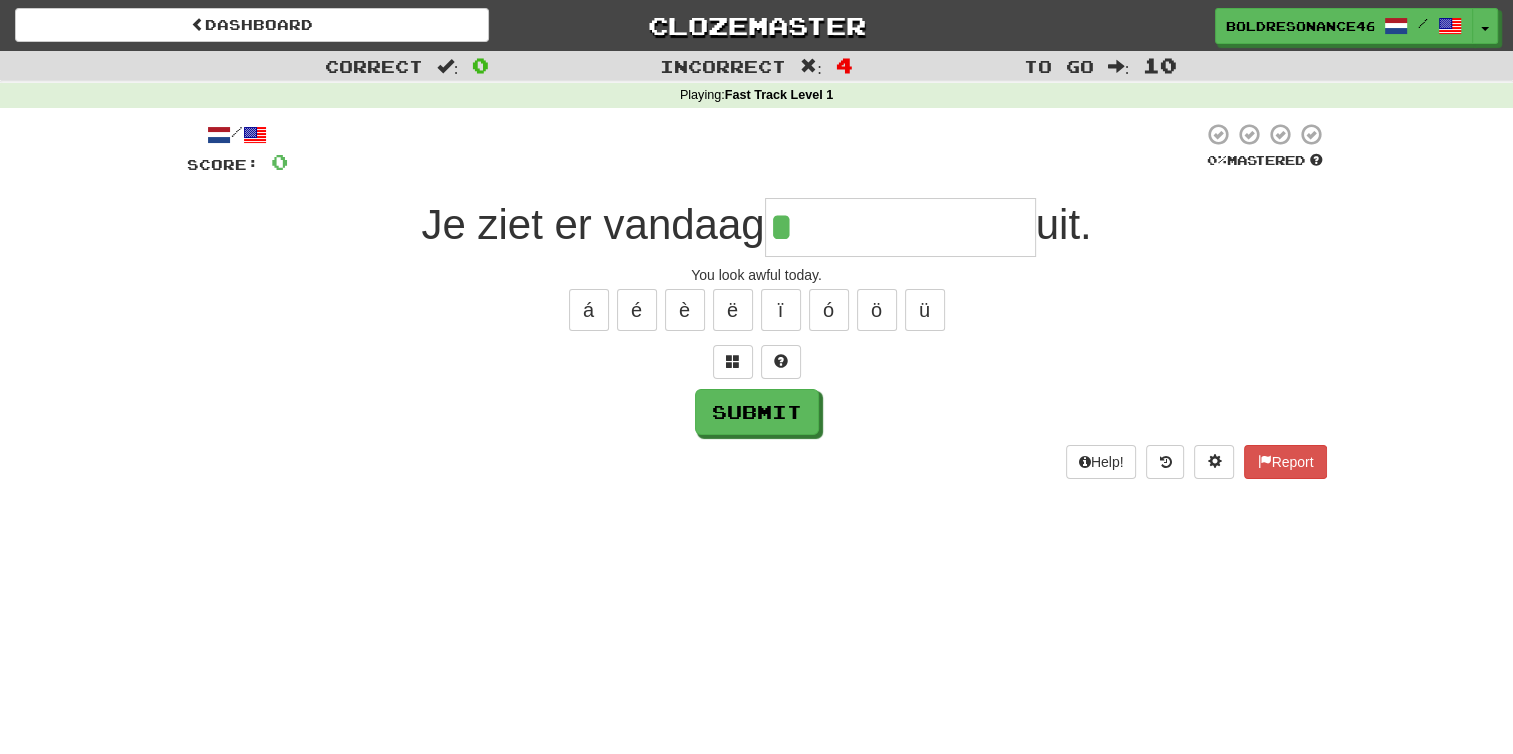type on "**********" 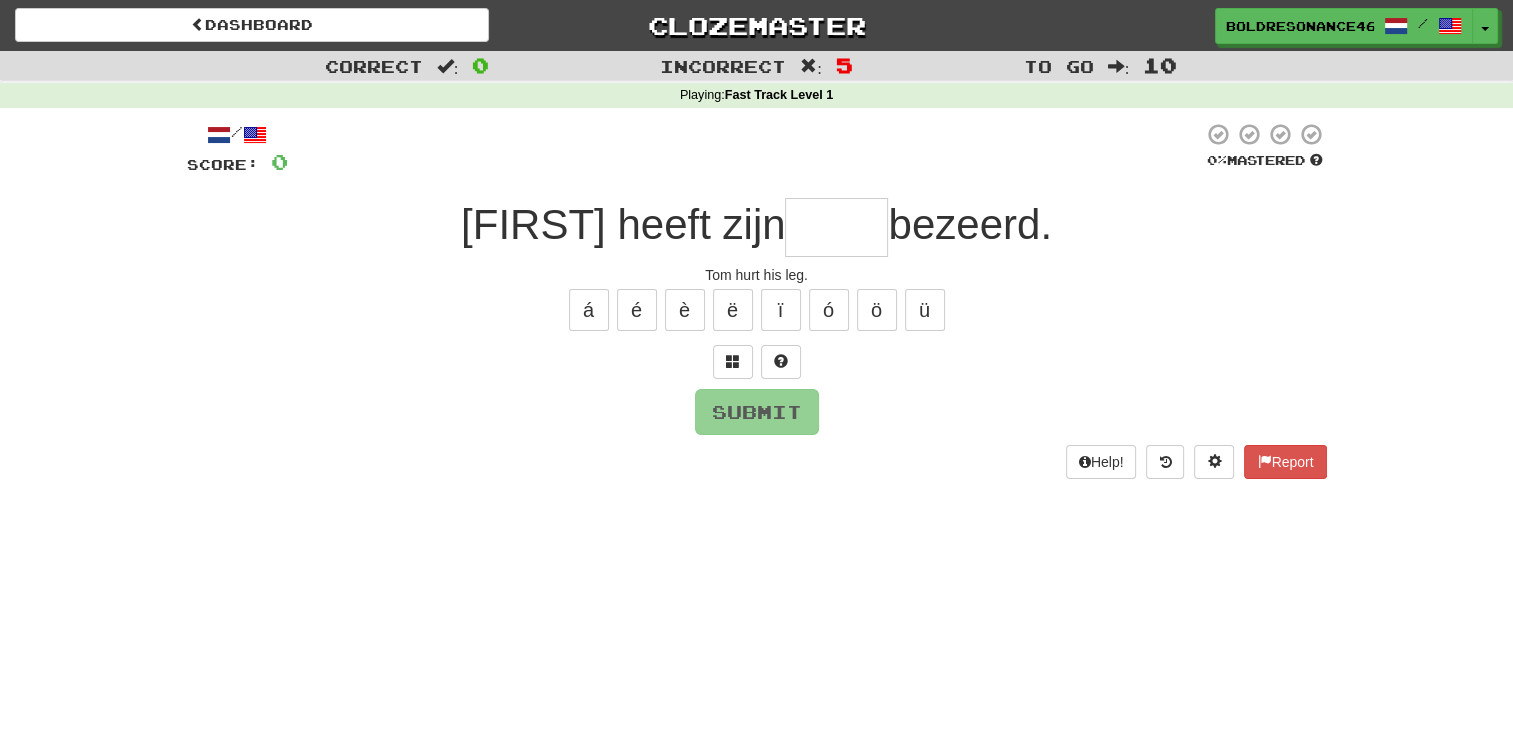 type on "****" 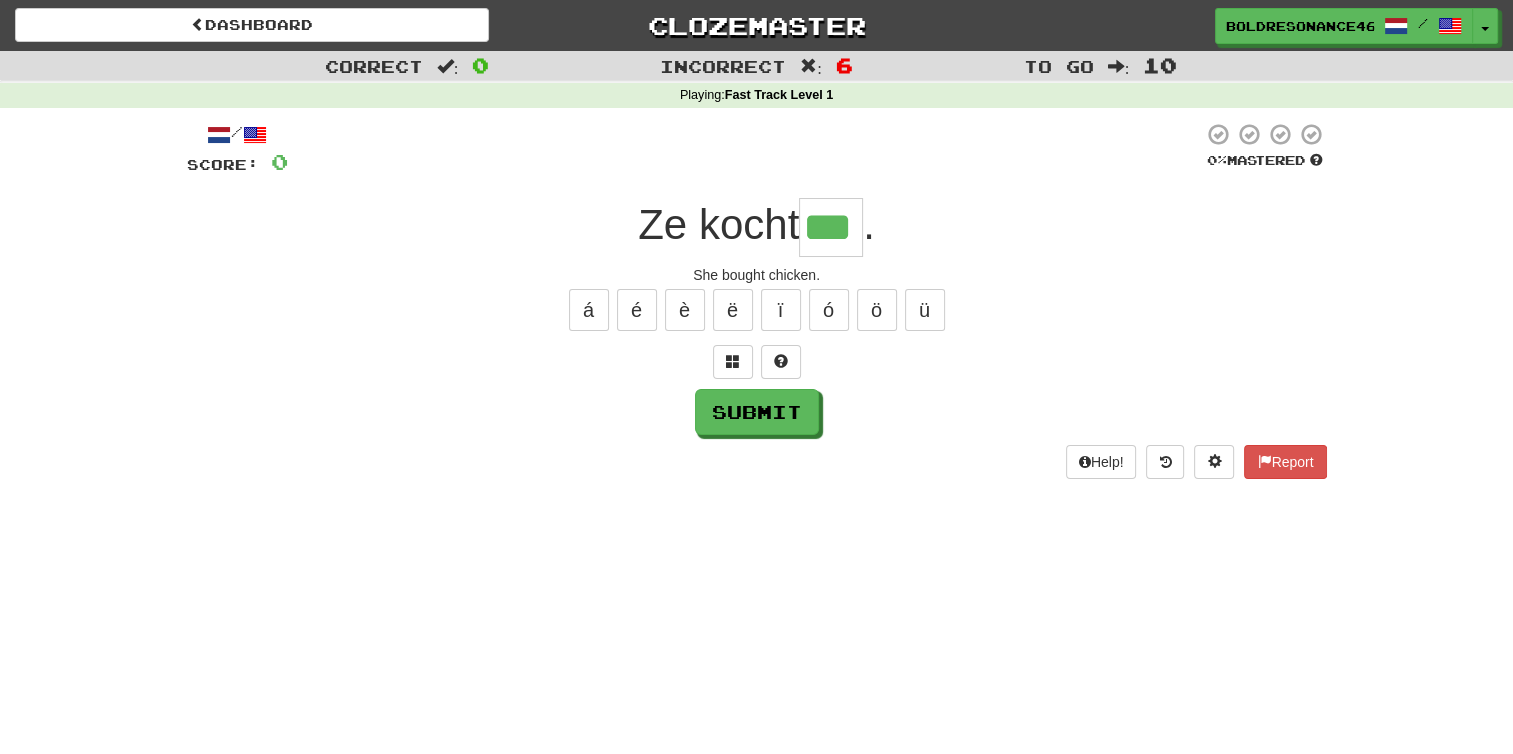 type on "***" 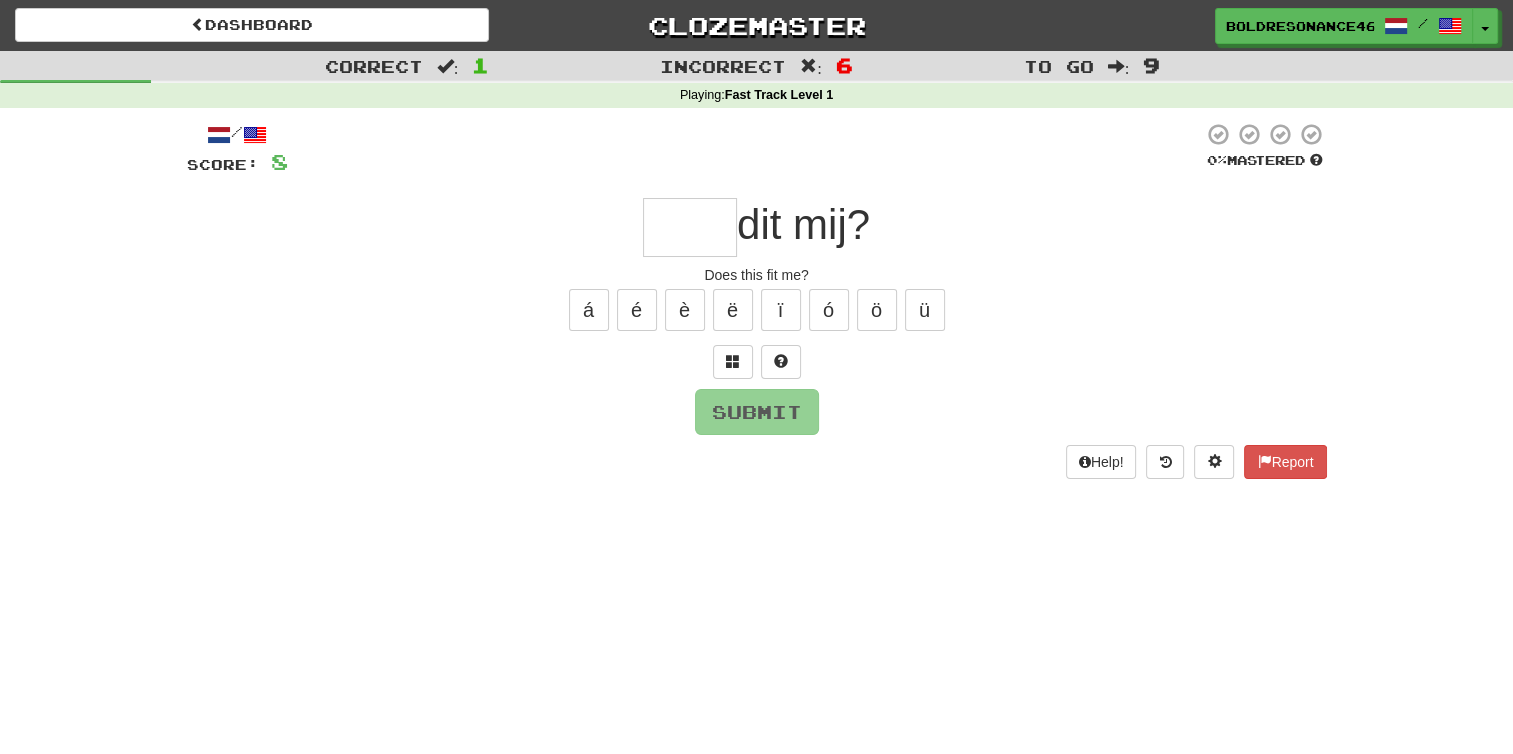 type on "*" 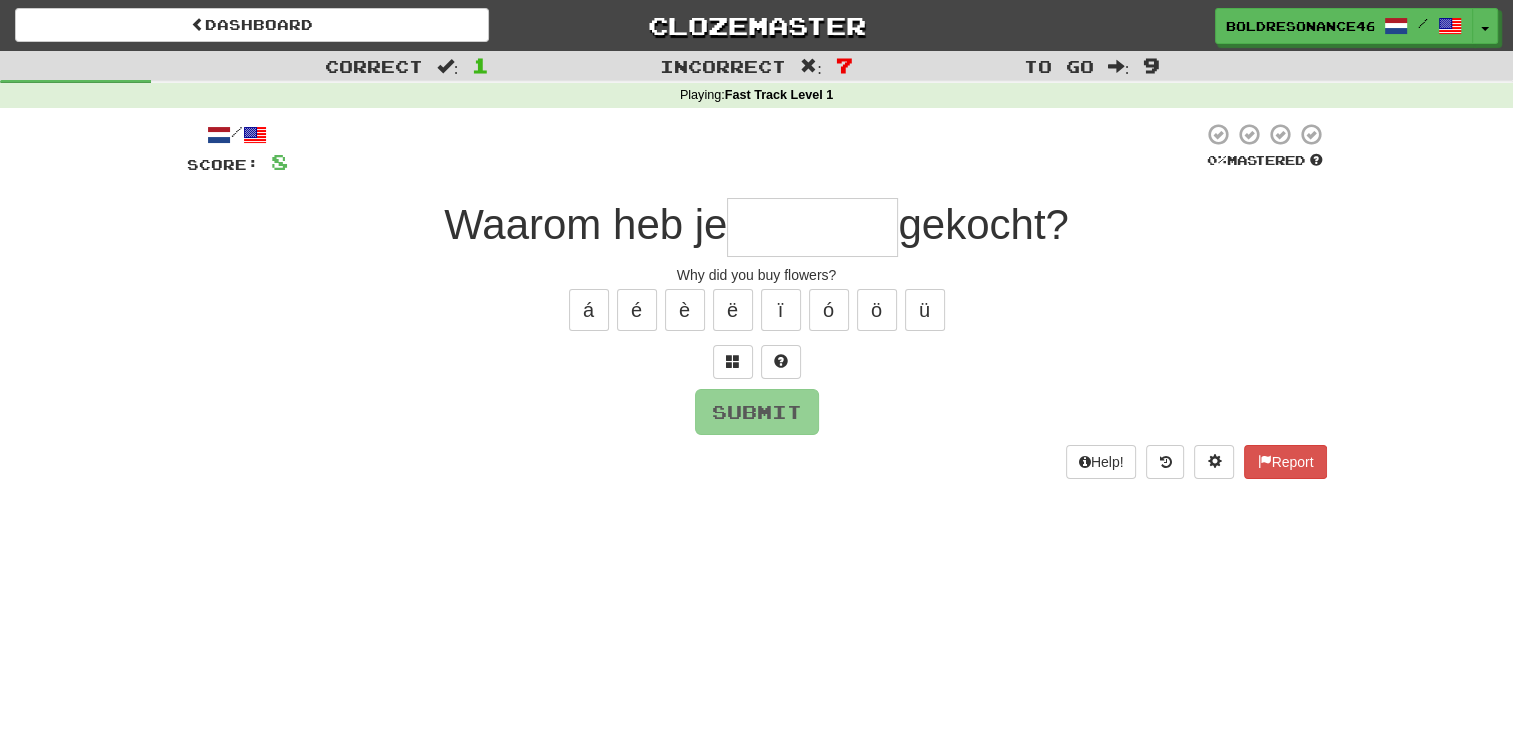 type on "*" 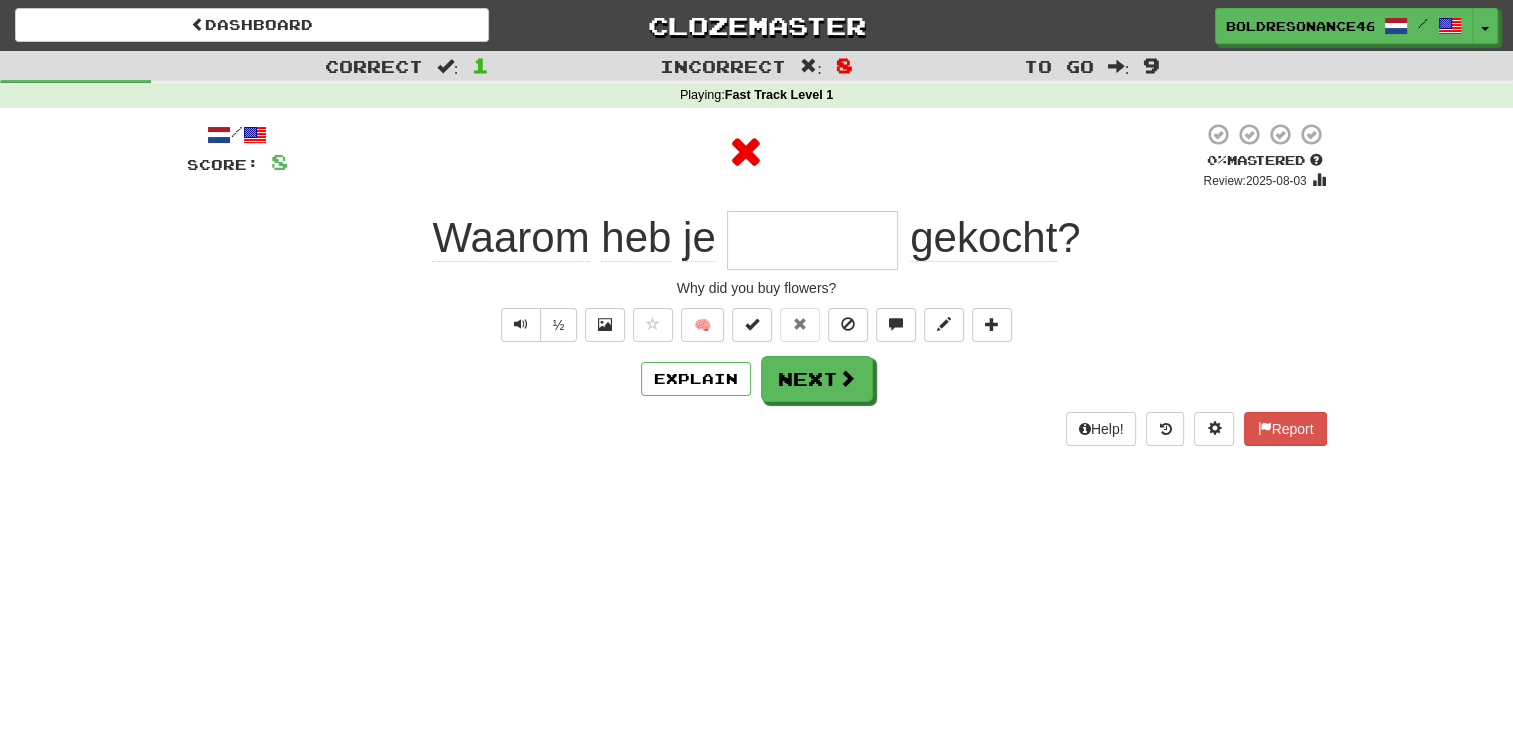 type on "*******" 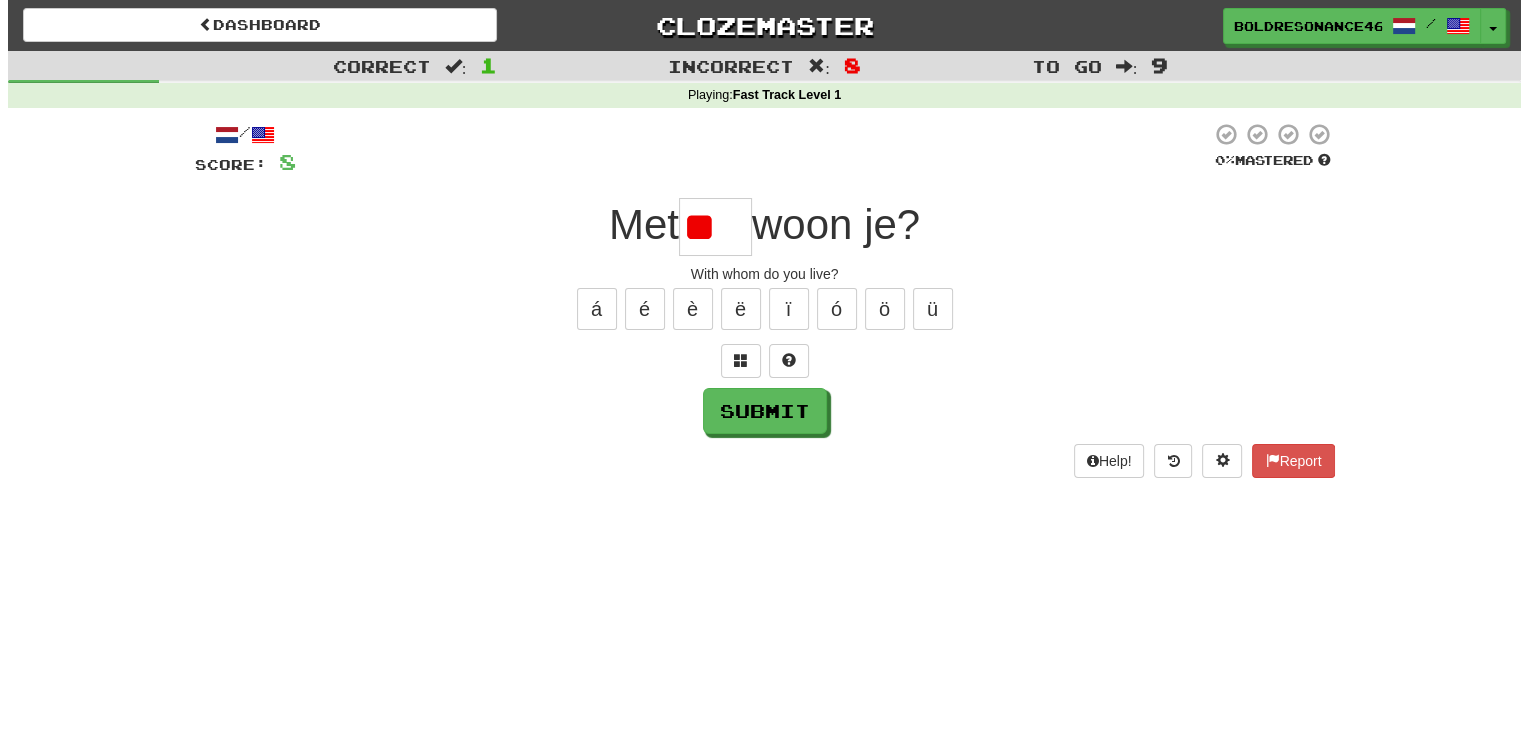 scroll, scrollTop: 0, scrollLeft: 0, axis: both 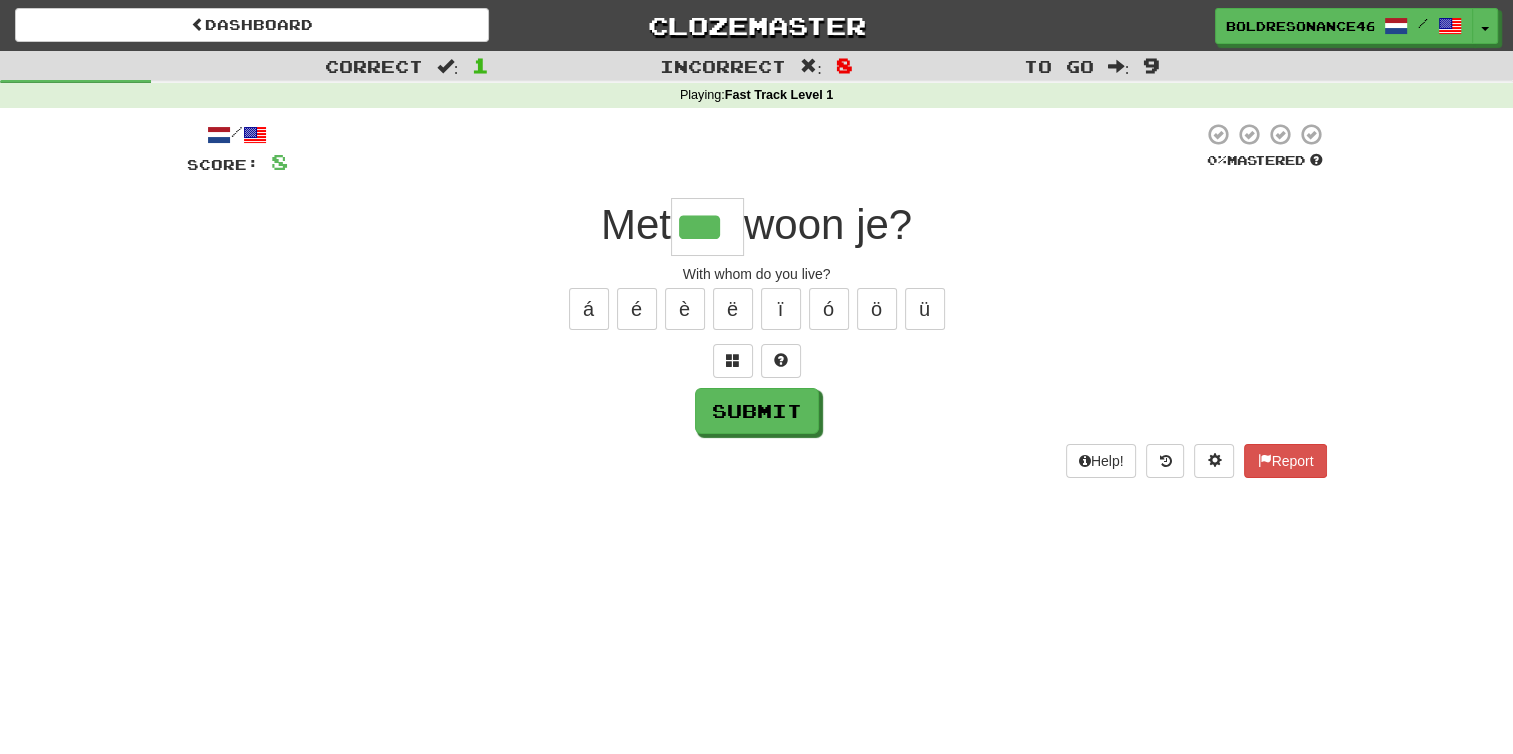 type on "***" 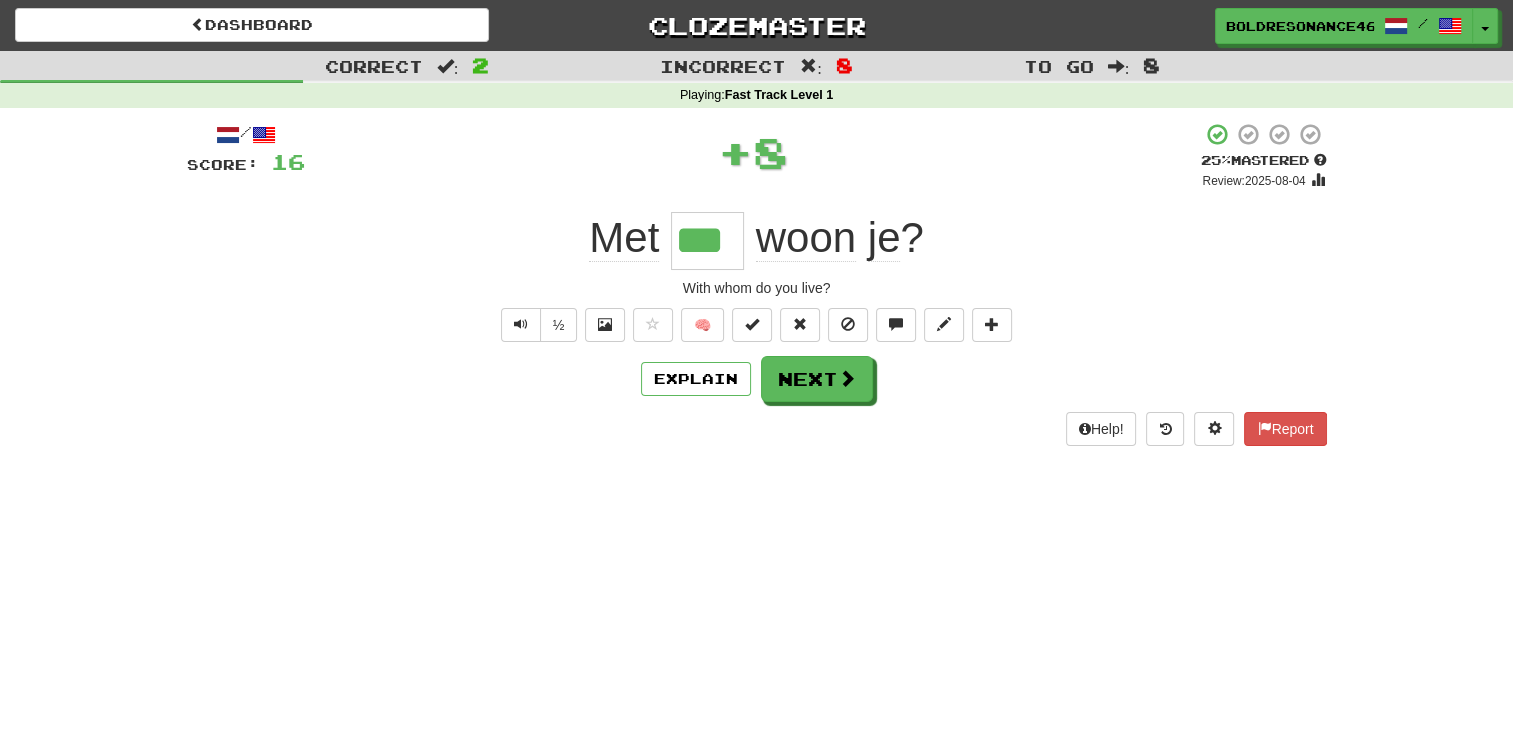 type 